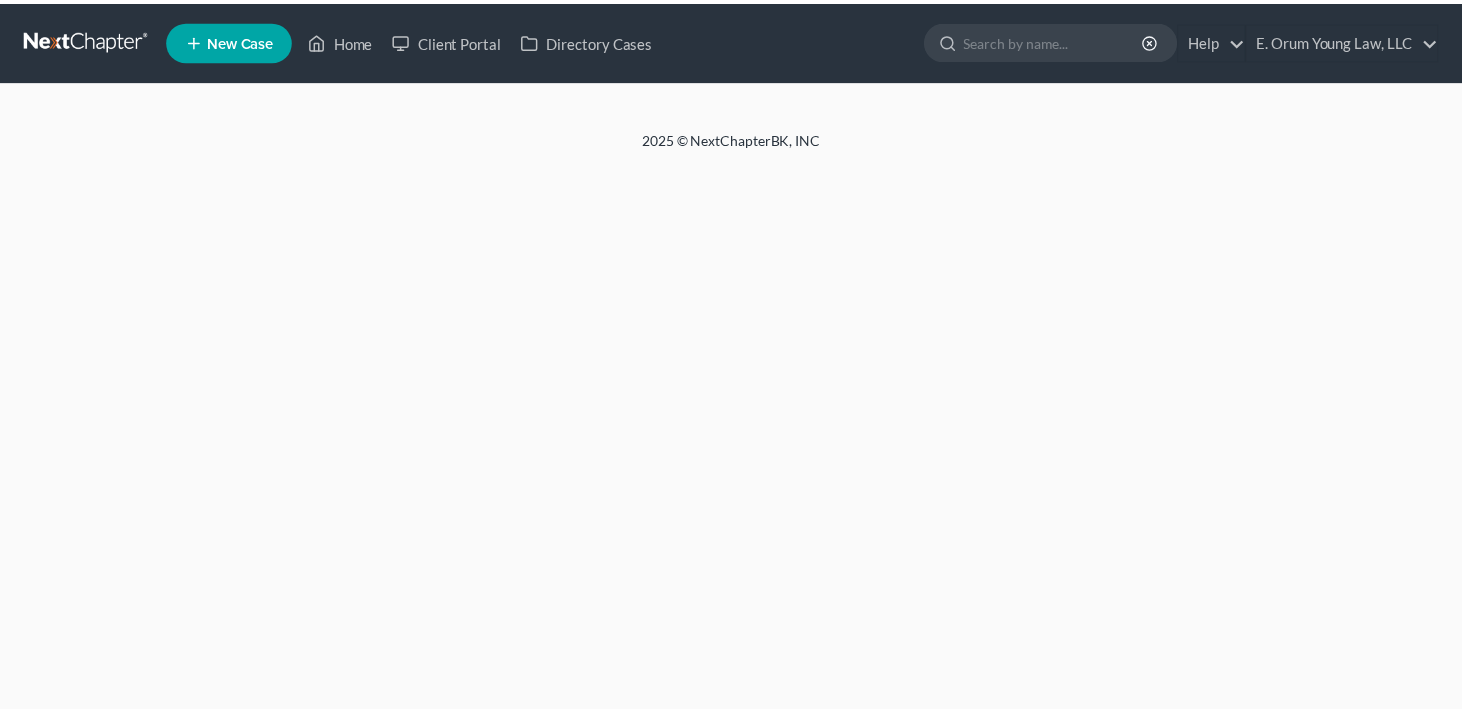 scroll, scrollTop: 0, scrollLeft: 0, axis: both 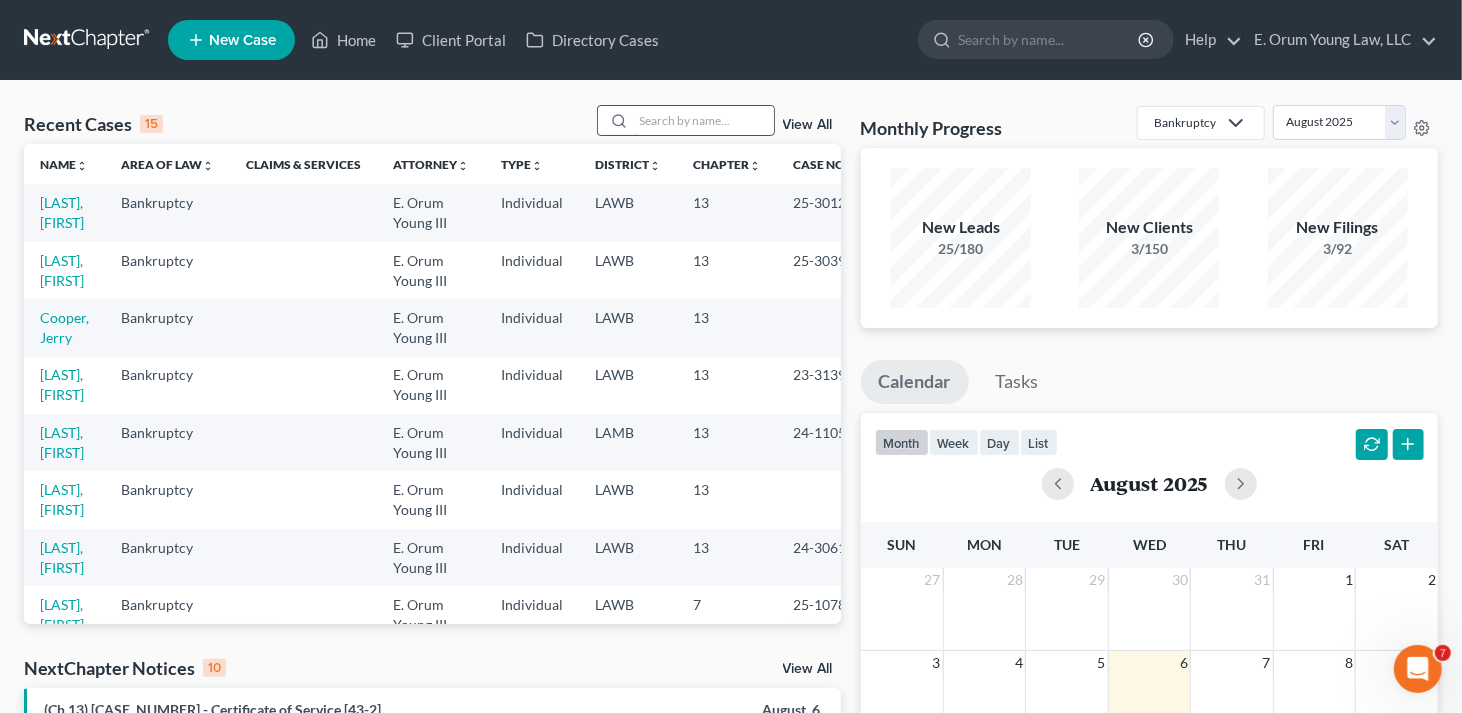 click at bounding box center [704, 120] 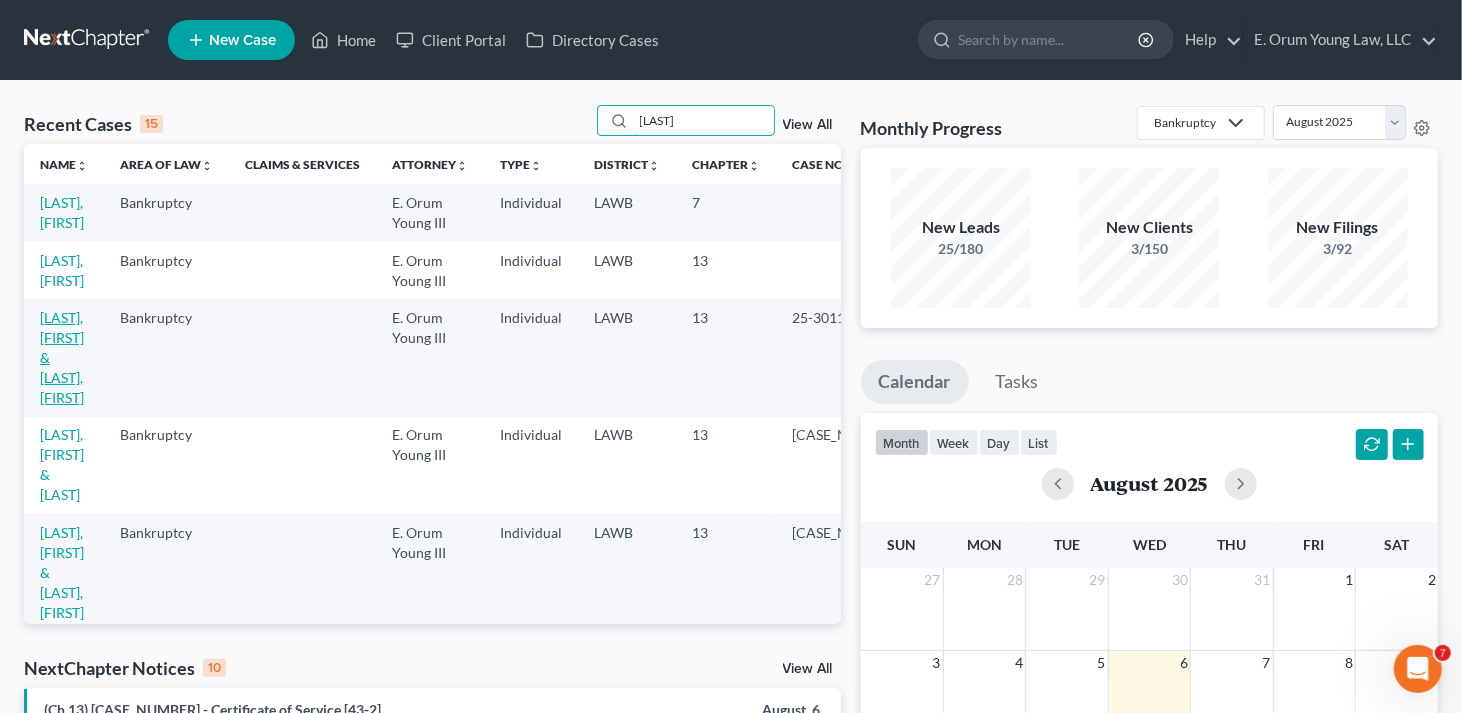 type on "[LAST]" 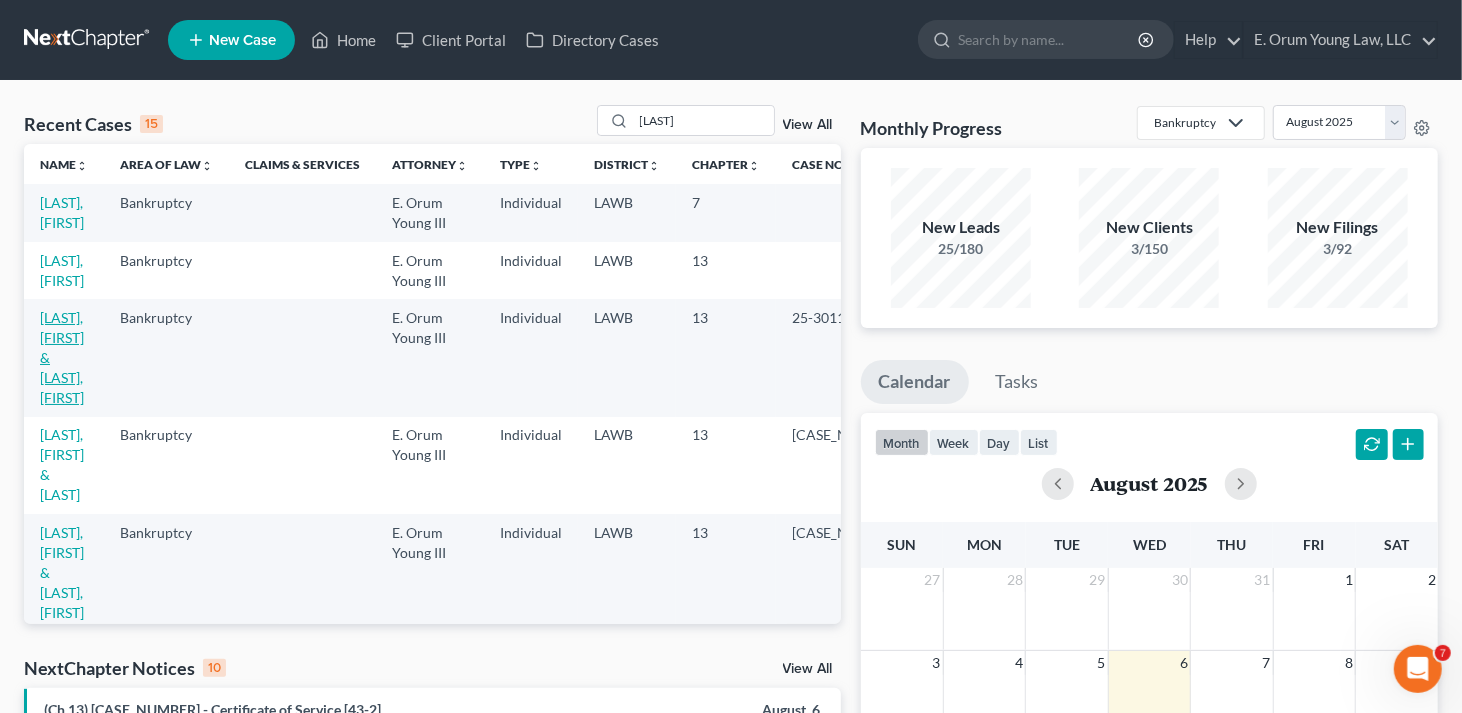 click on "[LAST], [FIRST] & [LAST], [FIRST]" at bounding box center (62, 357) 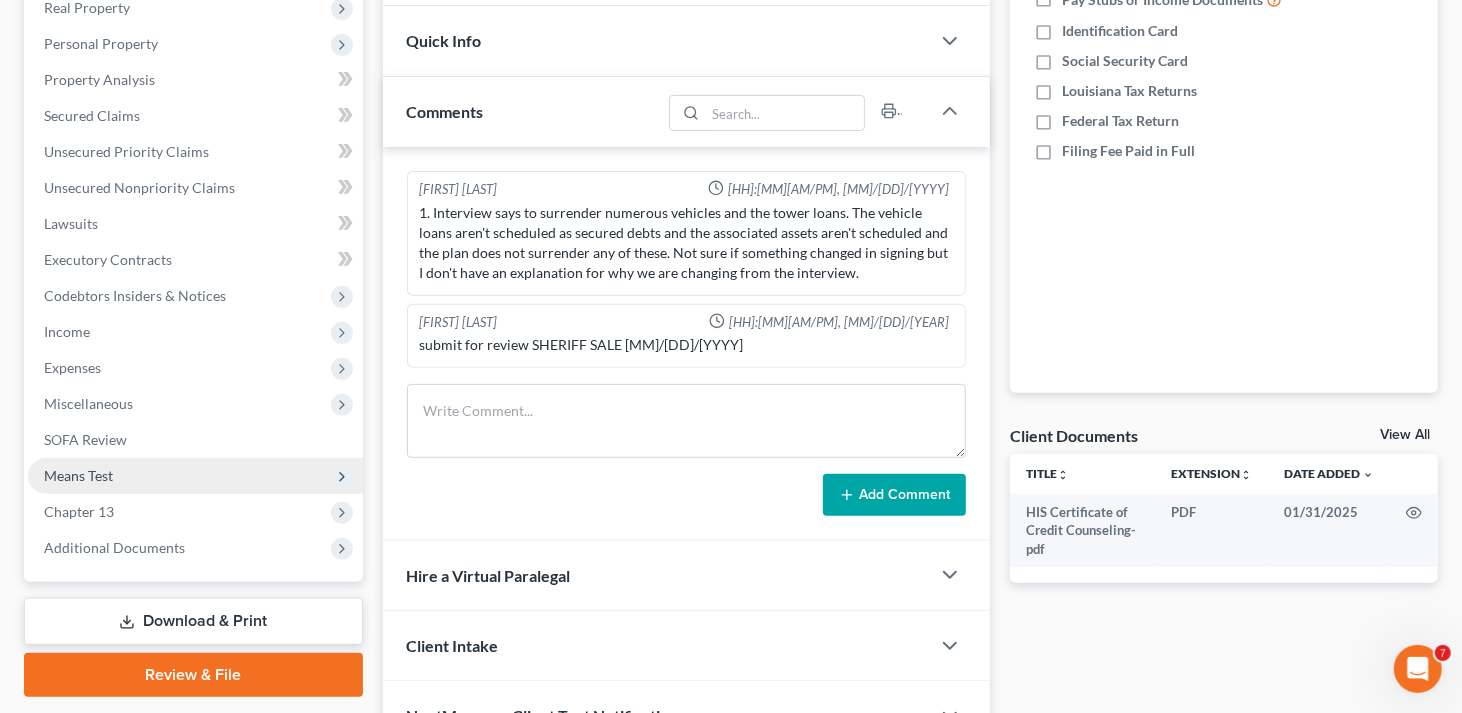 scroll, scrollTop: 435, scrollLeft: 0, axis: vertical 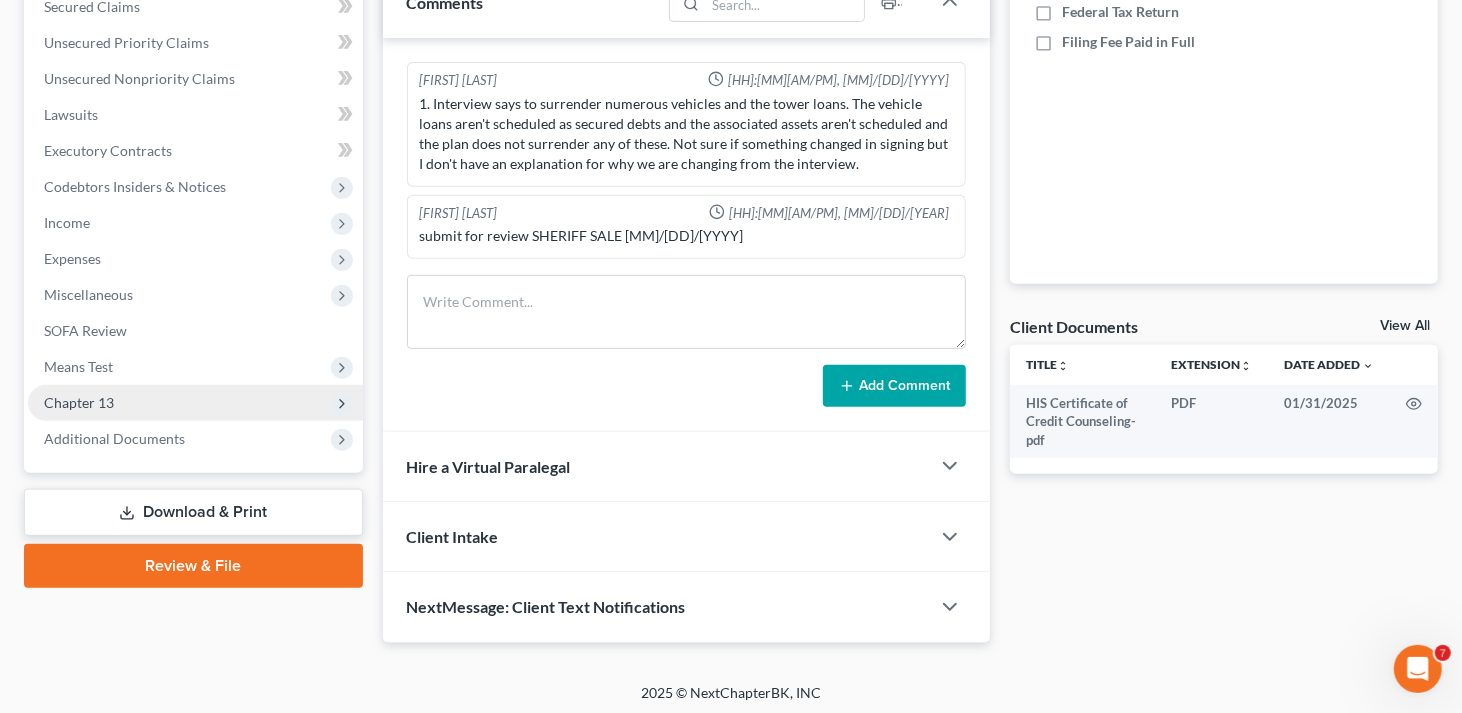 click on "Chapter 13" at bounding box center (79, 402) 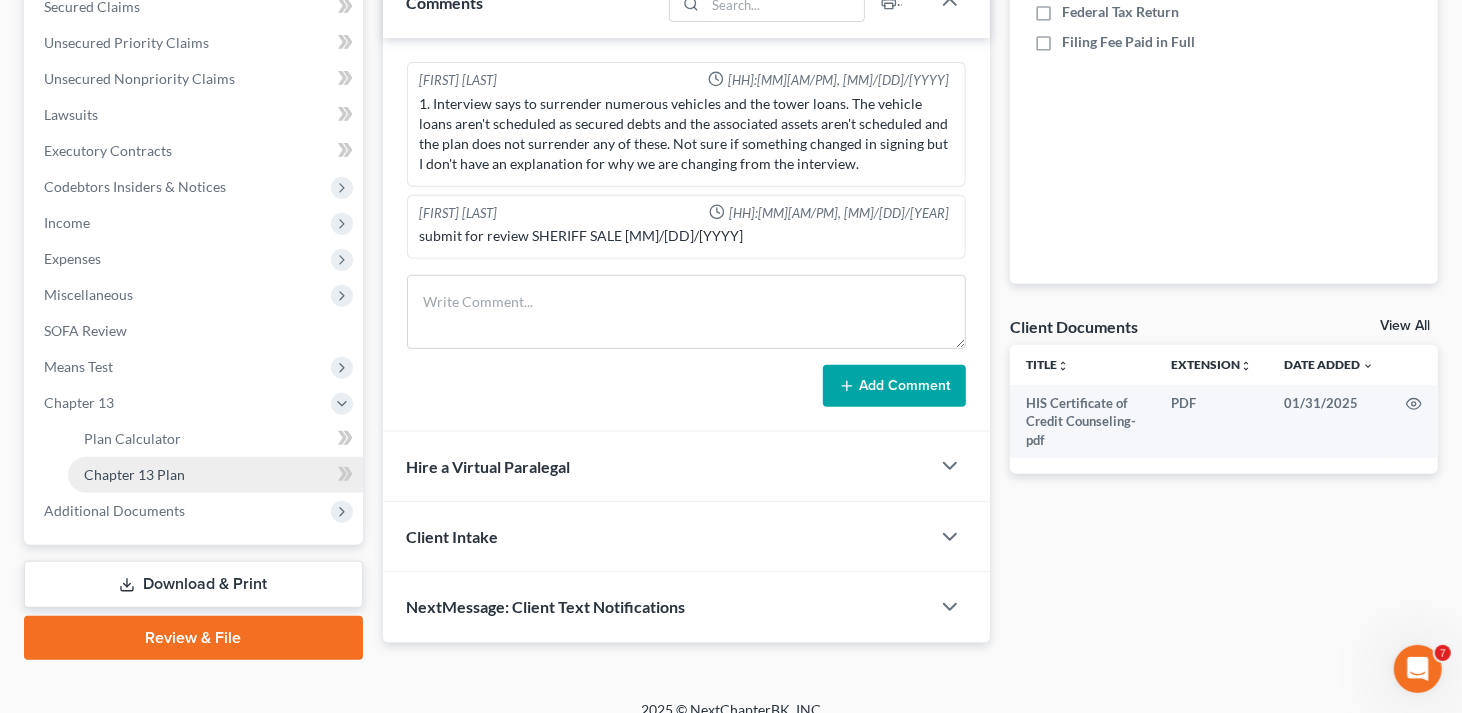 click on "Chapter 13 Plan" at bounding box center (134, 474) 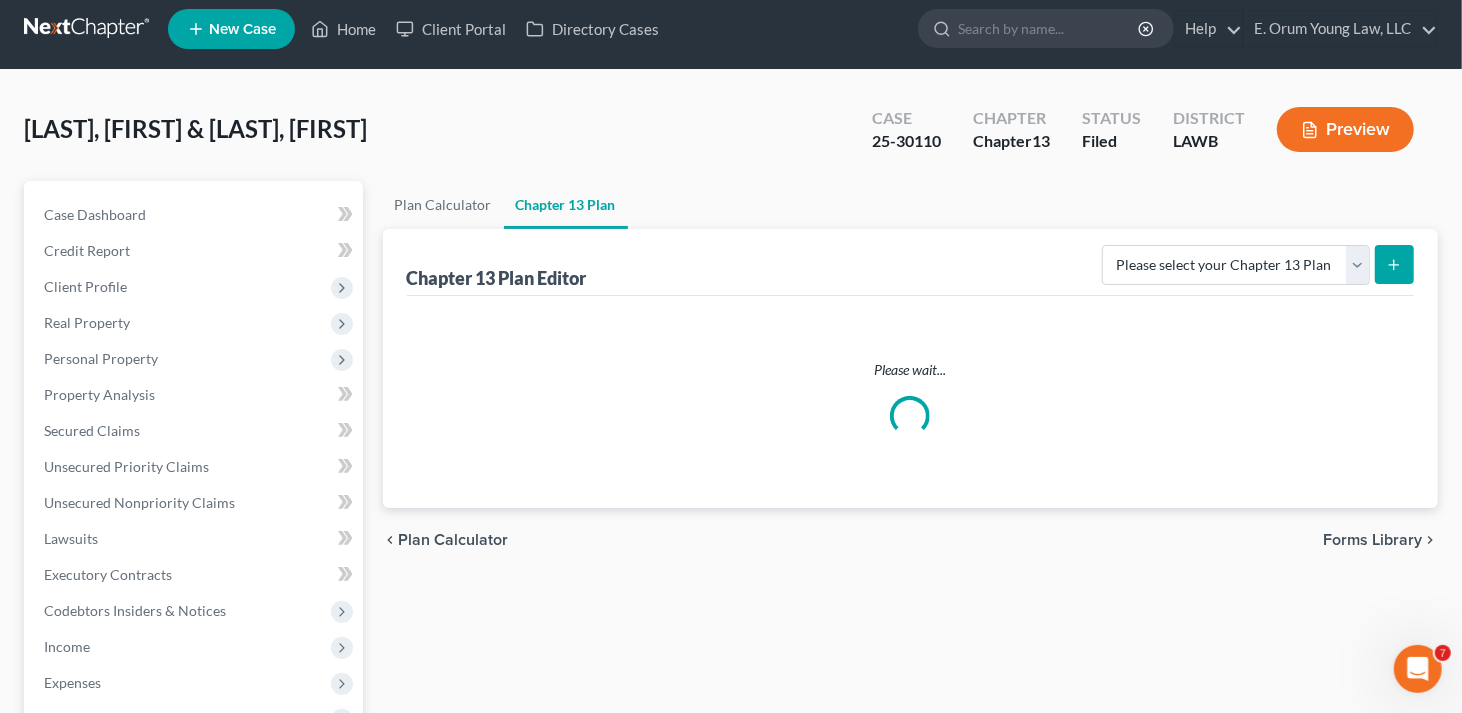 scroll, scrollTop: 0, scrollLeft: 0, axis: both 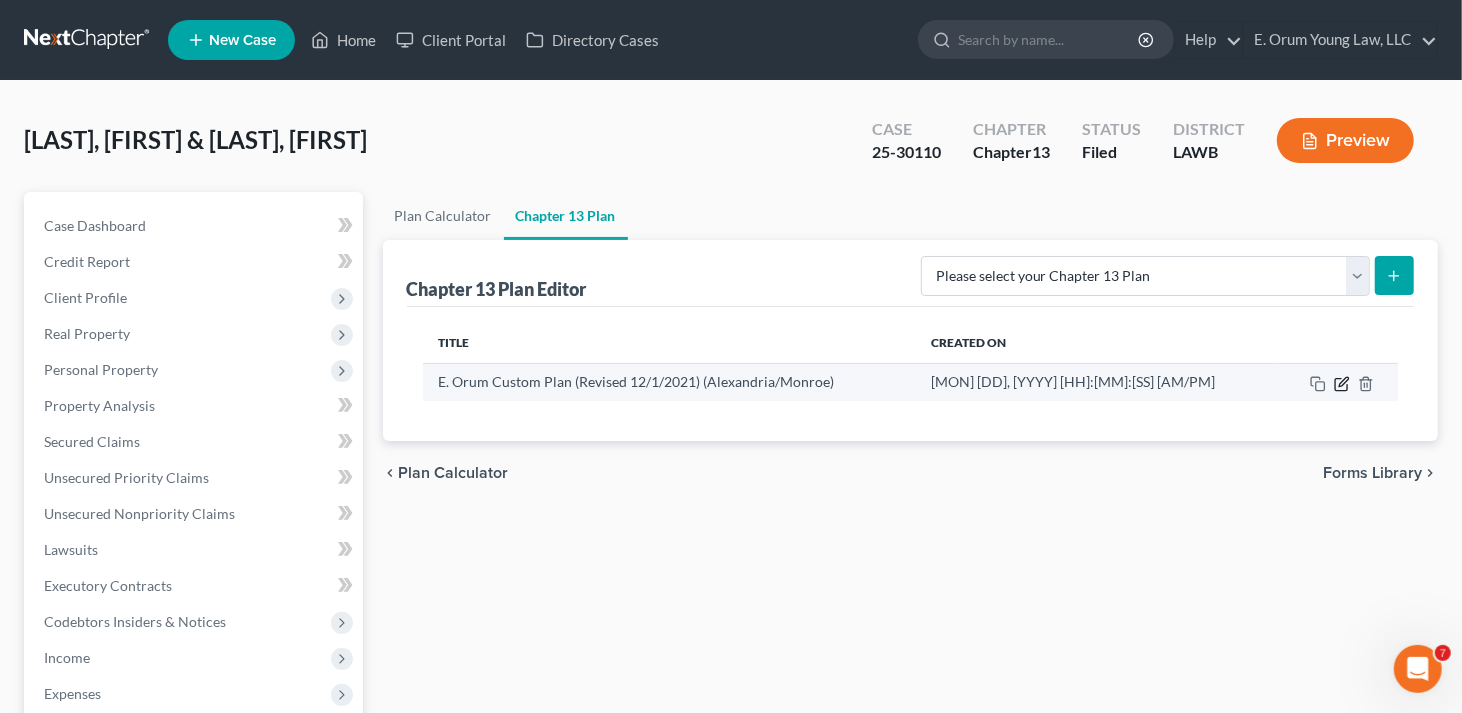 click 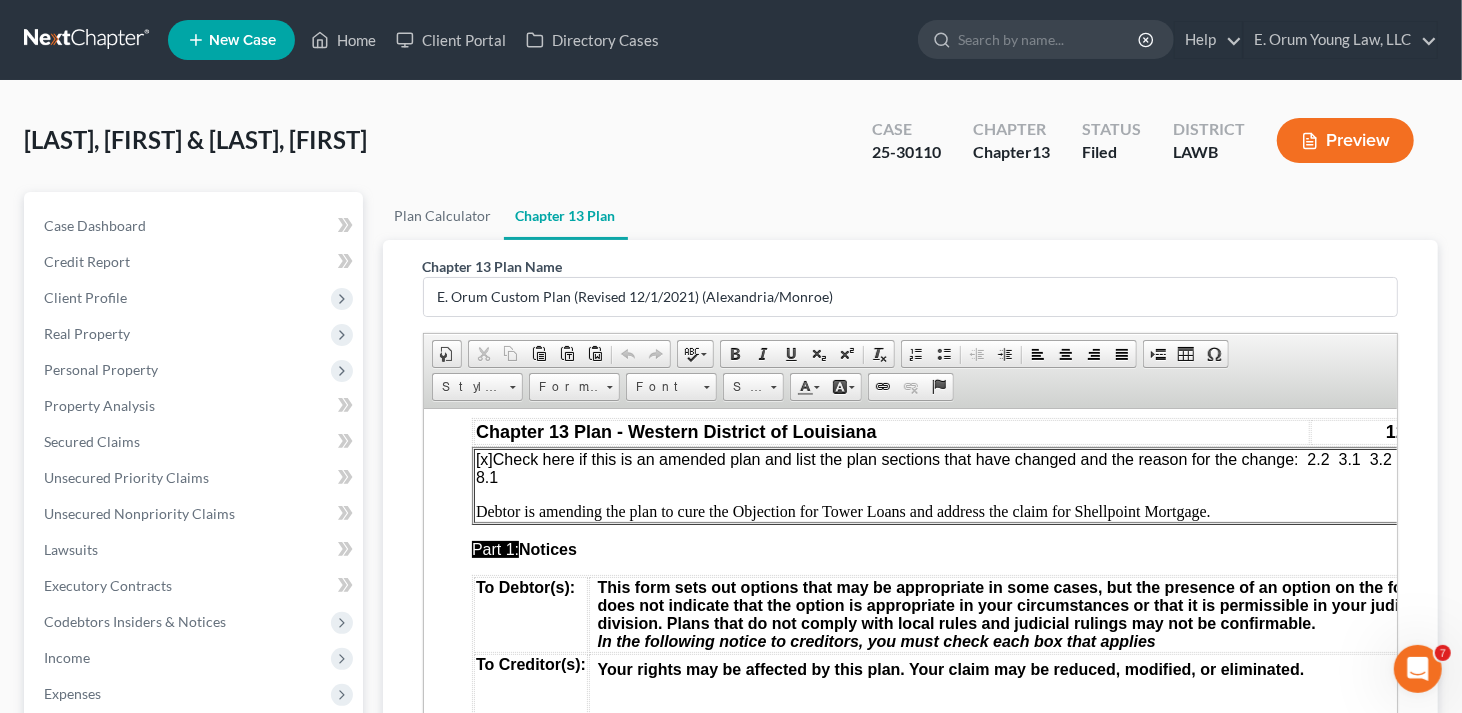 scroll, scrollTop: 100, scrollLeft: 0, axis: vertical 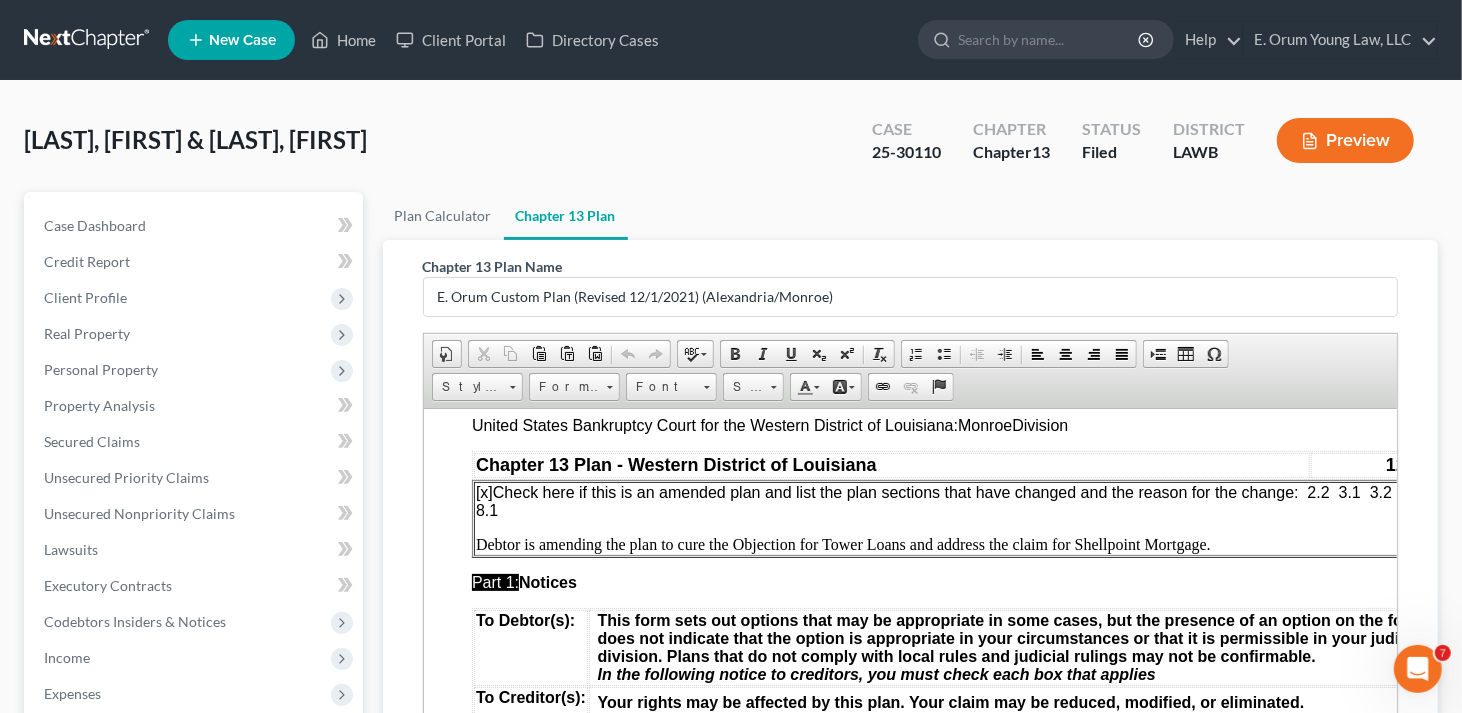 click on "[x] Check here if this is an amended plan and list the plan sections that have changed and the reason for the change: 2.2 3.1 3.2 5.1 8.1" at bounding box center (951, 500) 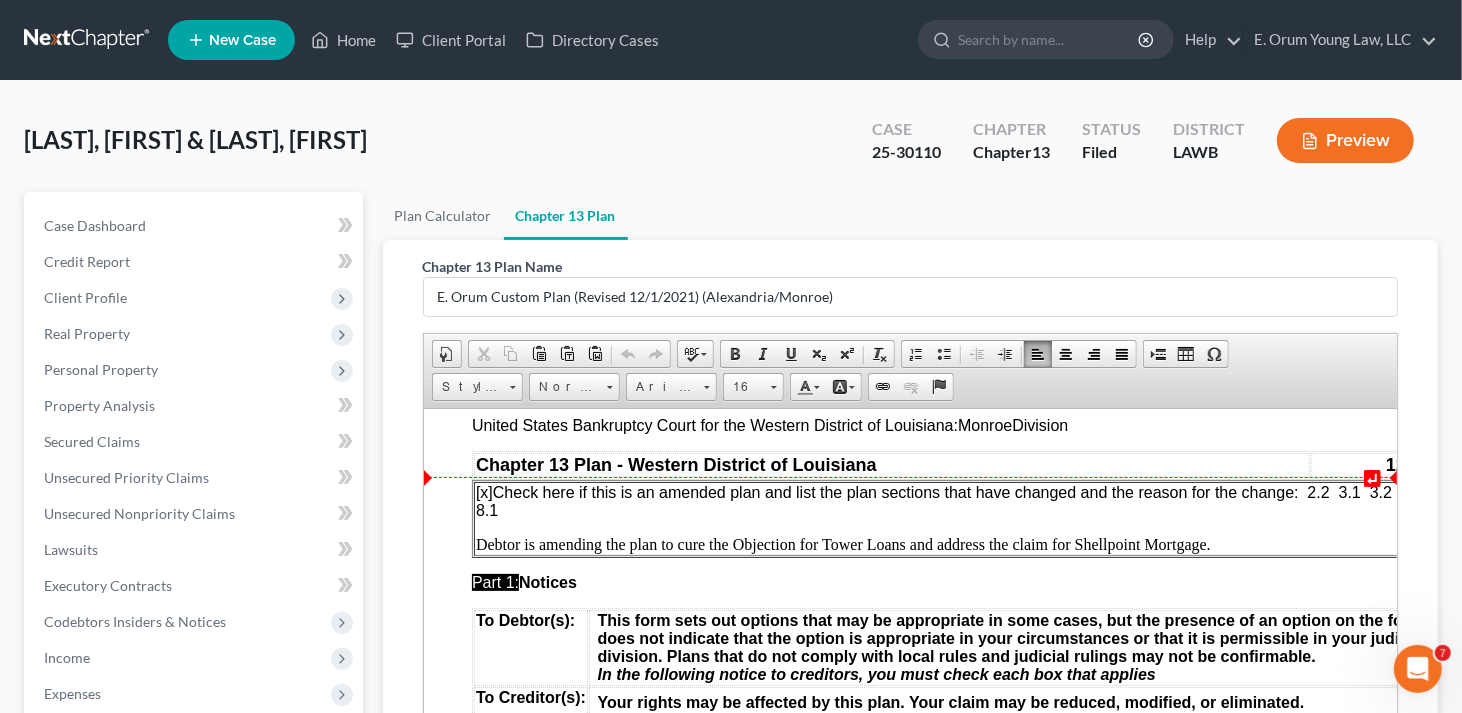 type 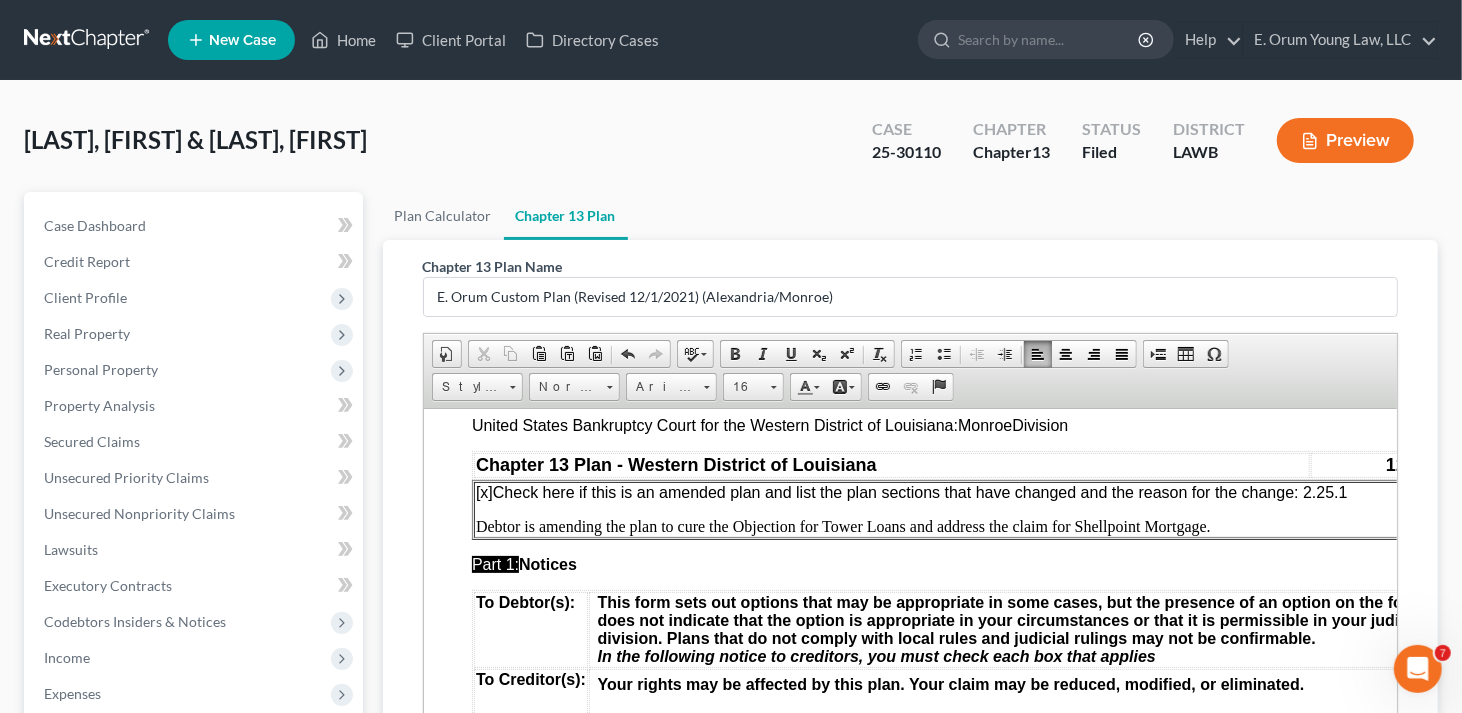 click on "Debtor is amending the plan to cure the Objection for Tower Loans and address the claim for Shellpoint Mortgage." at bounding box center (962, 526) 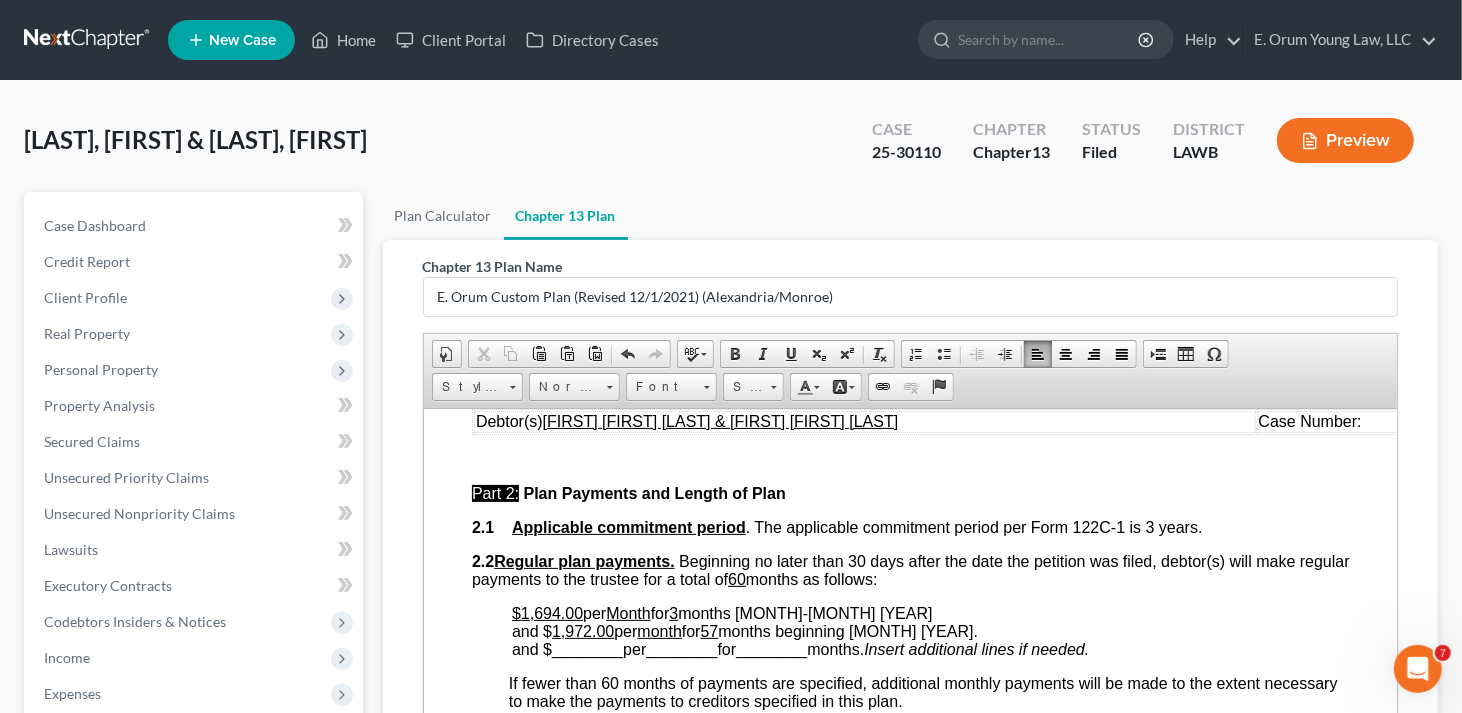 scroll, scrollTop: 900, scrollLeft: 0, axis: vertical 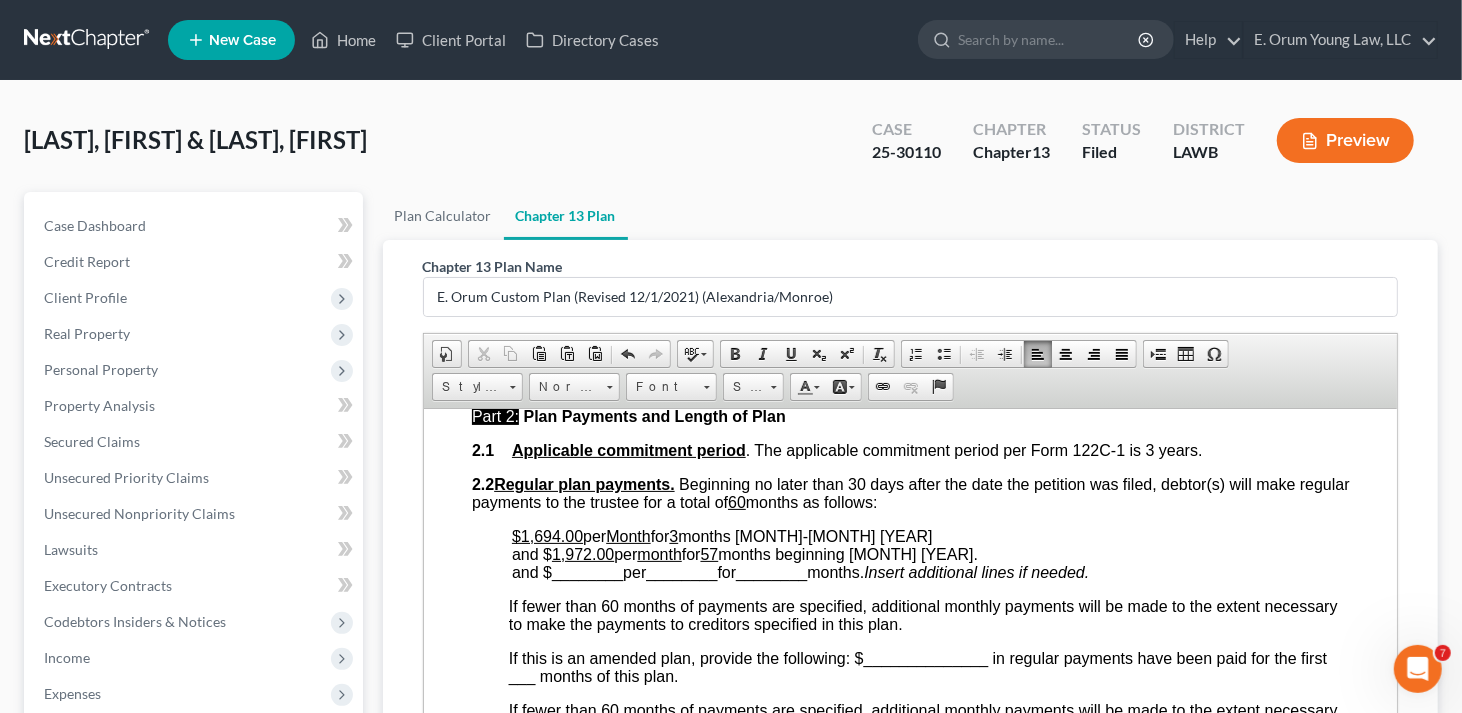 click on "$1,694.00" at bounding box center [546, 535] 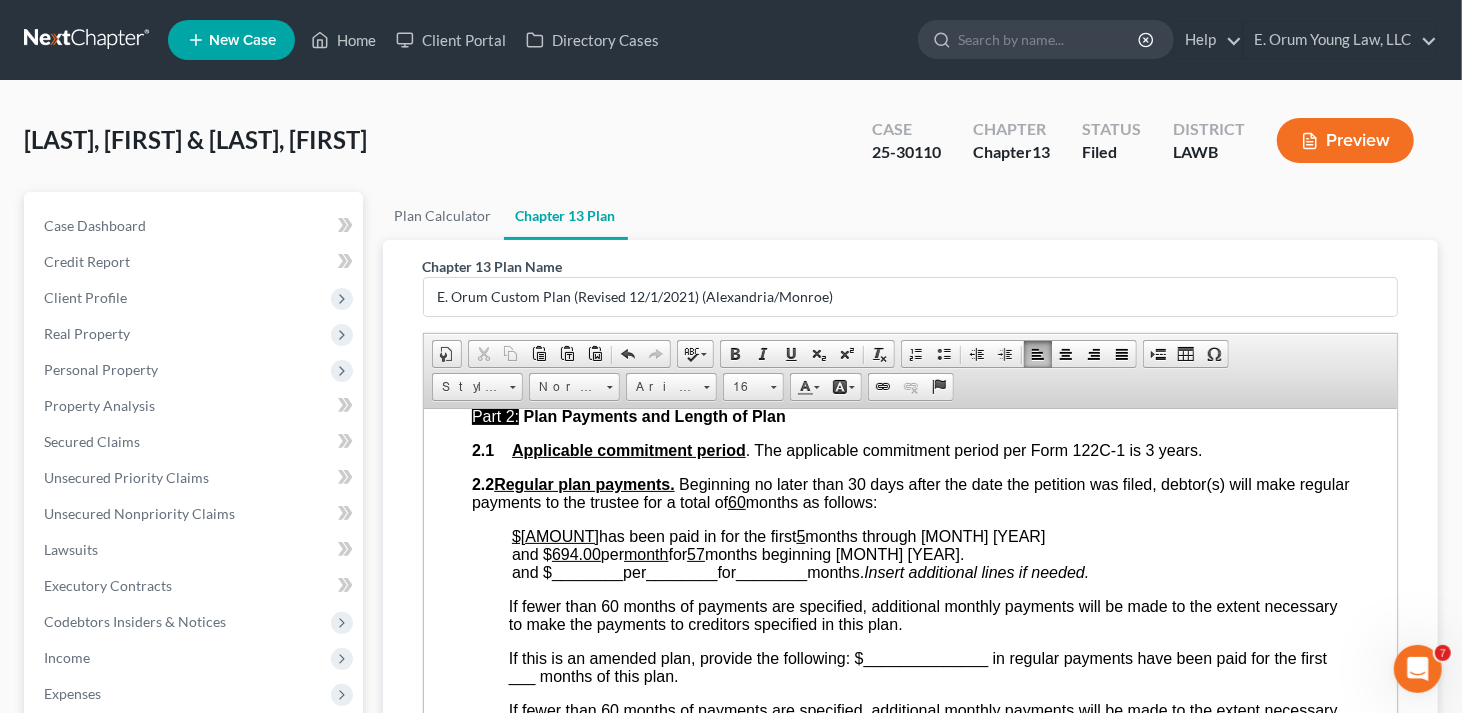 click on "57" at bounding box center [695, 553] 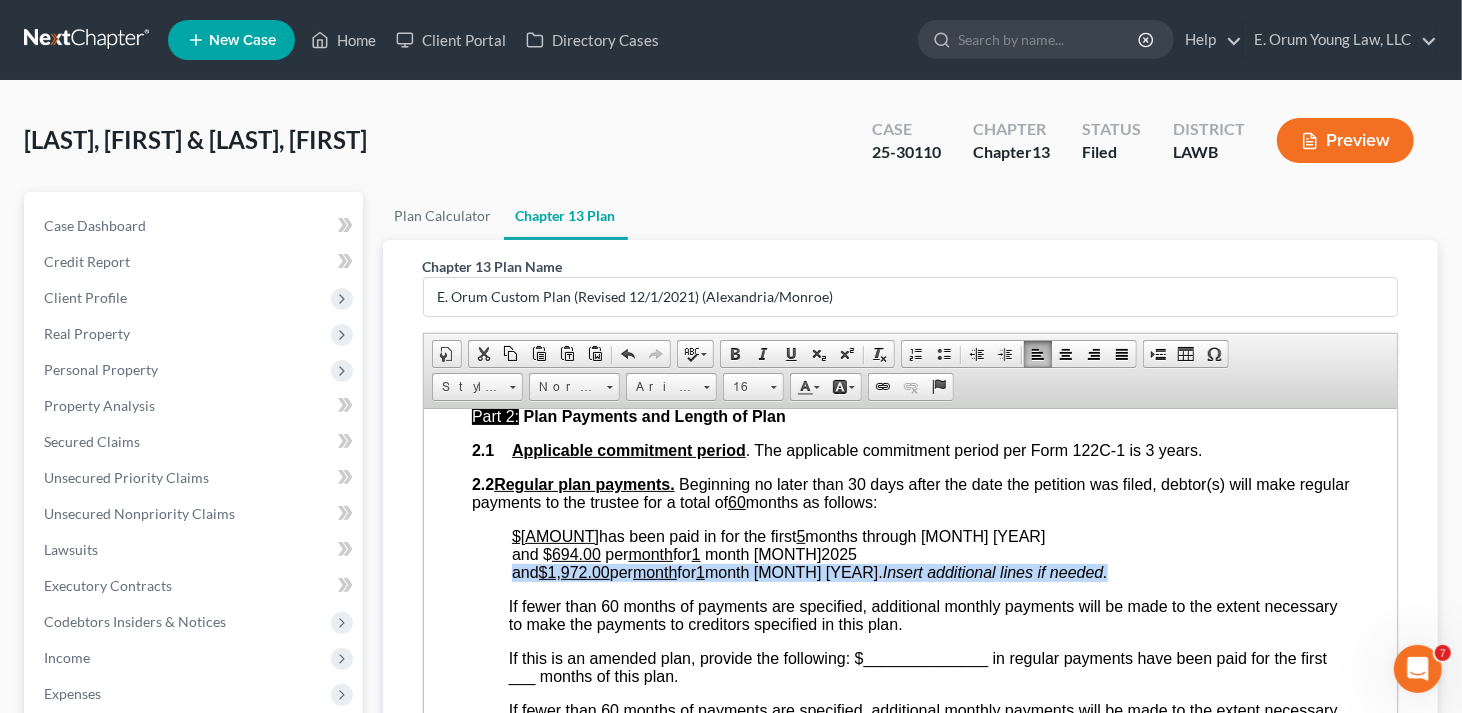 copy on "and $[AMOUNT] per month for 1 month [MONTH] [YEAR]. Insert additional lines if needed." 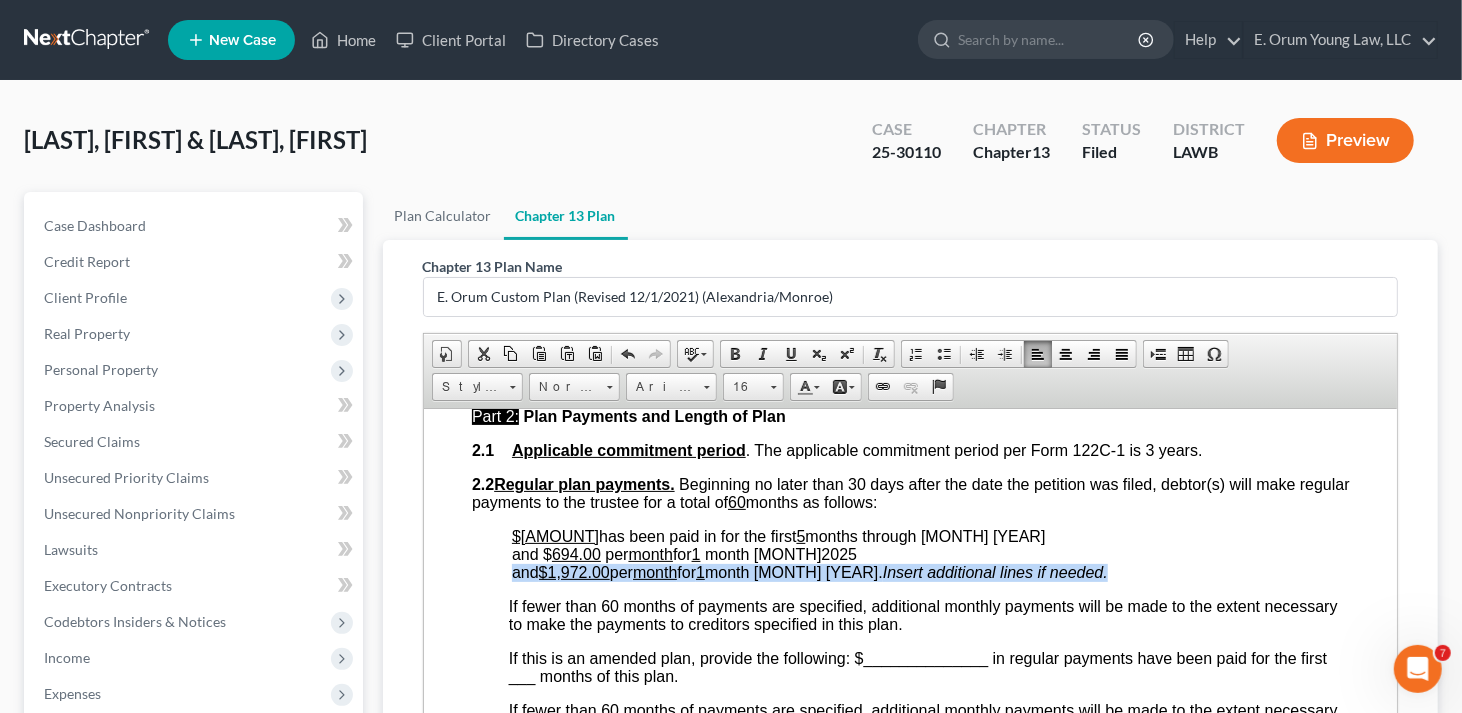 click on "Insert additional lines if needed." at bounding box center (994, 571) 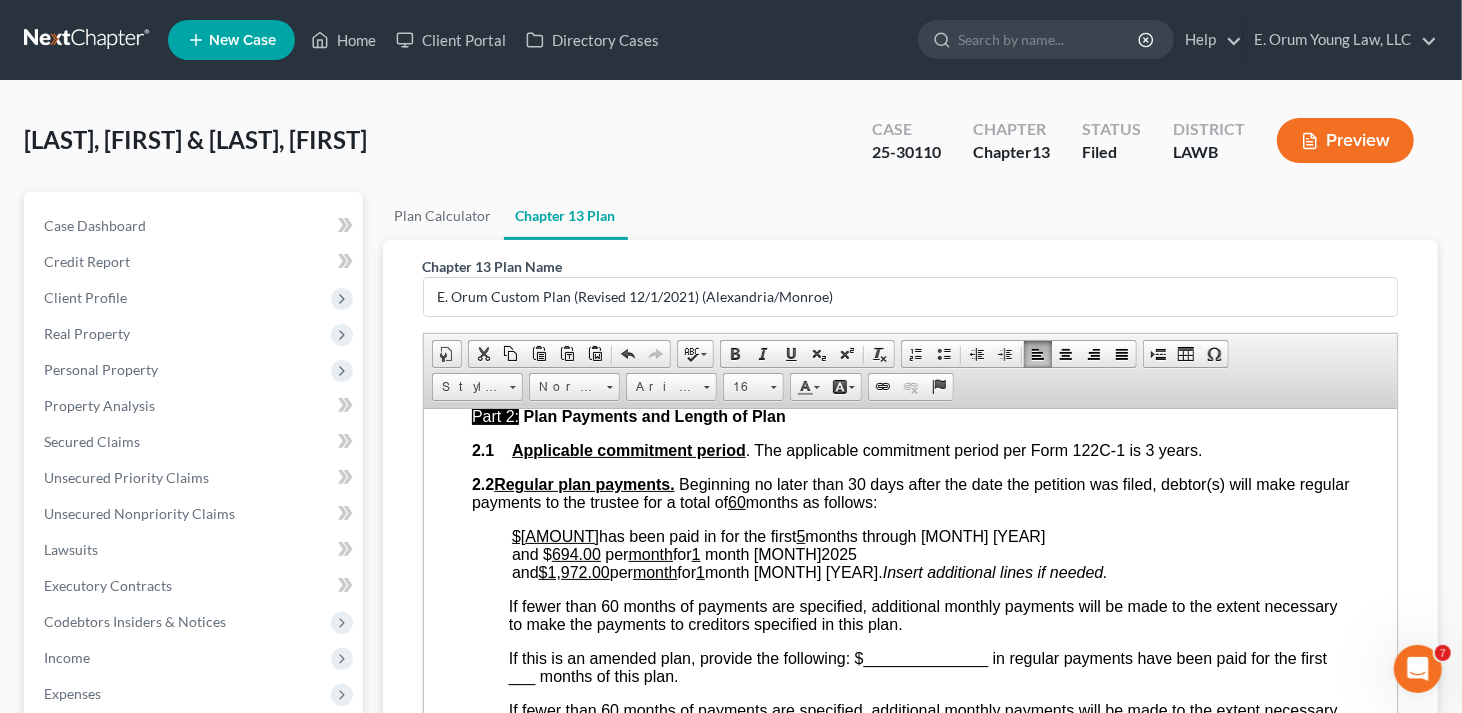 click on "$[AMOUNT] has been paid in for the first 5 months through [MONTH] [YEAR] and $[AMOUNT] per month for 1 month [MONTH] [YEAR] and $[AMOUNT] per month for 1 month [MONTH] [YEAR]. Insert additional lines if needed." at bounding box center [930, 554] 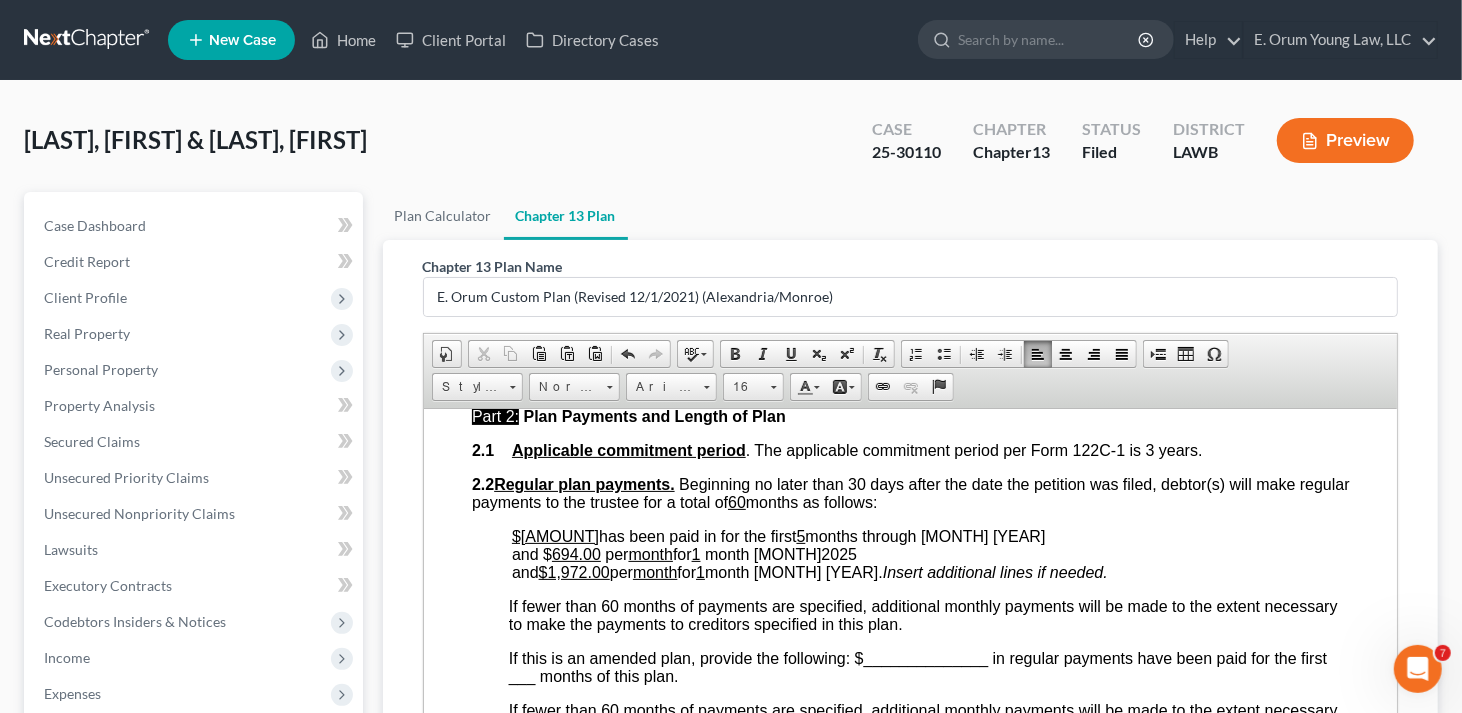 click on "$[AMOUNT] has been paid in for the first 5 months through [MONTH] [YEAR] and $[AMOUNT] per month for 1 month [MONTH] [YEAR] and $[AMOUNT] per month for 1 month [MONTH] [YEAR]. Insert additional lines if needed." at bounding box center [930, 554] 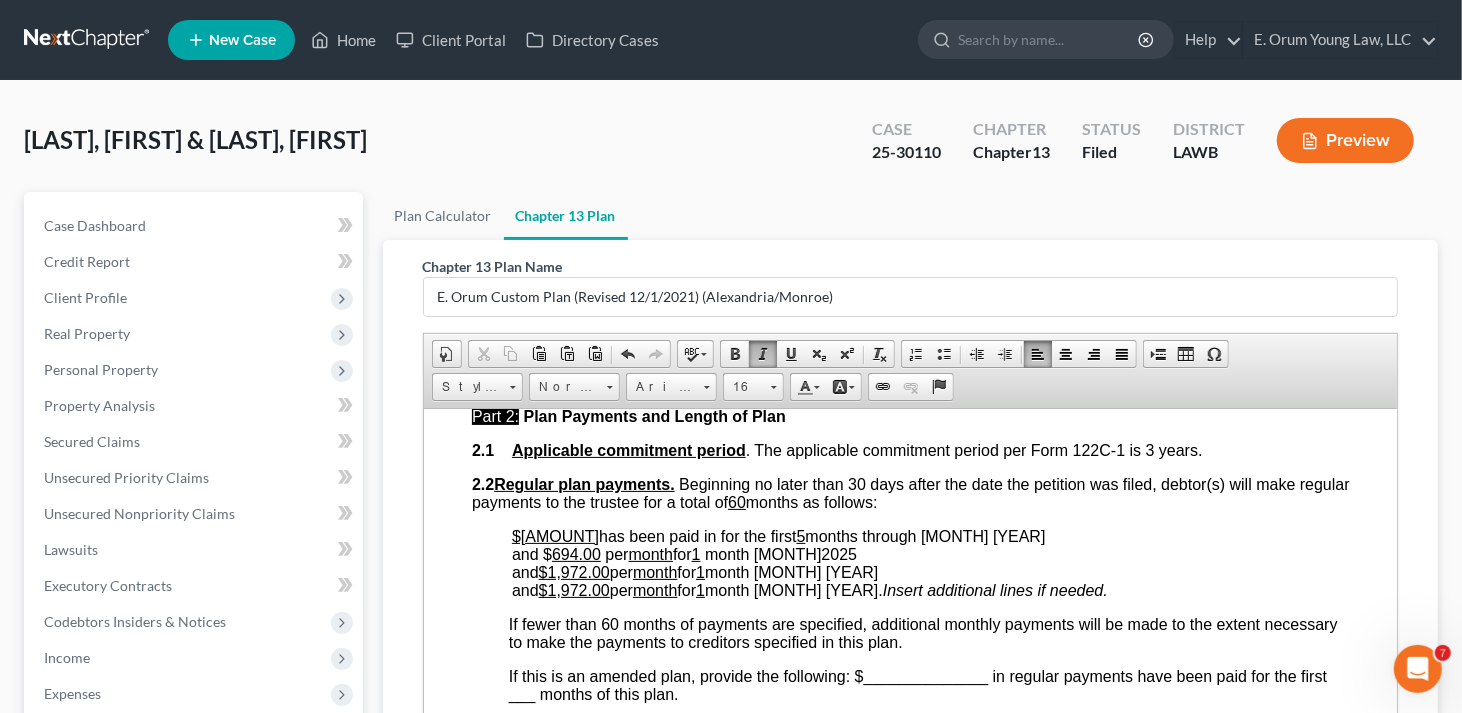 scroll, scrollTop: 116, scrollLeft: 0, axis: vertical 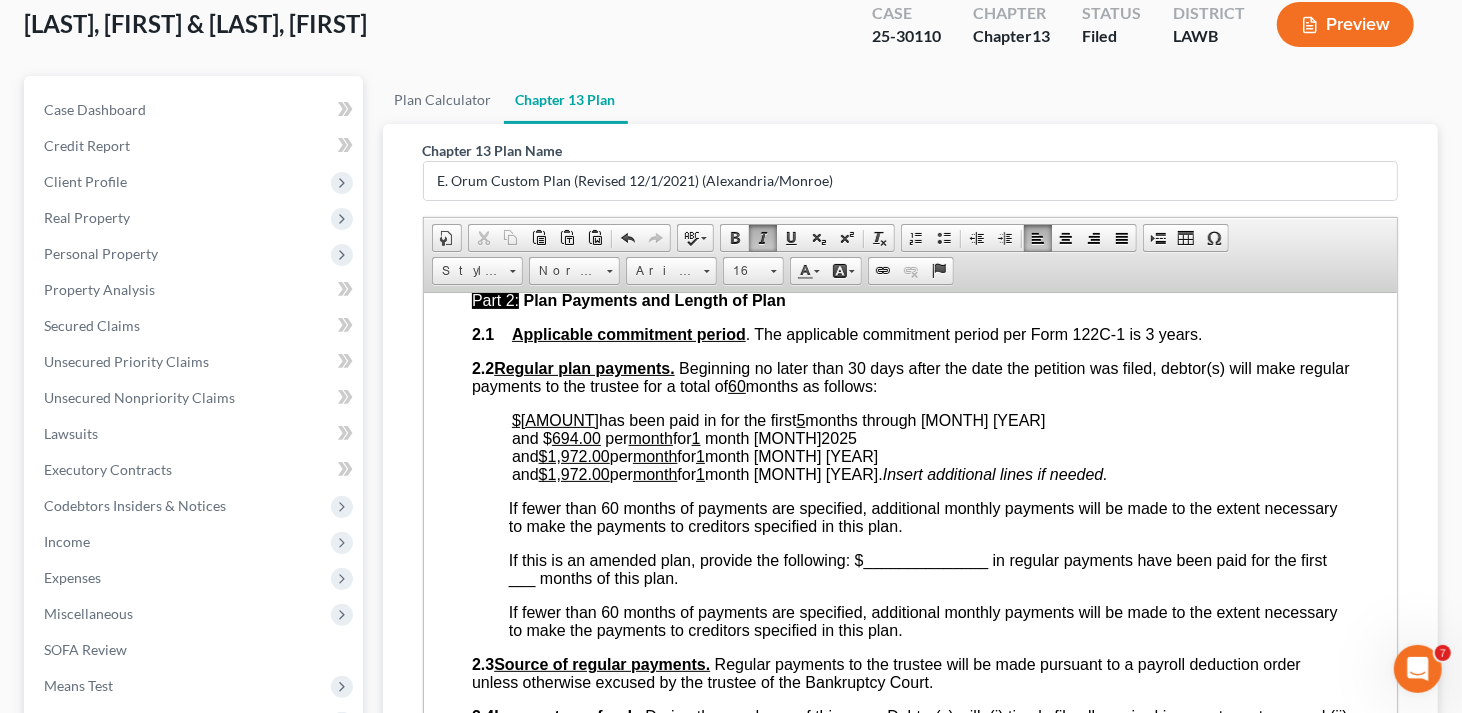 click on "$1,972.00" 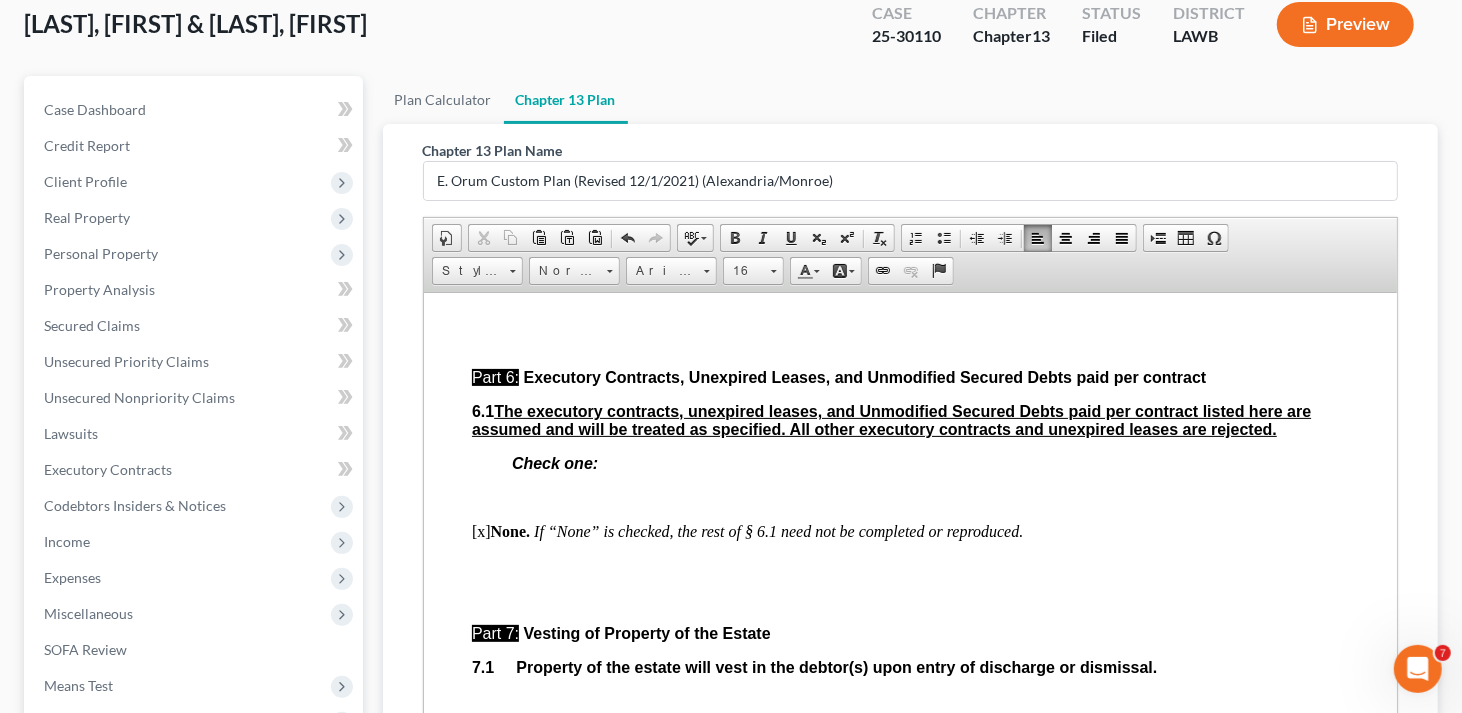 scroll, scrollTop: 6300, scrollLeft: 0, axis: vertical 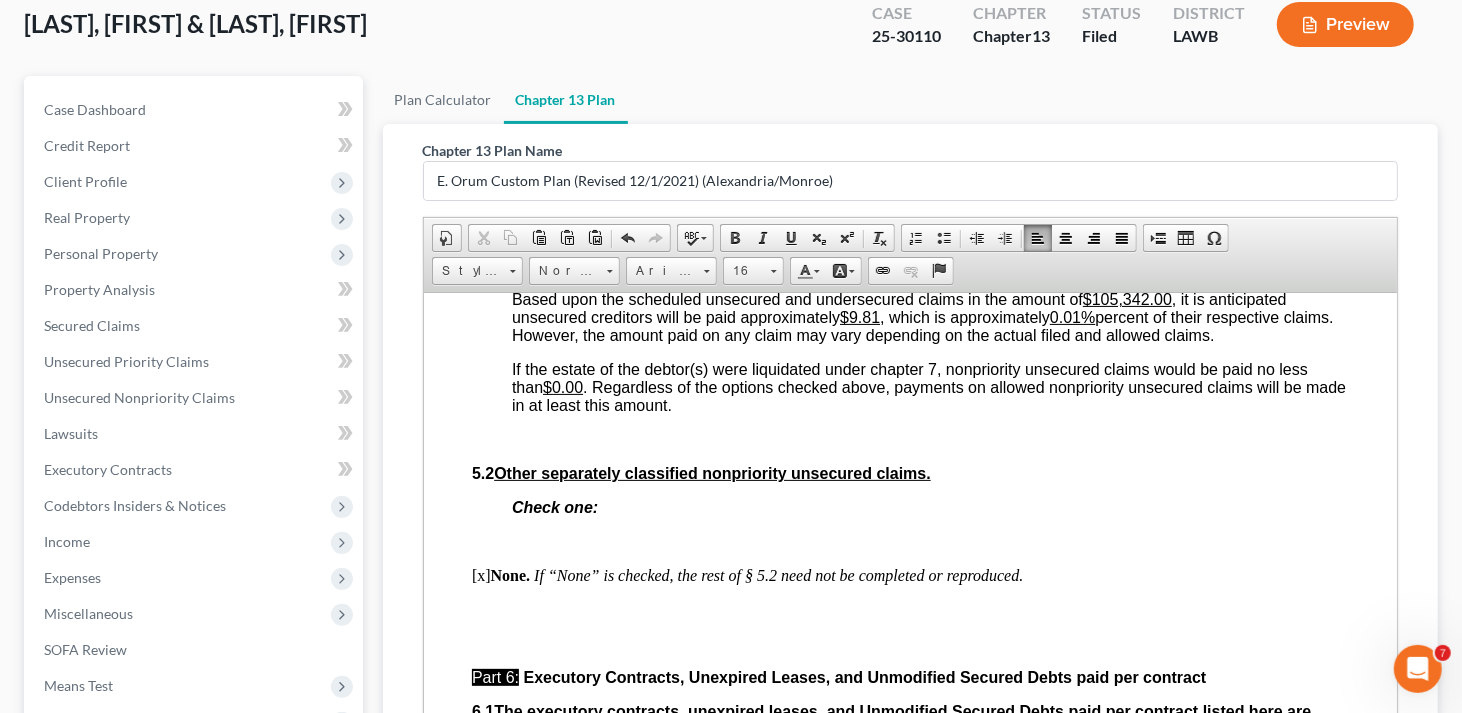 click on "$9.81" at bounding box center (859, 316) 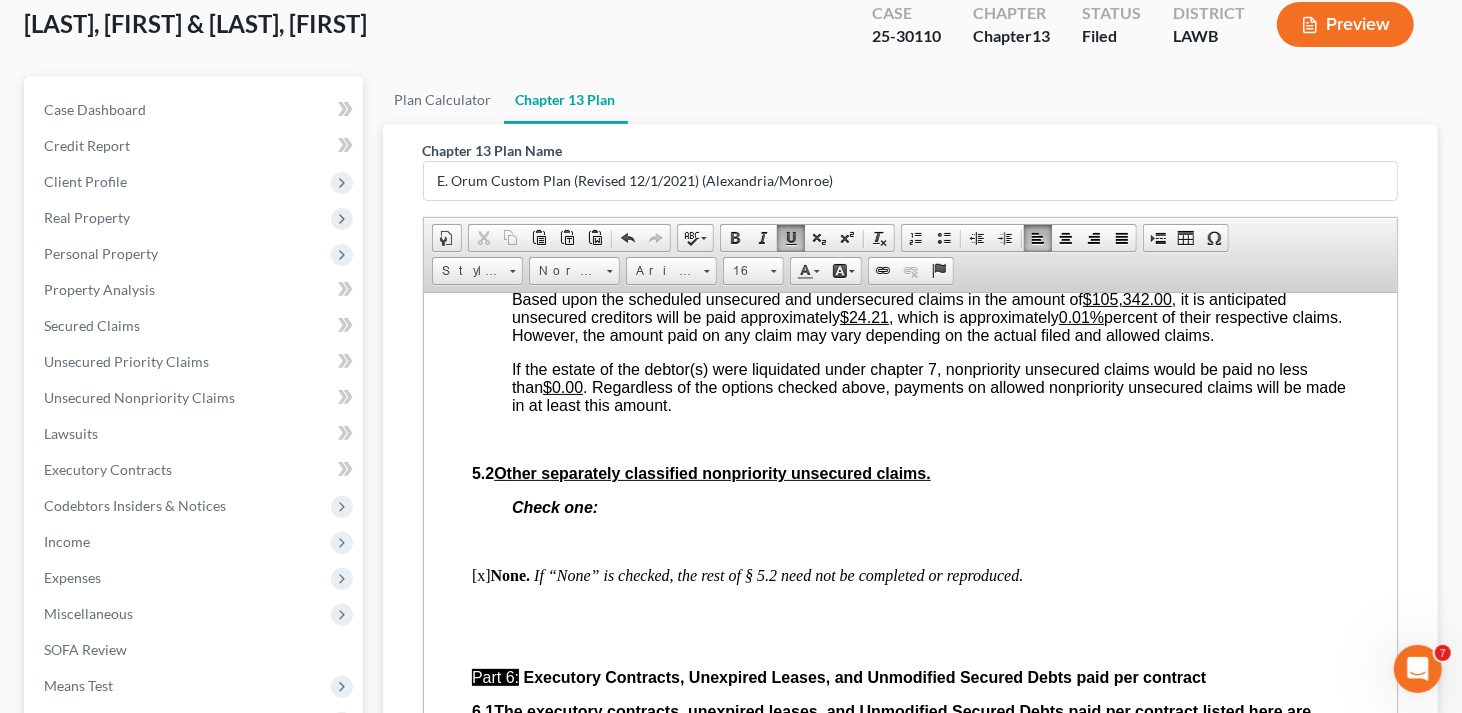 click on "Based upon the scheduled unsecured and undersecured claims in the amount of  $105,342.00 , it is anticipated unsecured creditors will be paid approximately  $24.21 , which is approximately   0.01%  percent of their respective claims. However, the amount paid on any claim may vary depending on the actual filed and allowed claims." at bounding box center (926, 316) 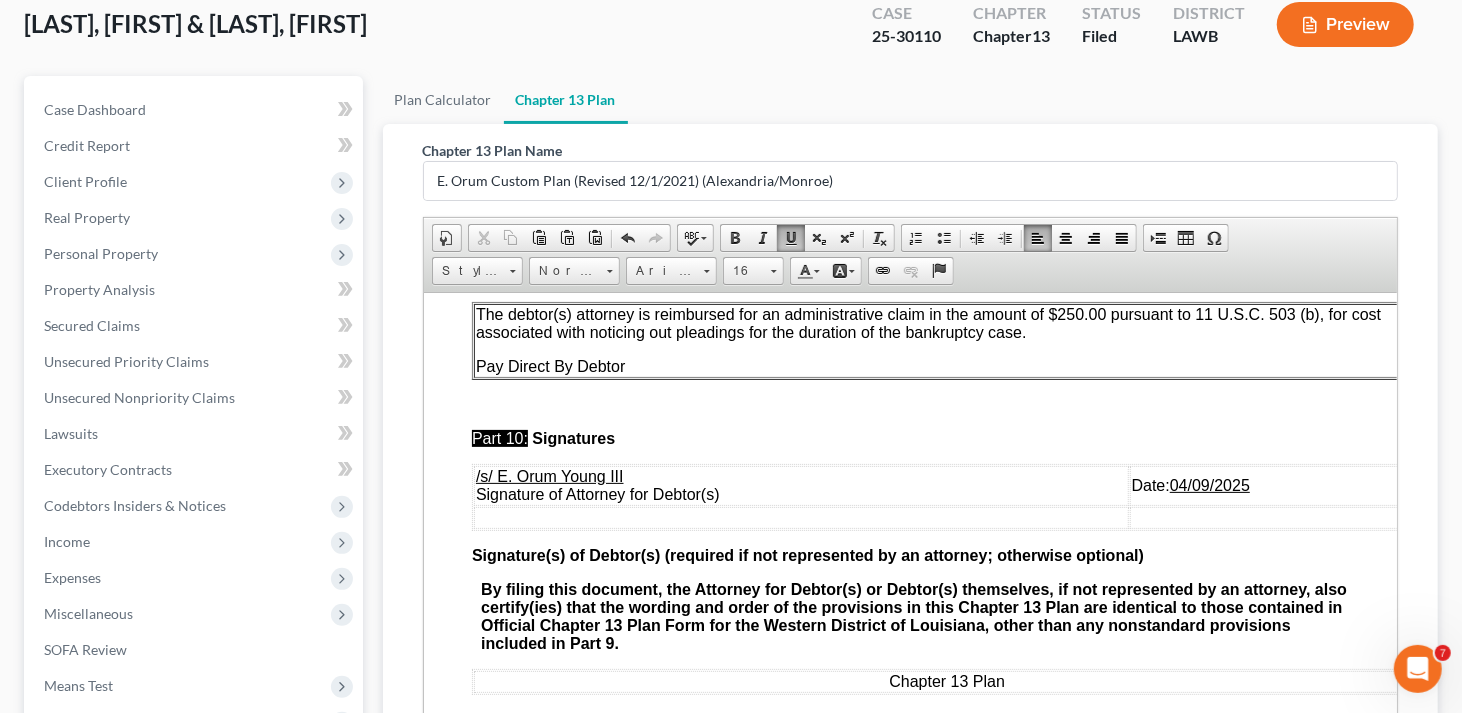 scroll, scrollTop: 7780, scrollLeft: 0, axis: vertical 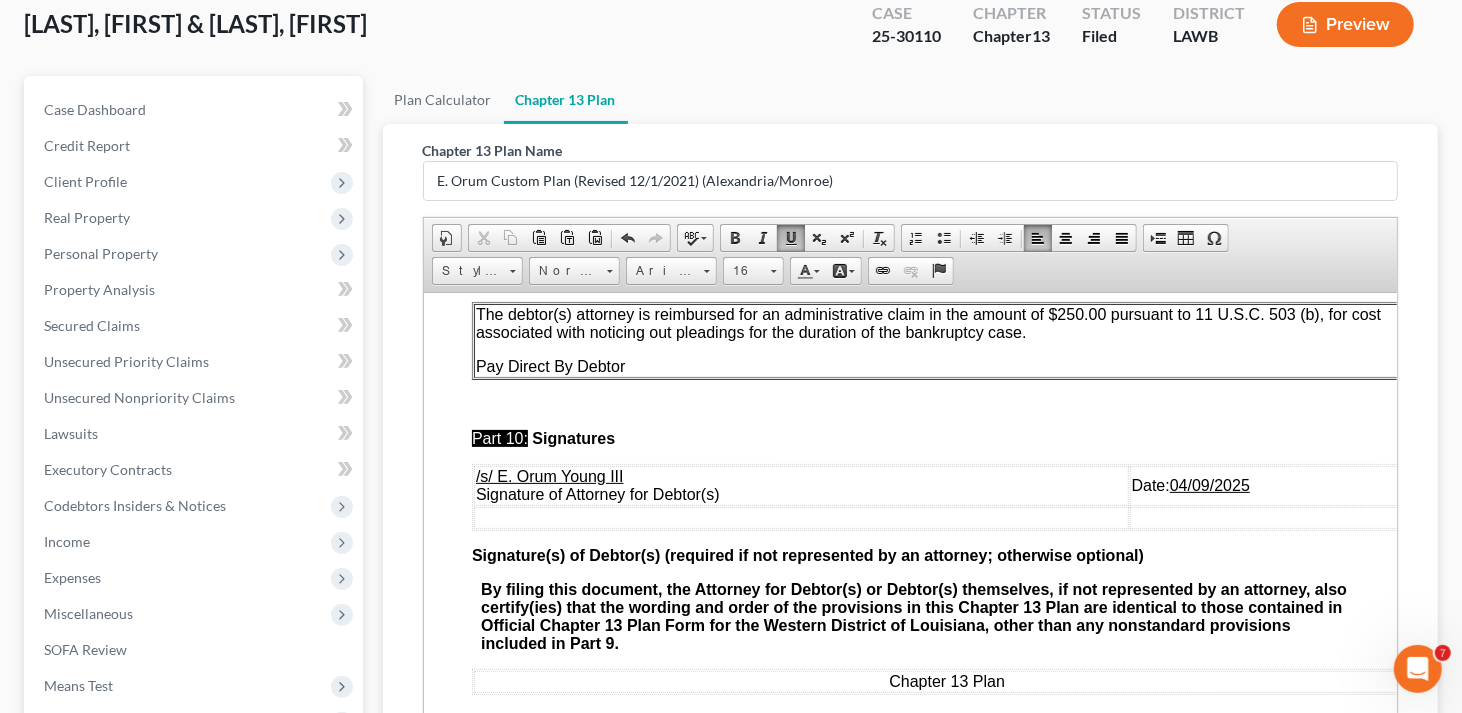 click on "04/09/2025" at bounding box center (1209, 484) 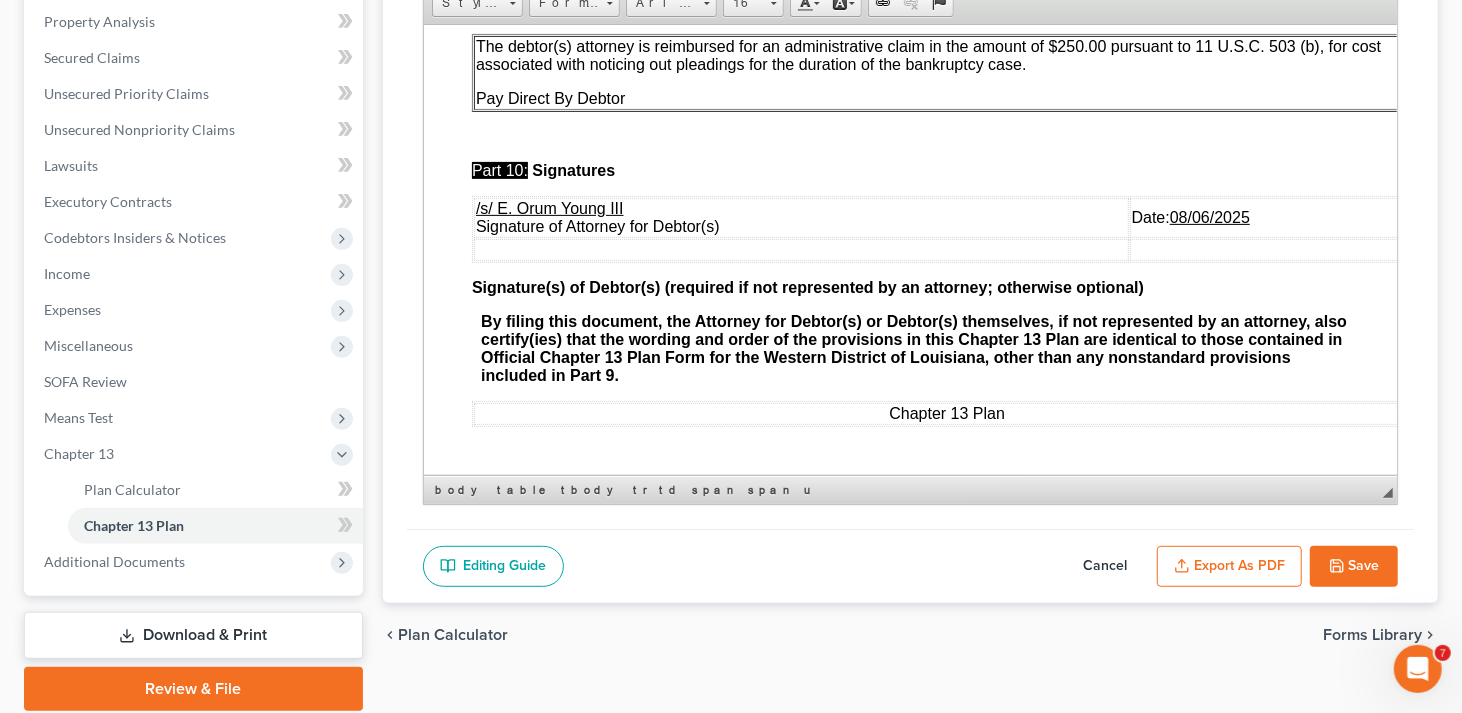 scroll, scrollTop: 454, scrollLeft: 0, axis: vertical 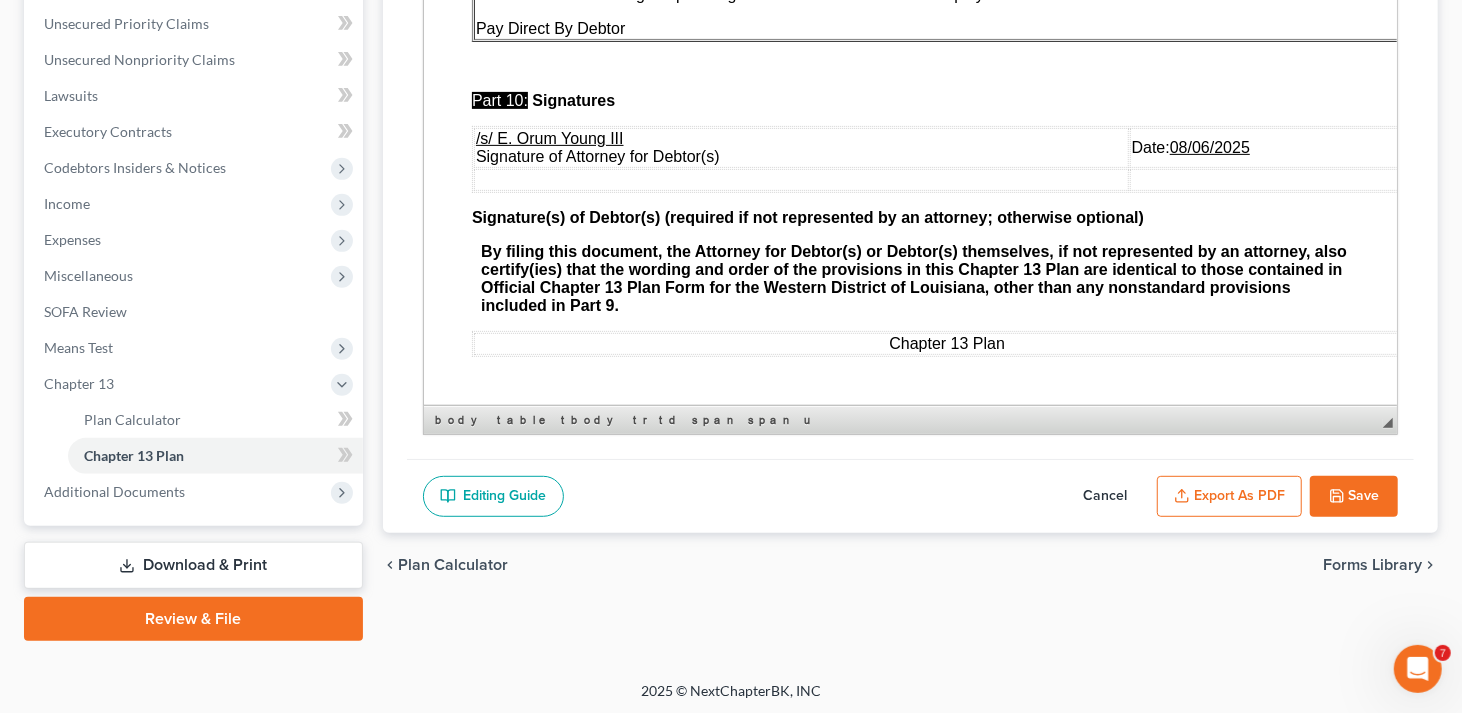 click on "Export as PDF" at bounding box center (1229, 497) 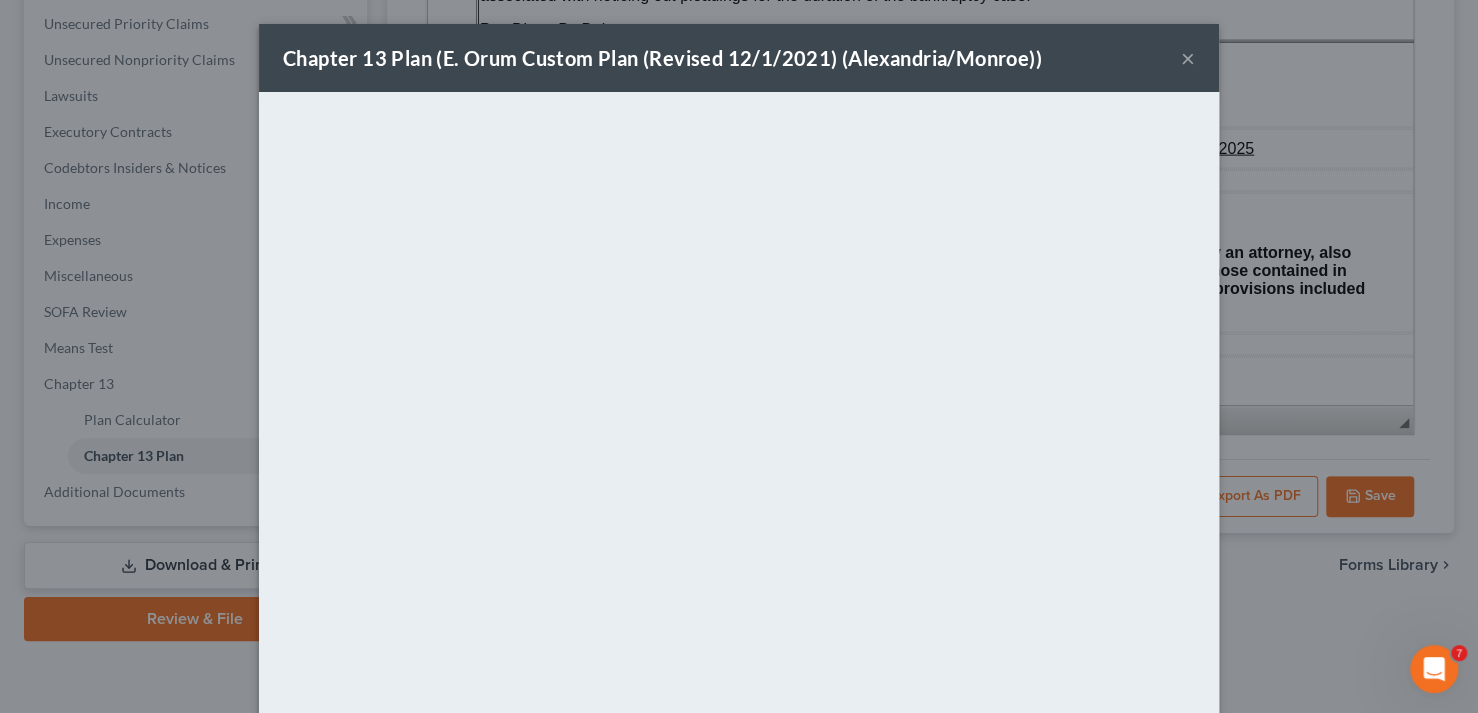 click on "×" at bounding box center [1188, 58] 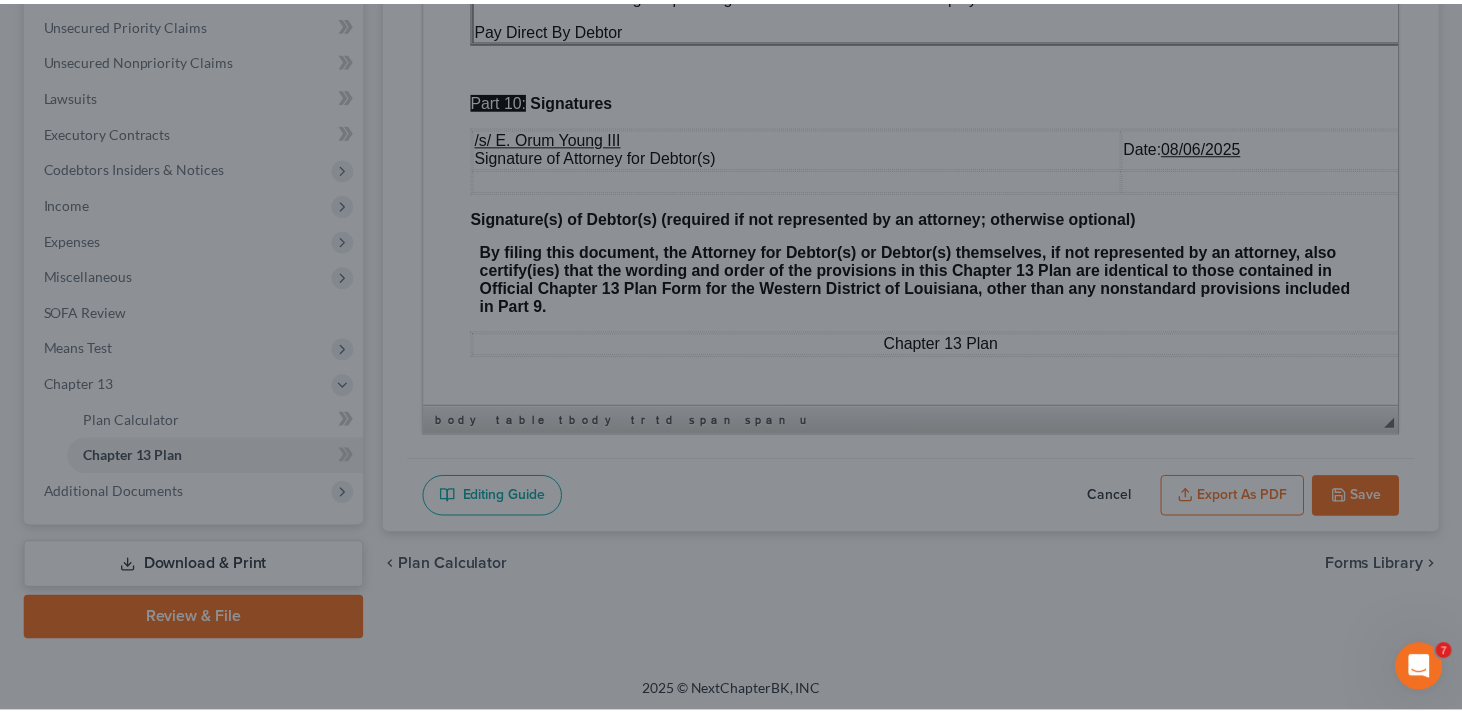 scroll, scrollTop: 7780, scrollLeft: 0, axis: vertical 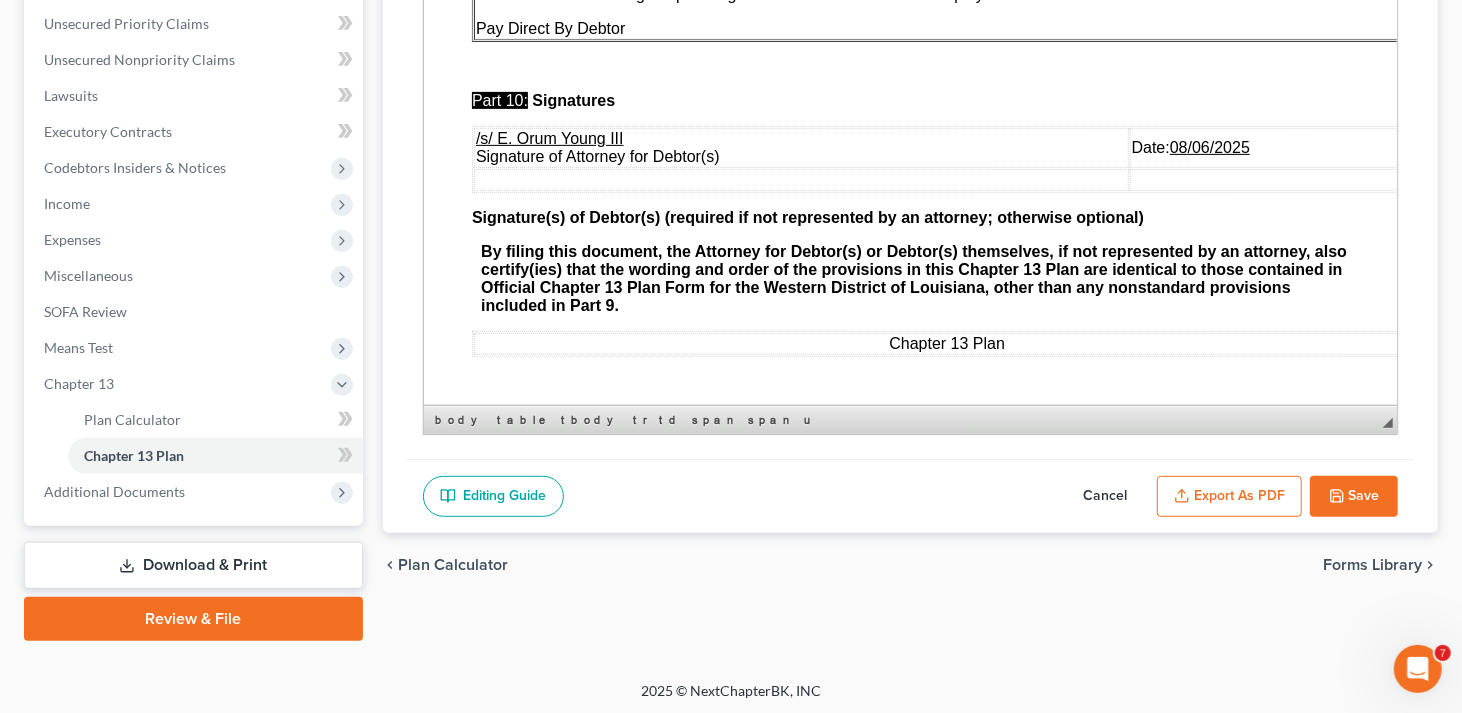 click on "Save" at bounding box center (1354, 497) 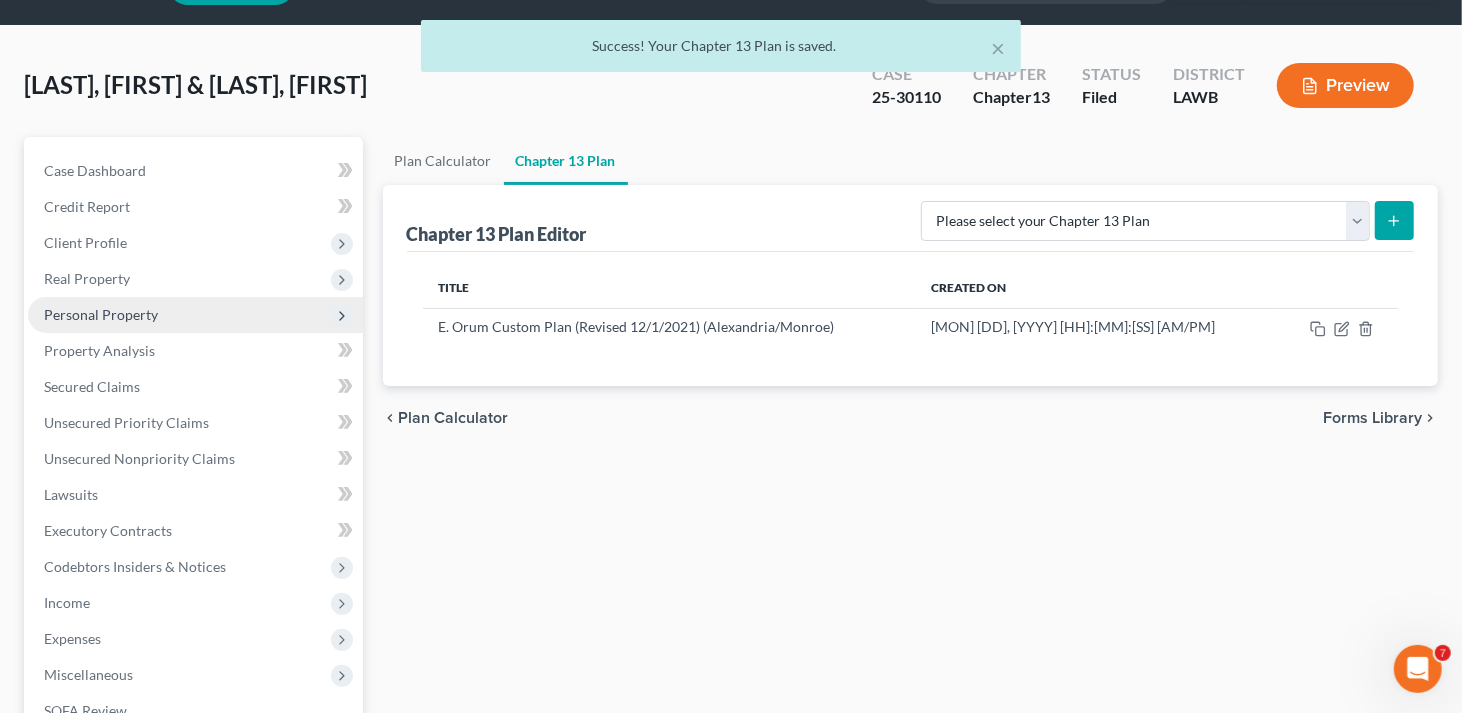 scroll, scrollTop: 54, scrollLeft: 0, axis: vertical 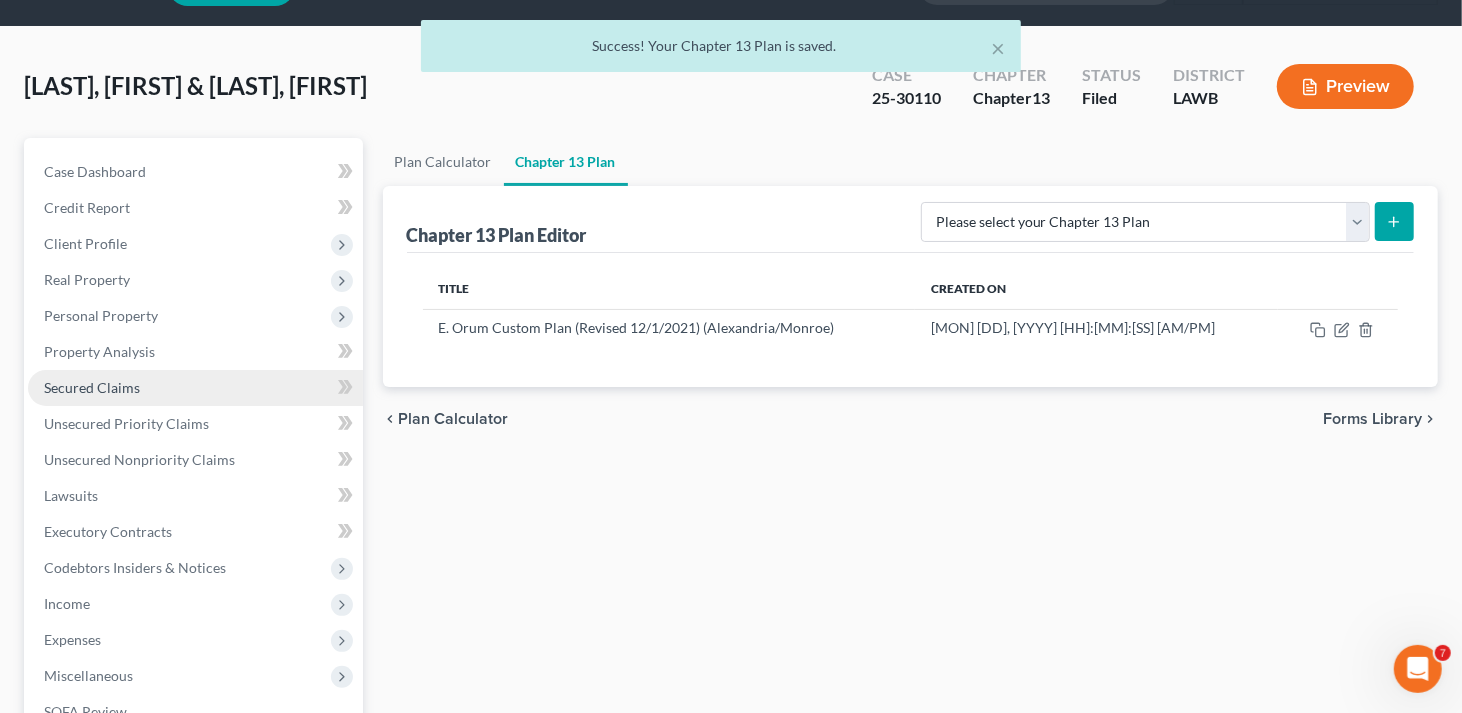 click on "Secured Claims" at bounding box center [92, 387] 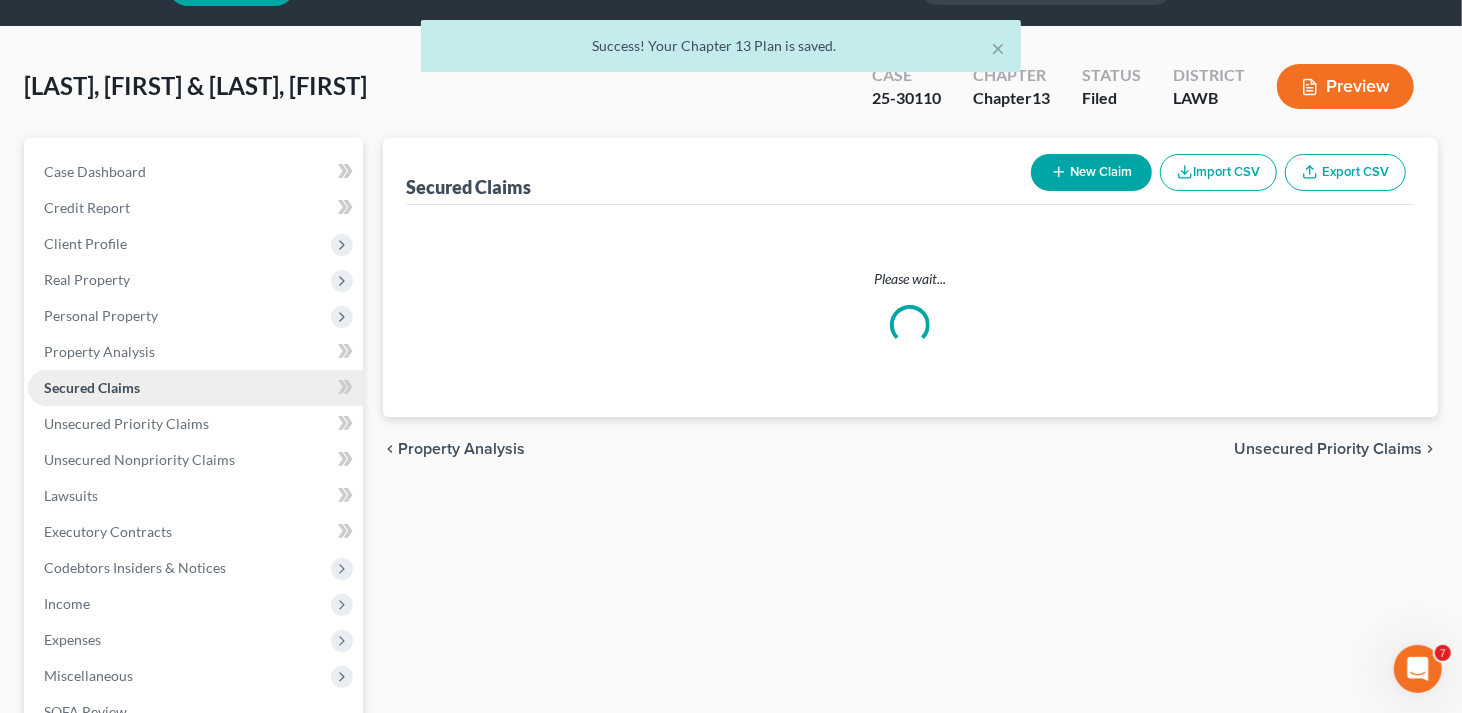 click on "Case Dashboard
Payments
Invoices
Payments
Payments
Credit Report
Client Profile" at bounding box center [195, 496] 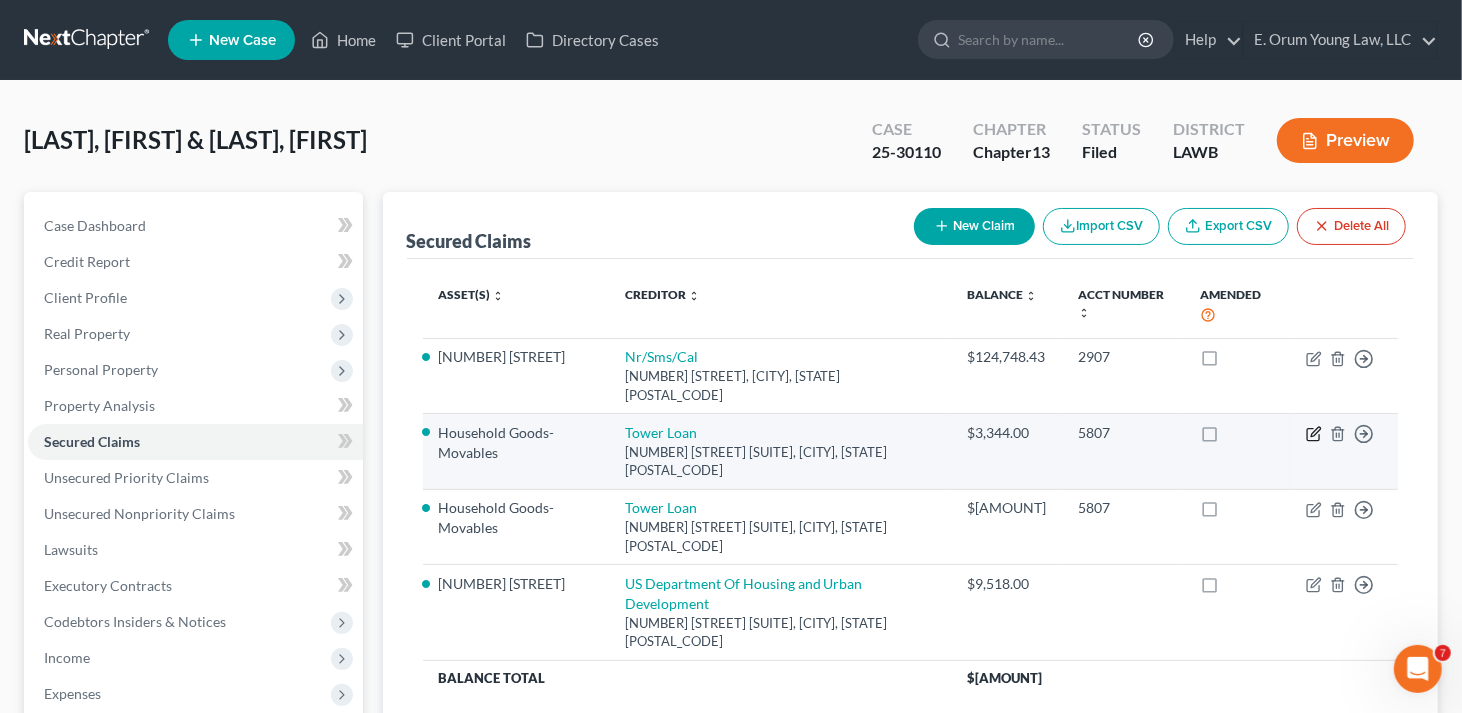 click 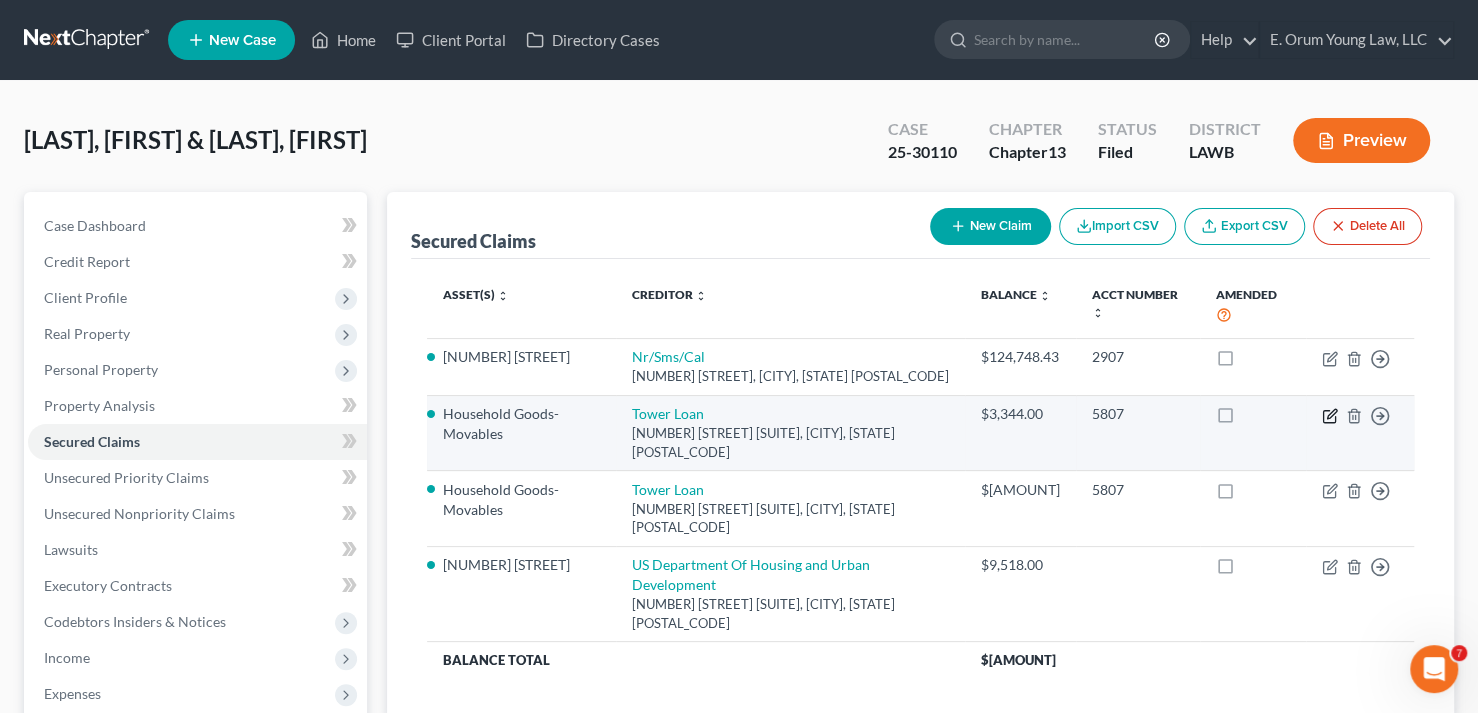 select on "25" 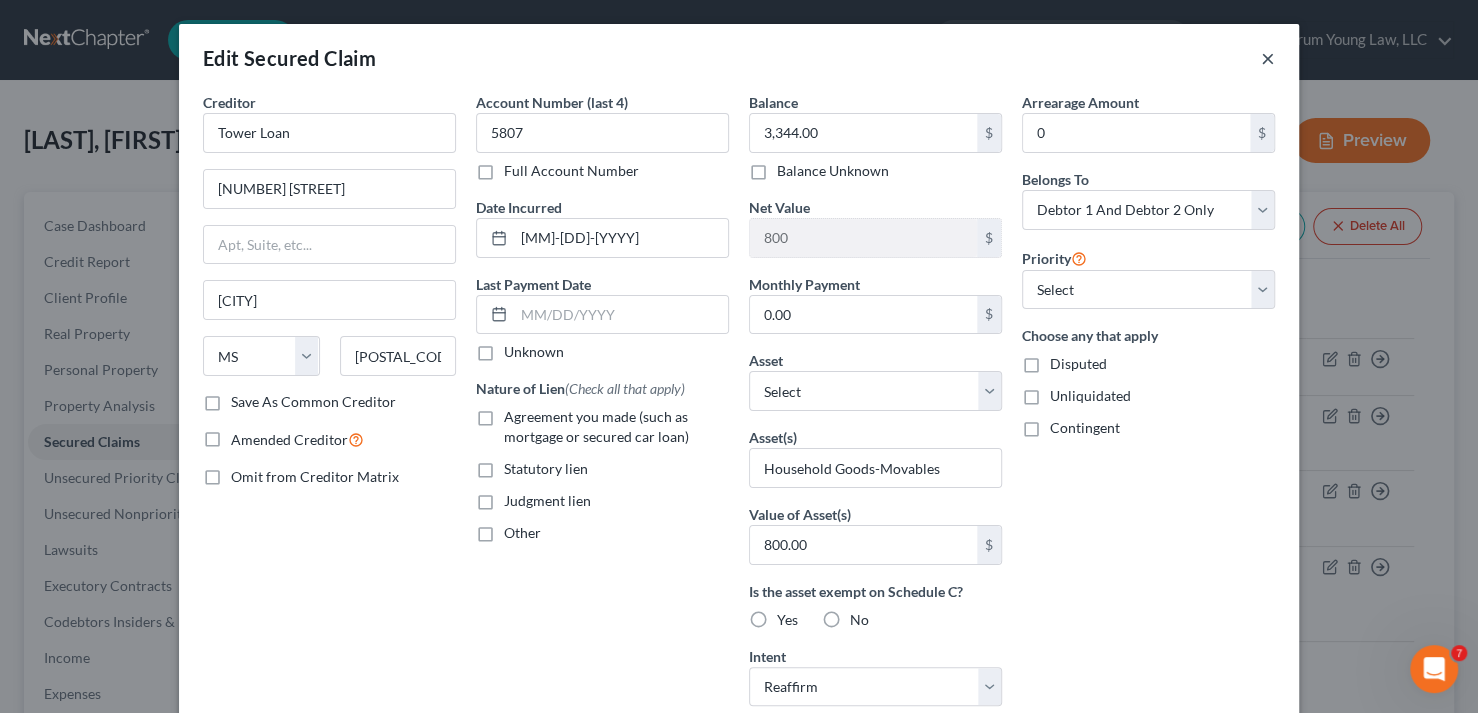 click on "×" at bounding box center [1268, 58] 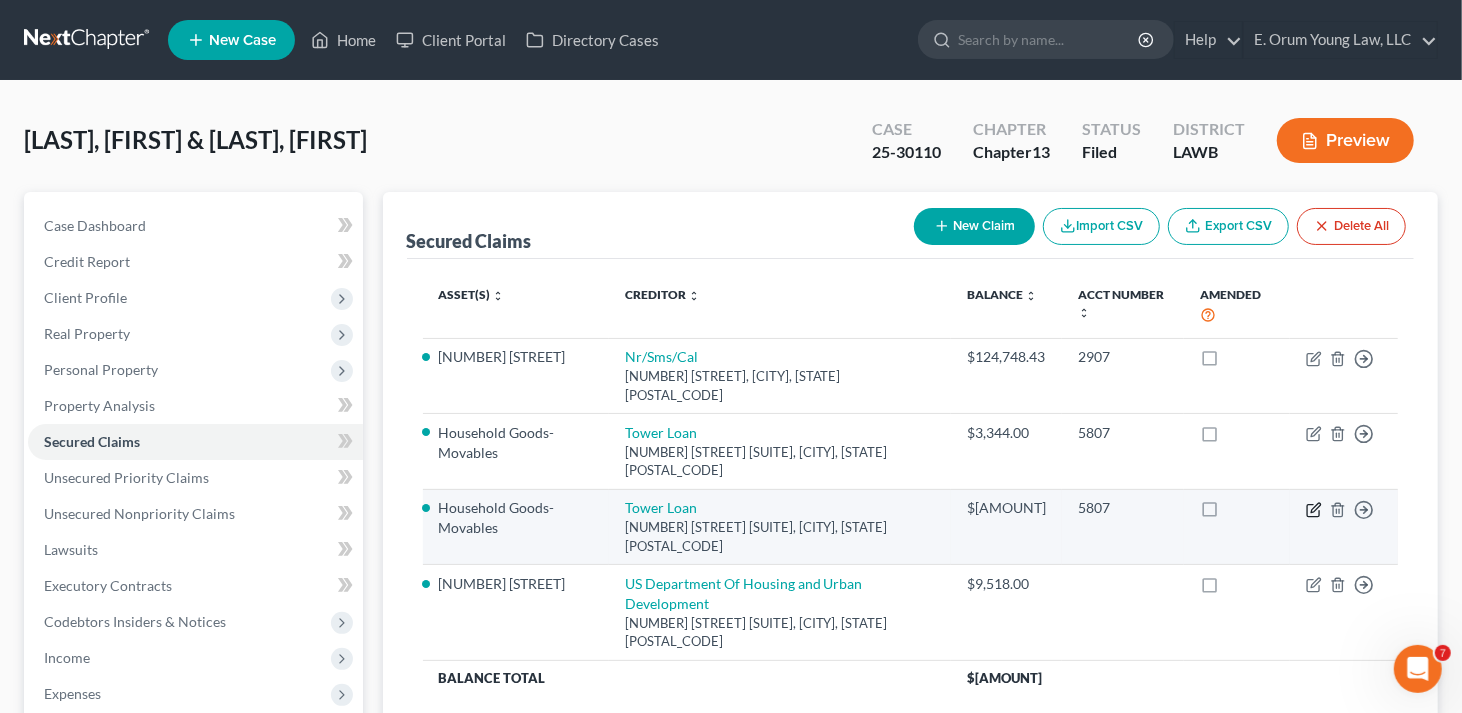 click 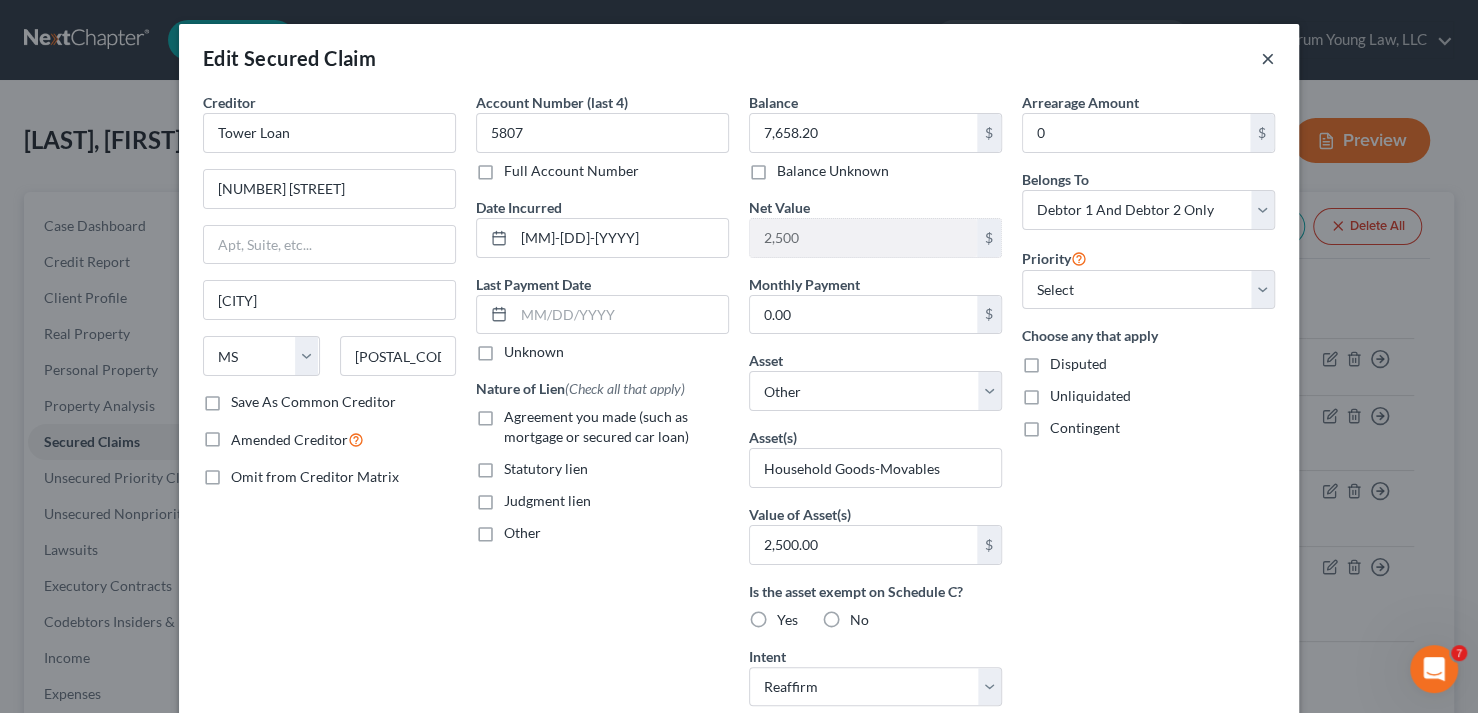 click on "×" at bounding box center [1268, 58] 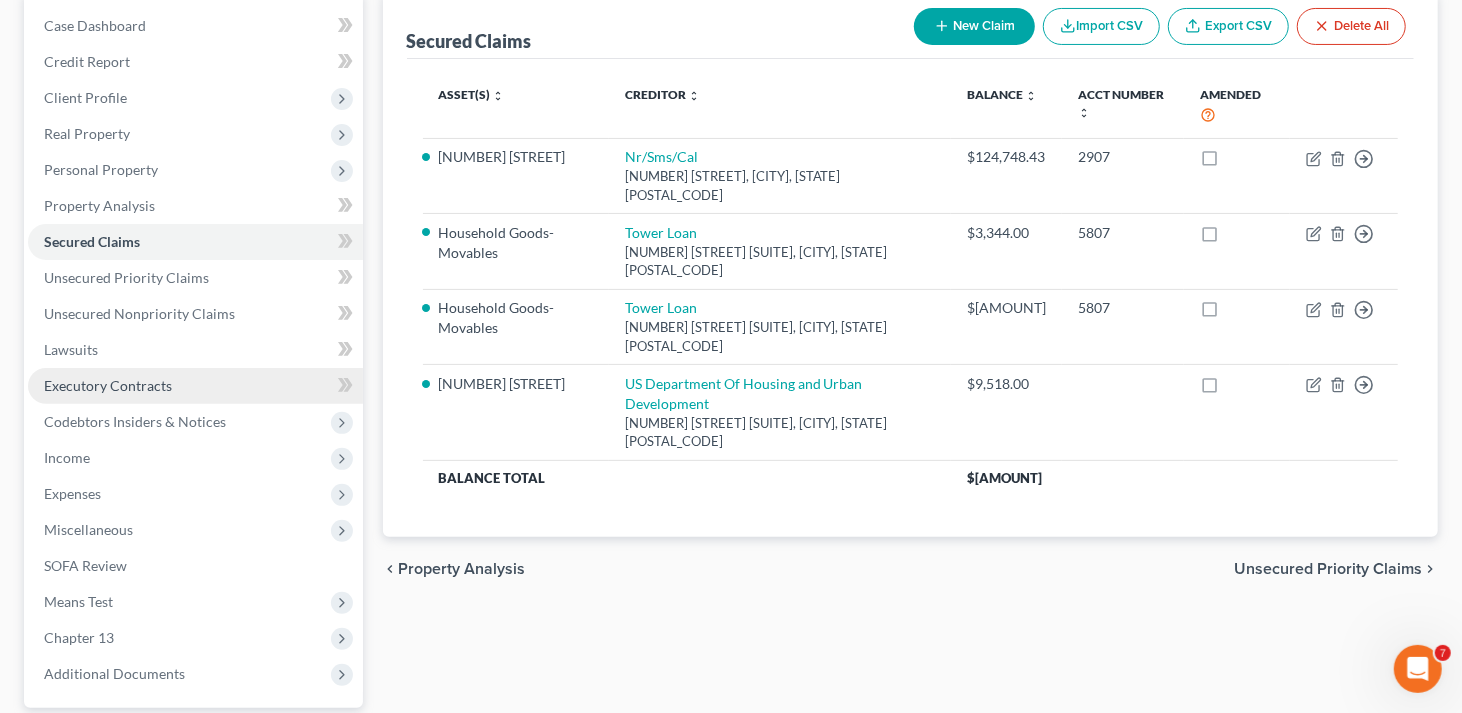 scroll, scrollTop: 383, scrollLeft: 0, axis: vertical 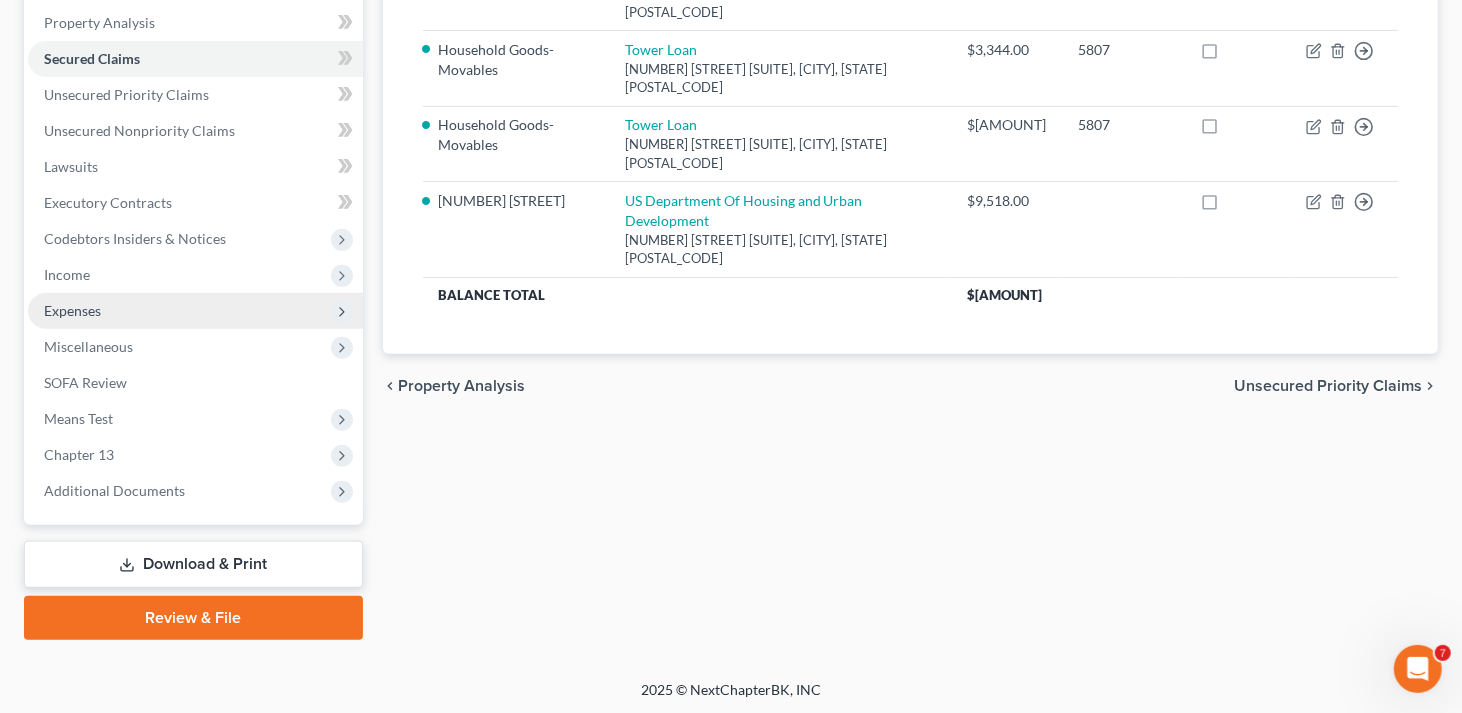 click on "Expenses" at bounding box center (72, 310) 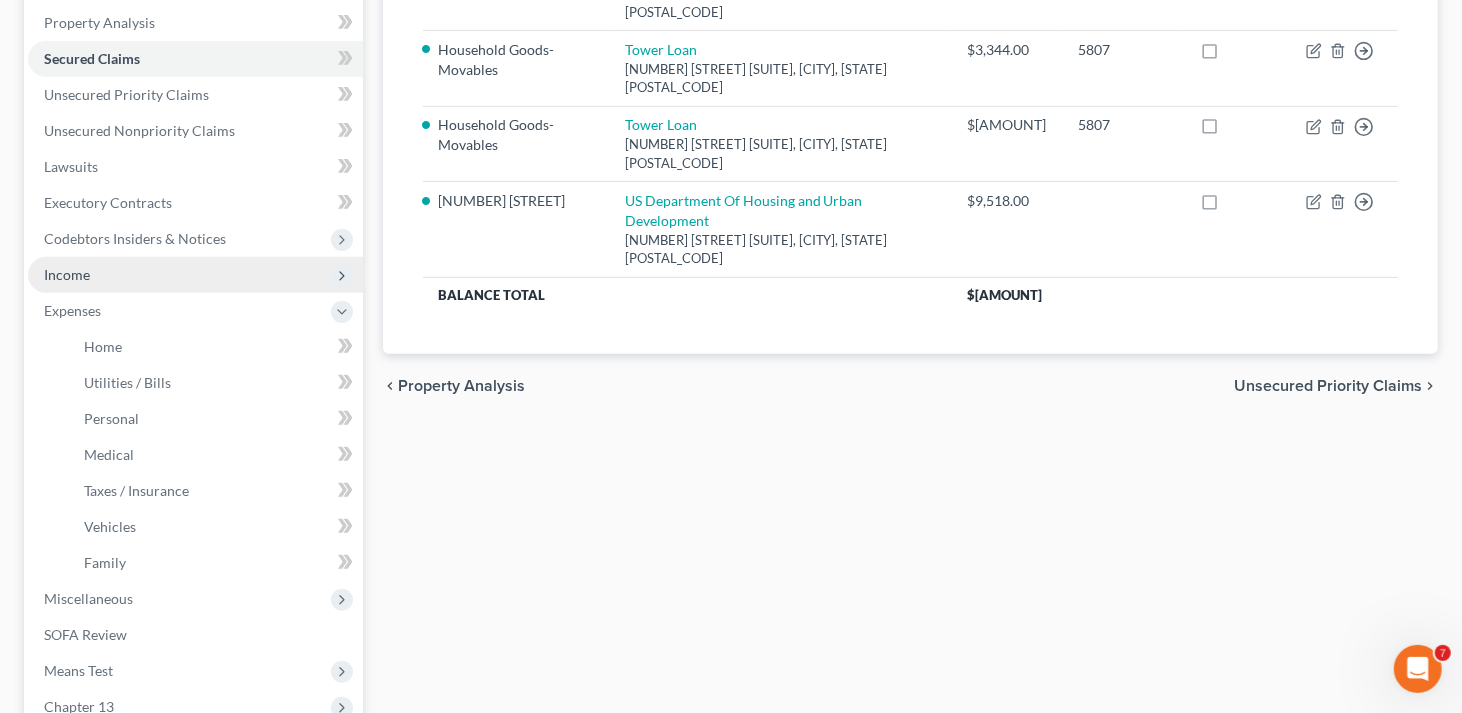 click on "Income" at bounding box center [195, 275] 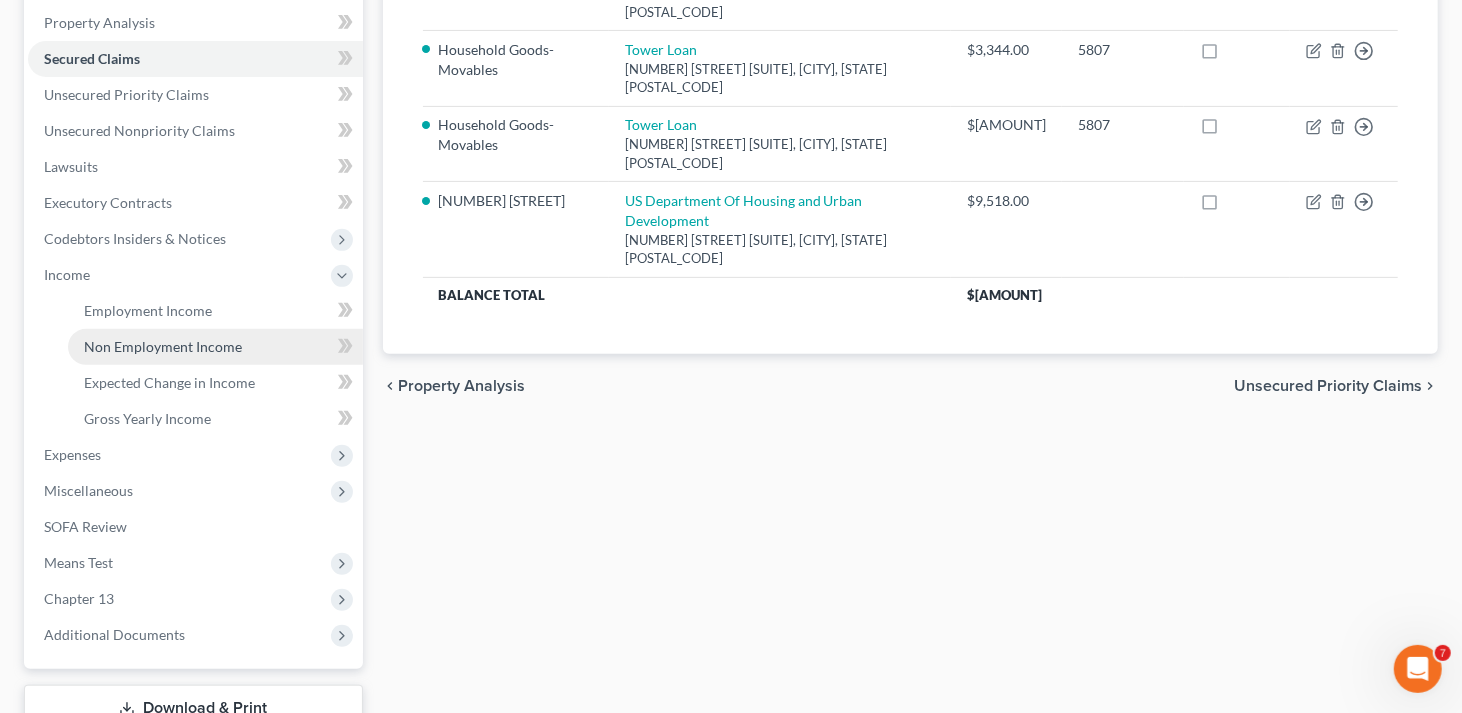 click on "Non Employment Income" at bounding box center [163, 346] 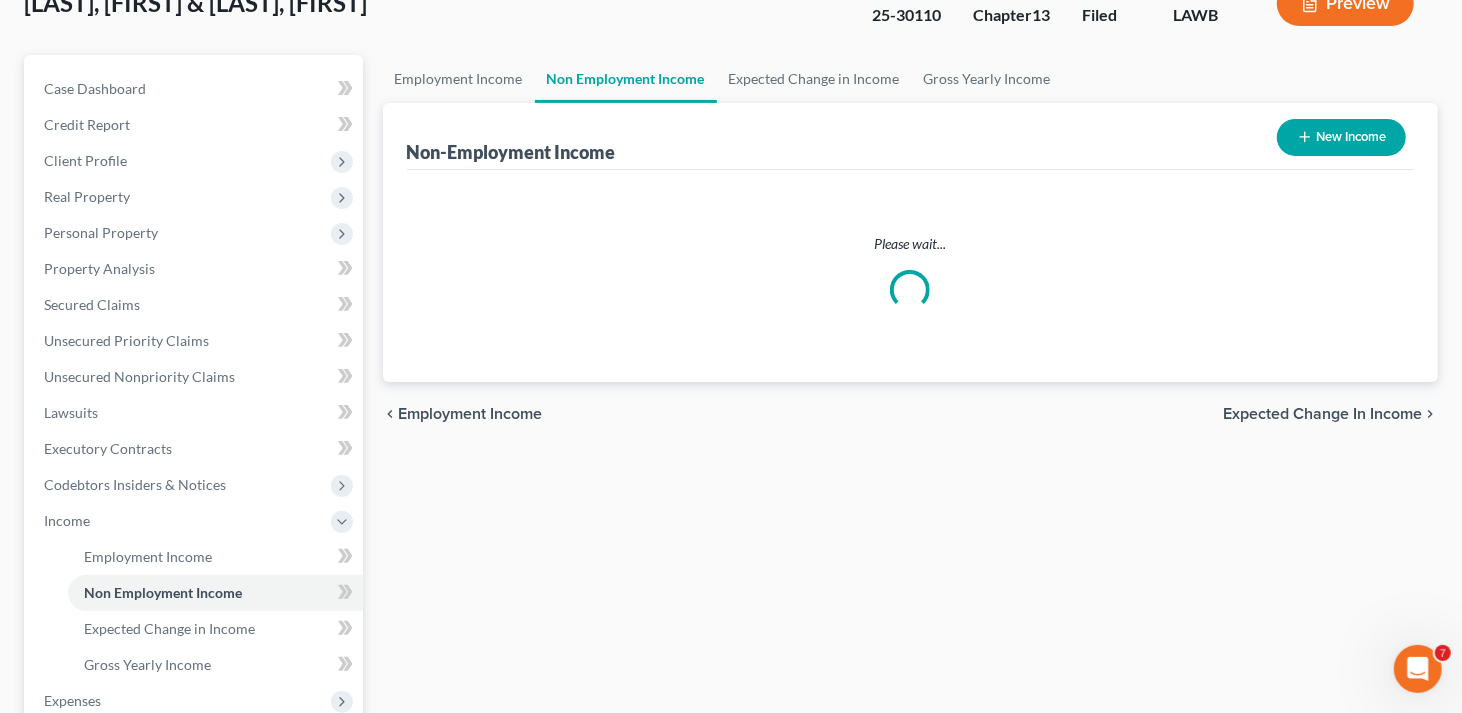 scroll, scrollTop: 0, scrollLeft: 0, axis: both 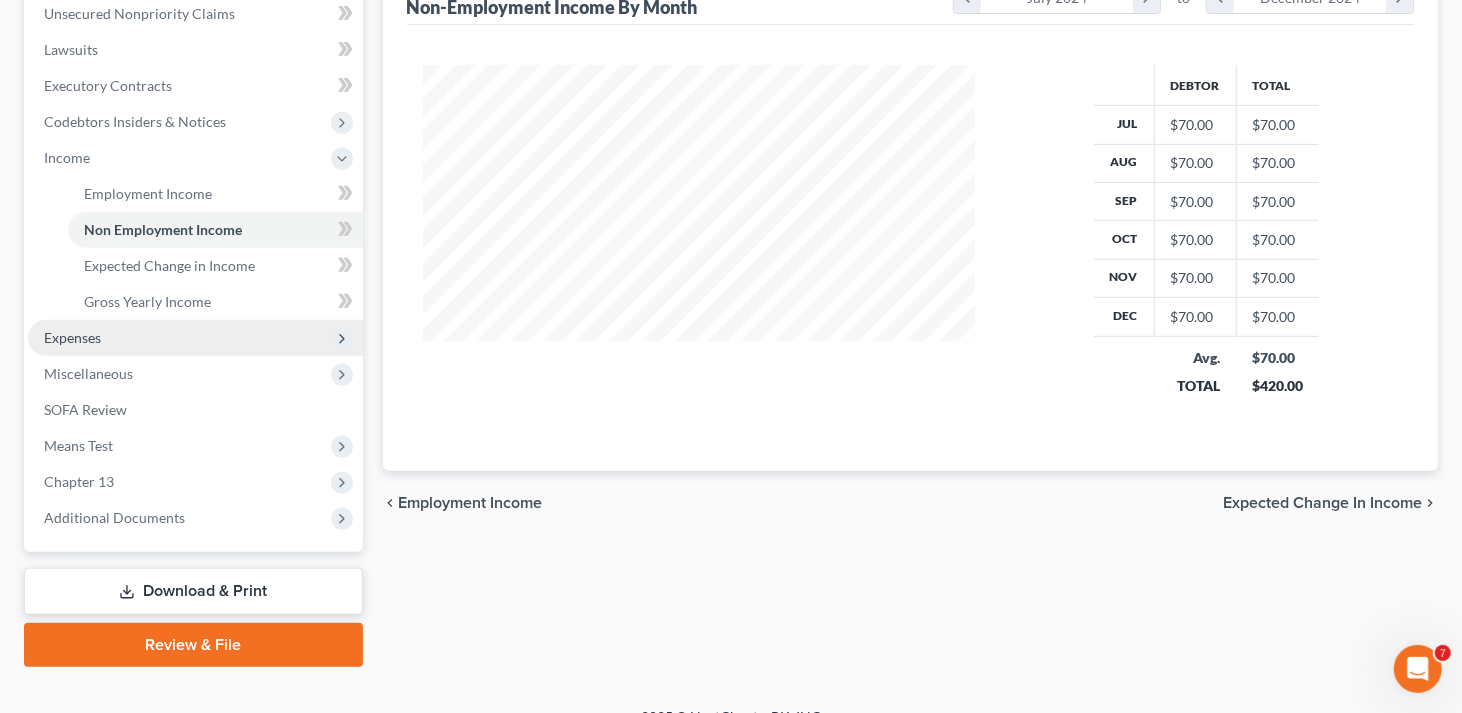 click on "Expenses" at bounding box center [195, 338] 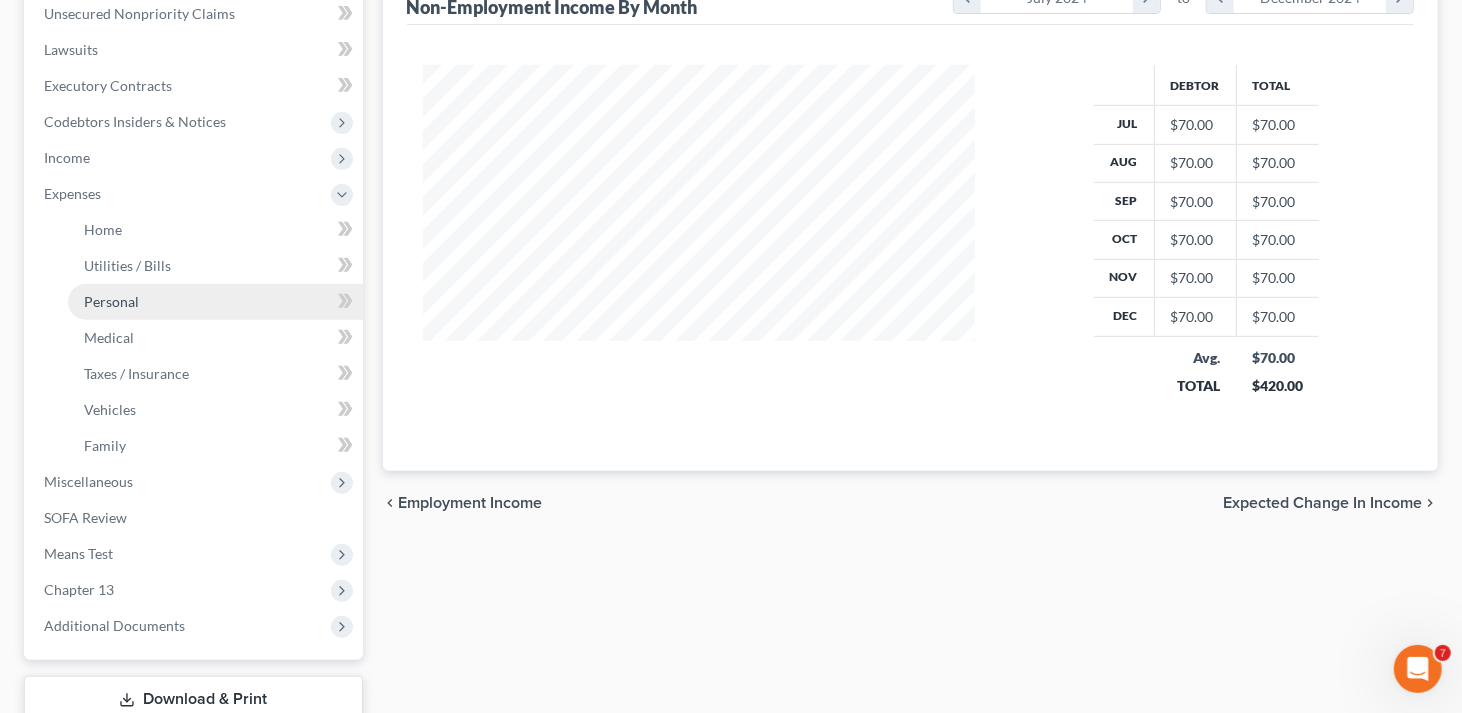 click on "Personal" at bounding box center [111, 301] 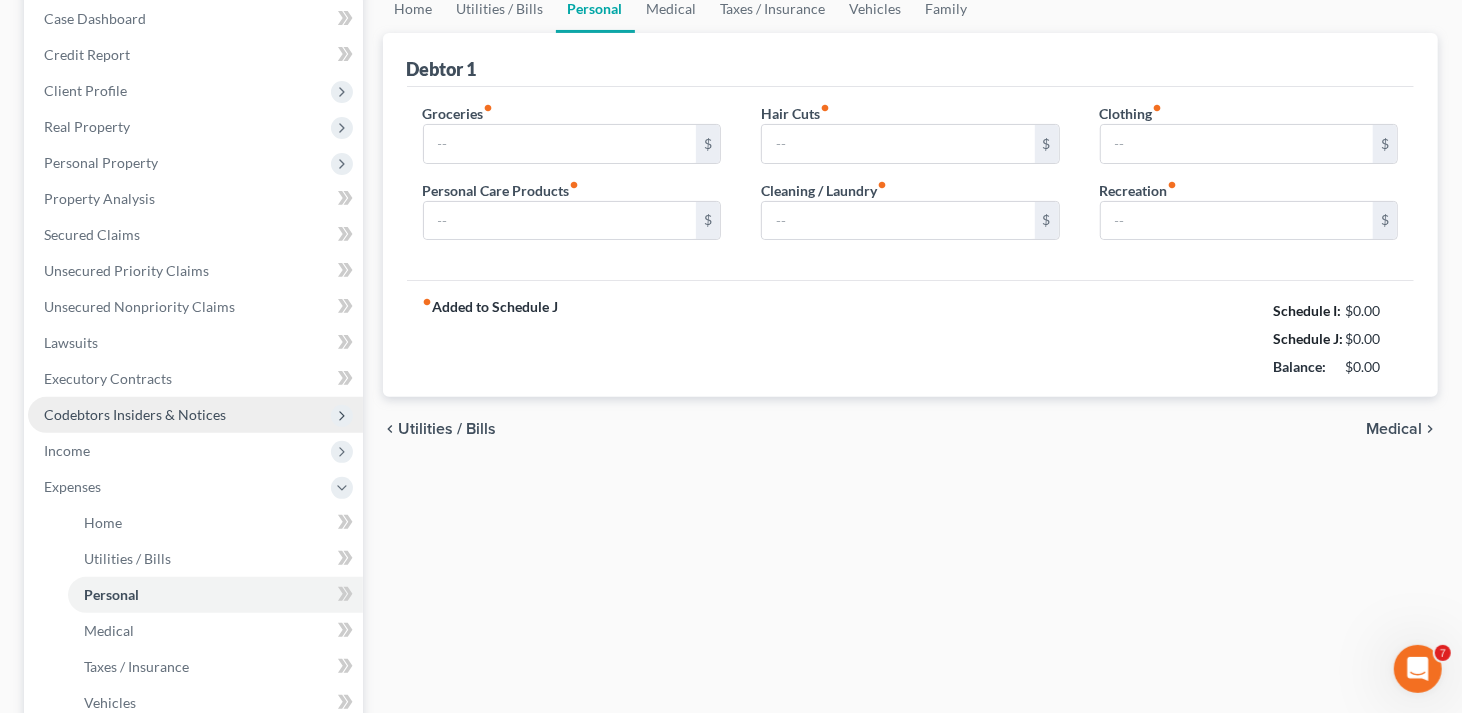 type on "977.00" 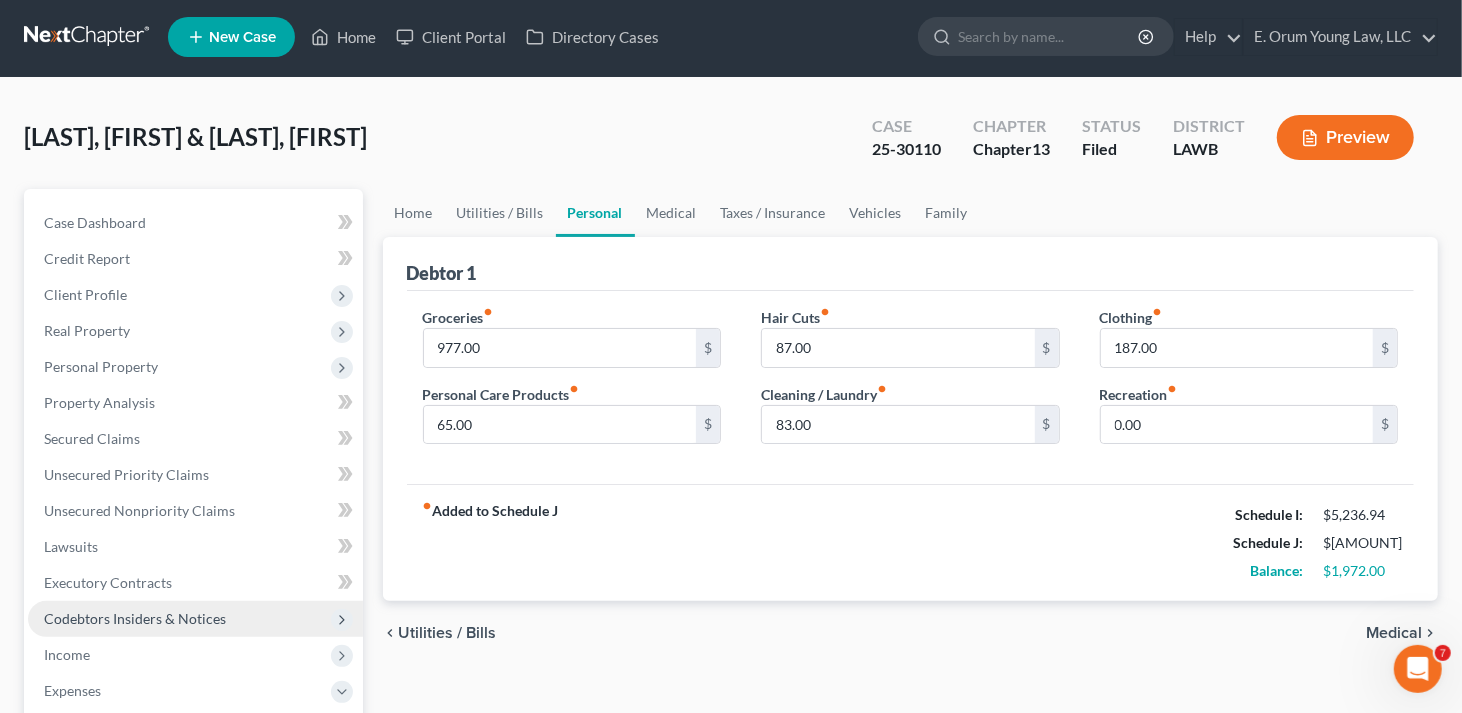scroll, scrollTop: 0, scrollLeft: 0, axis: both 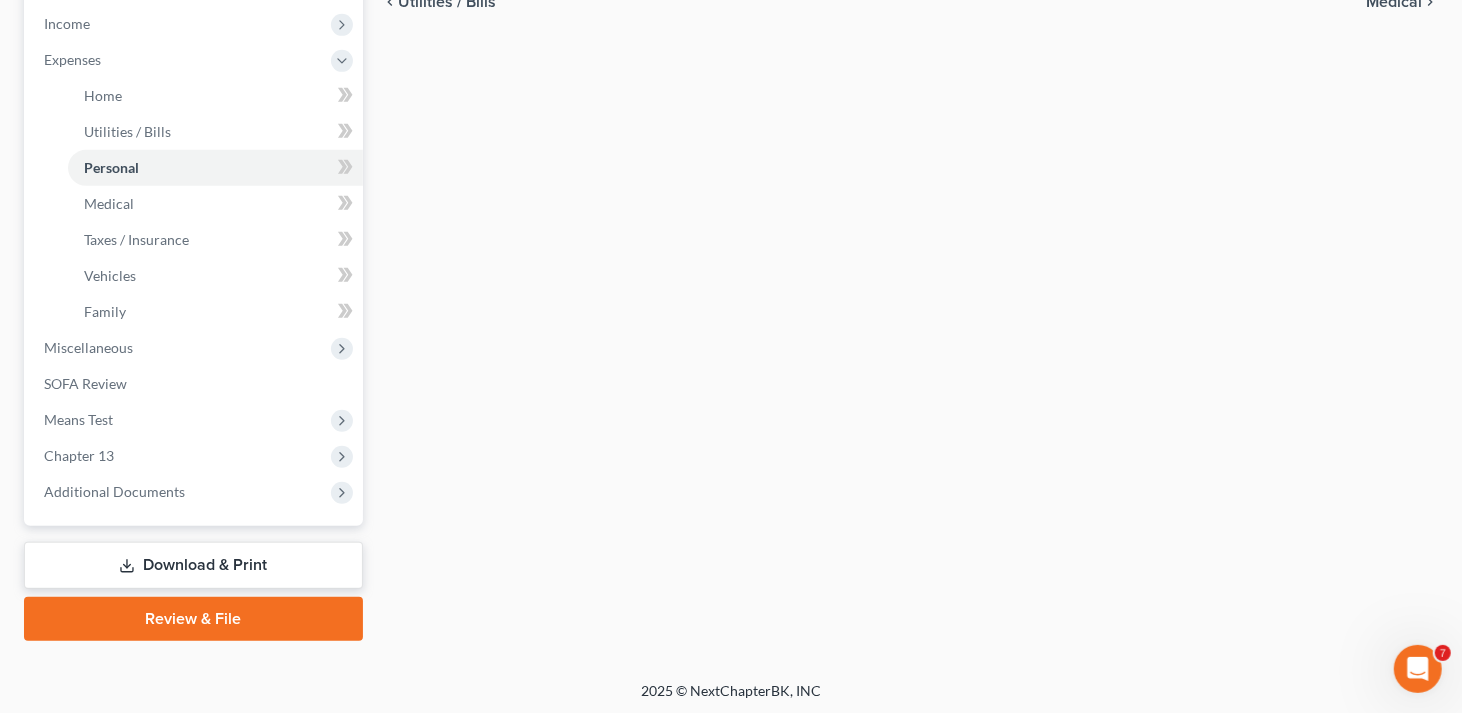 click on "Download & Print" at bounding box center (193, 565) 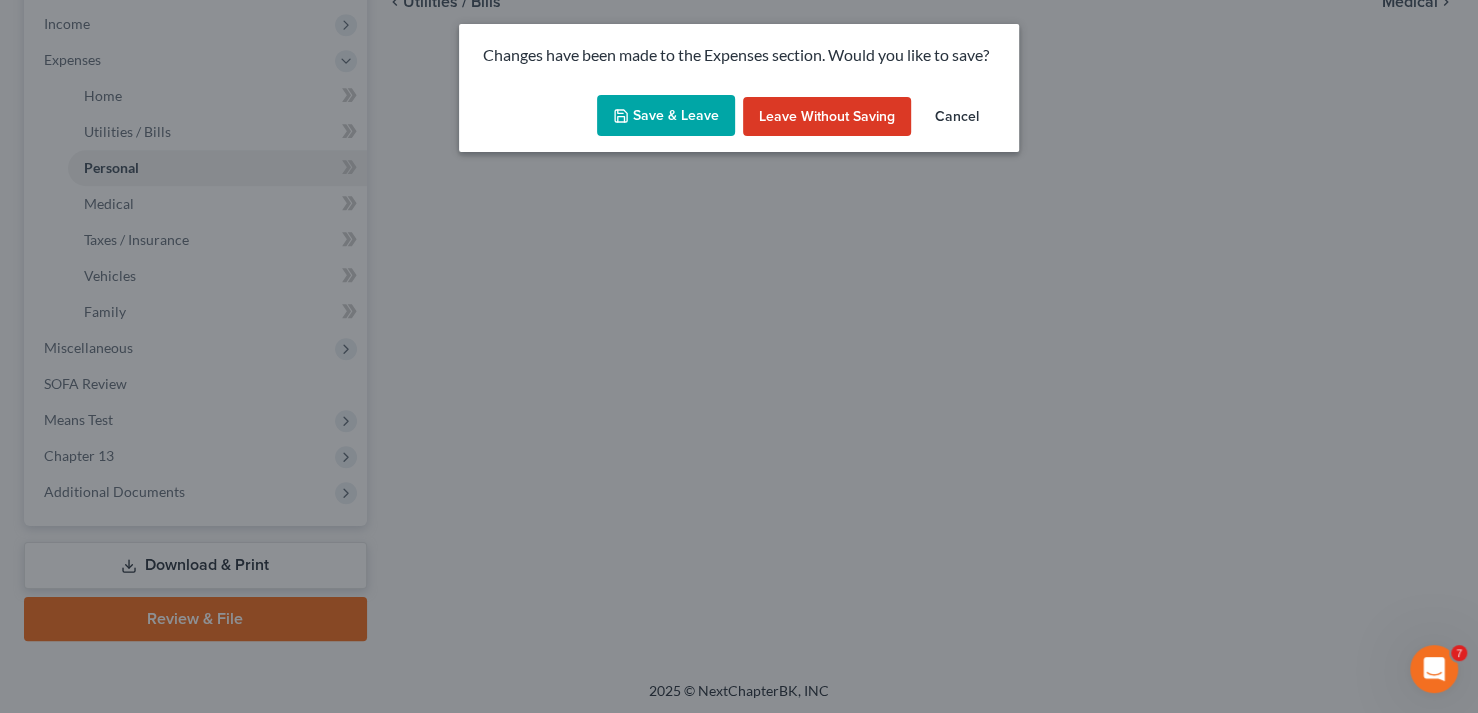 click on "Save & Leave" at bounding box center [666, 116] 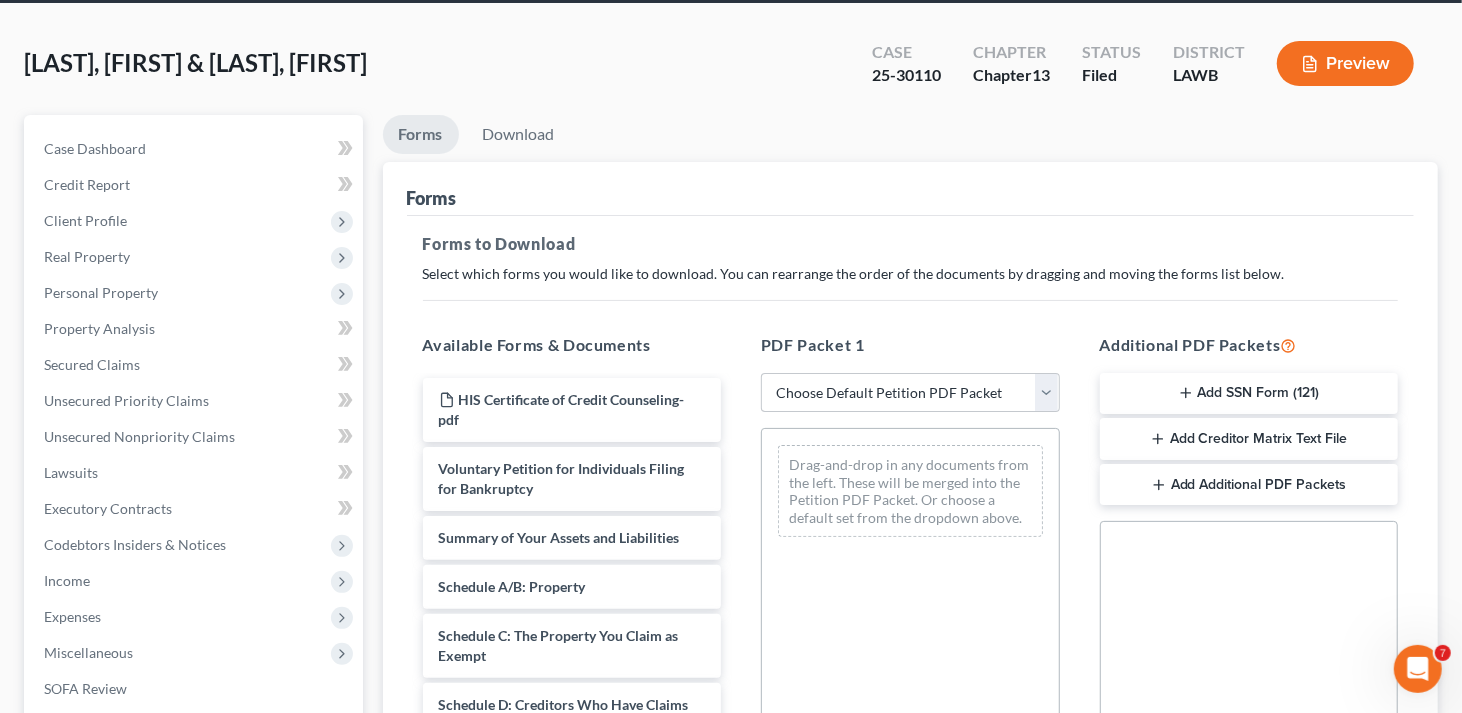 scroll, scrollTop: 0, scrollLeft: 0, axis: both 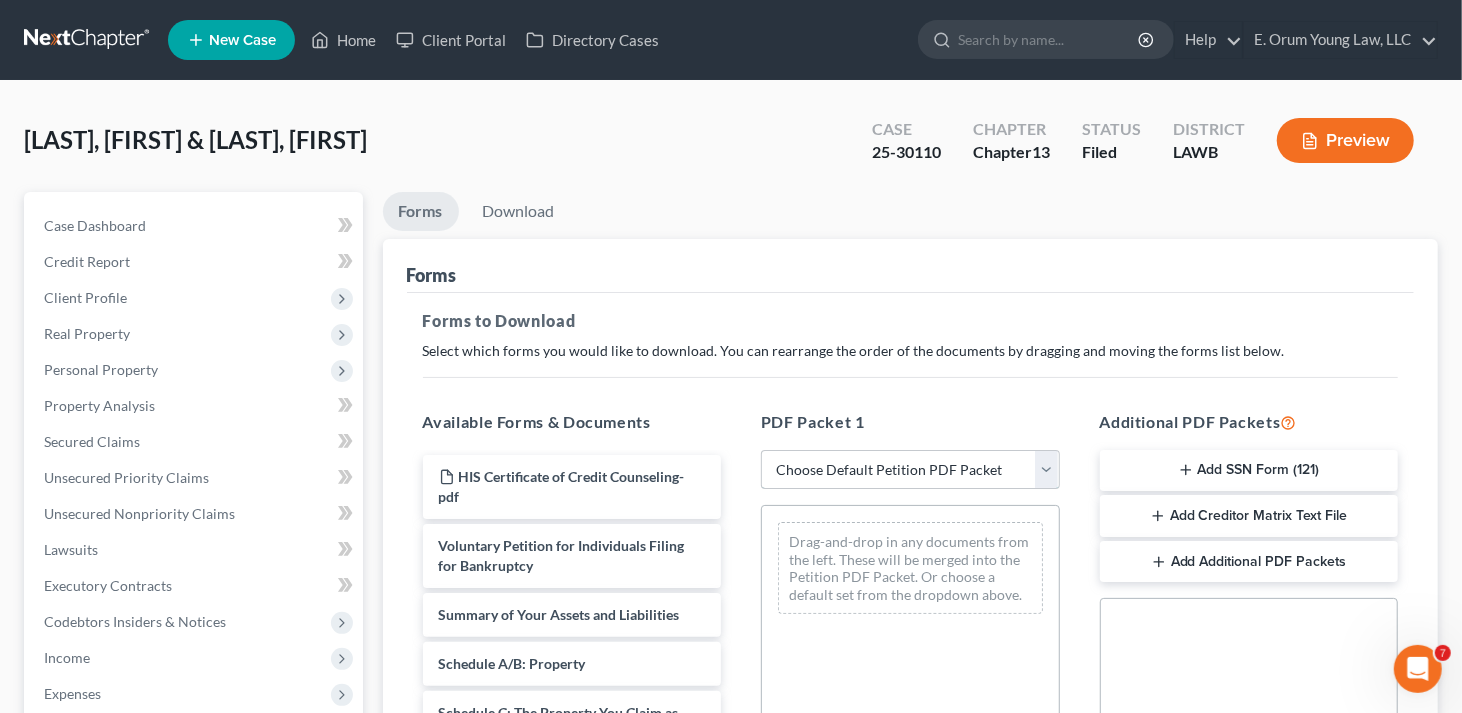 click on "Choose Default Petition PDF Packet Complete Bankruptcy Petition (all forms and schedules) Emergency Filing Forms (Petition and Creditor List Only) Amended Forms Signature Pages Only Supplemental Post Petition (Sch. I & J) Supplemental Post Petition (Sch. I) Supplemental Post Petition (Sch. J) AMDJ AMNDJ 2016(b) Atty Fee disclosure amnd j,dec Sauseda- Amended Schedule E-F and Declaration of Individual Schedules Amended Sch I, Sch J and Debtor's Declaration Amended Sch I, Sch J and Debtor's Declaration dec Sig Pages" at bounding box center [910, 470] 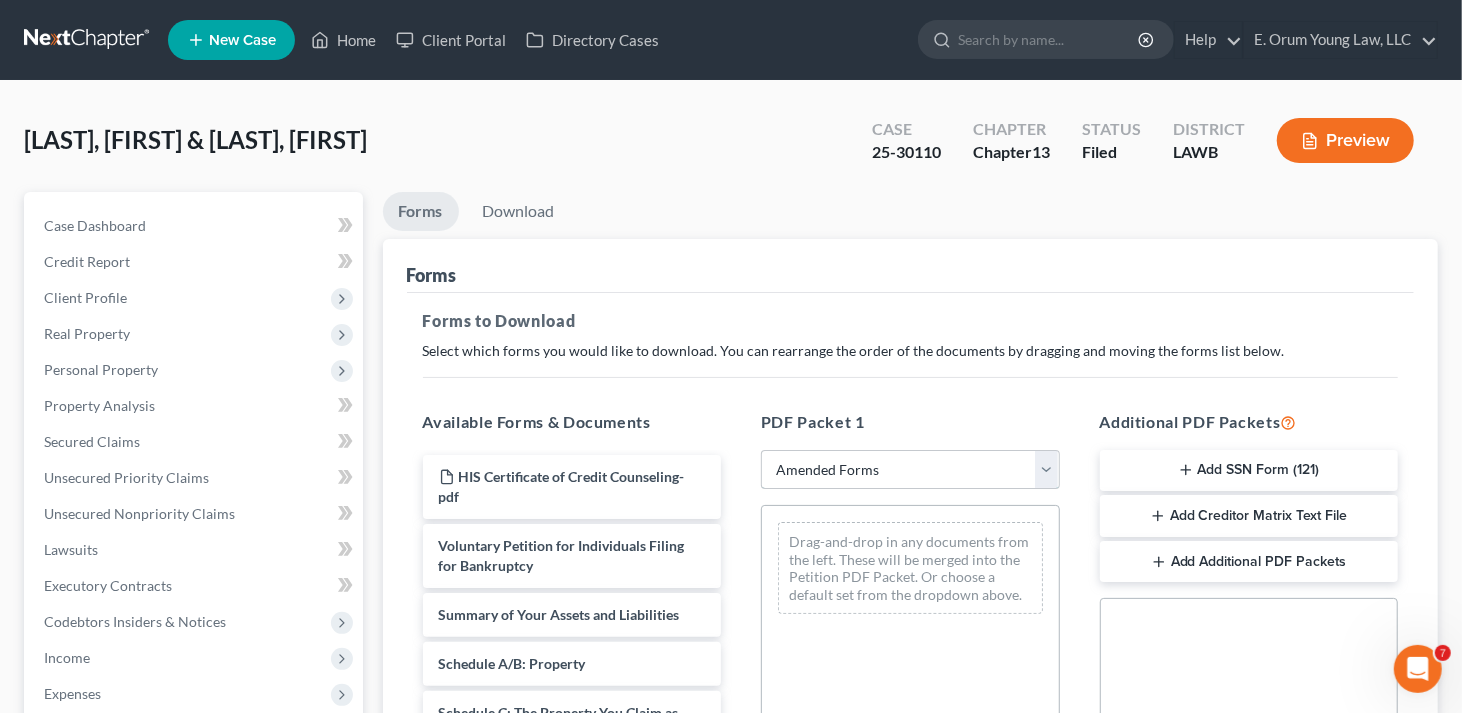 click on "Choose Default Petition PDF Packet Complete Bankruptcy Petition (all forms and schedules) Emergency Filing Forms (Petition and Creditor List Only) Amended Forms Signature Pages Only Supplemental Post Petition (Sch. I & J) Supplemental Post Petition (Sch. I) Supplemental Post Petition (Sch. J) AMDJ AMNDJ 2016(b) Atty Fee disclosure amnd j,dec Sauseda- Amended Schedule E-F and Declaration of Individual Schedules Amended Sch I, Sch J and Debtor's Declaration Amended Sch I, Sch J and Debtor's Declaration dec Sig Pages" at bounding box center [910, 470] 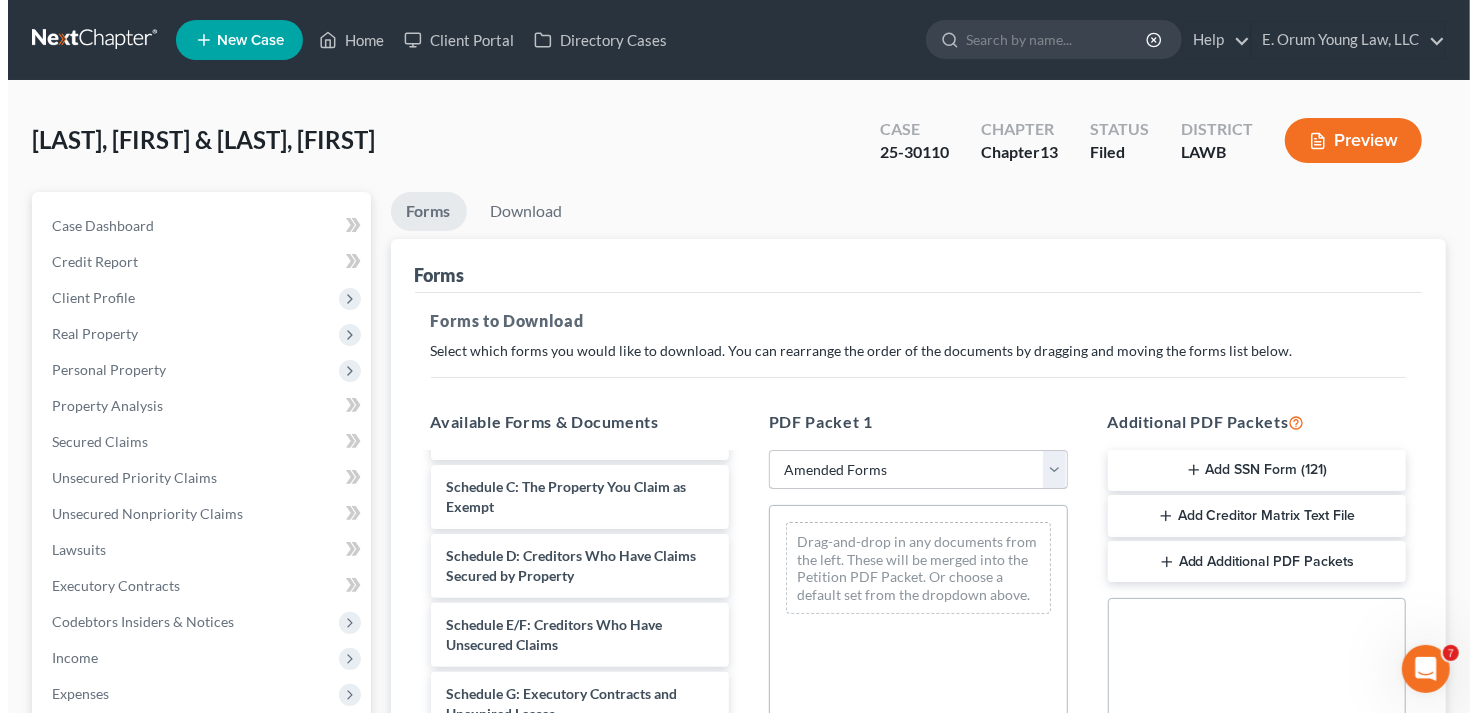 scroll, scrollTop: 200, scrollLeft: 0, axis: vertical 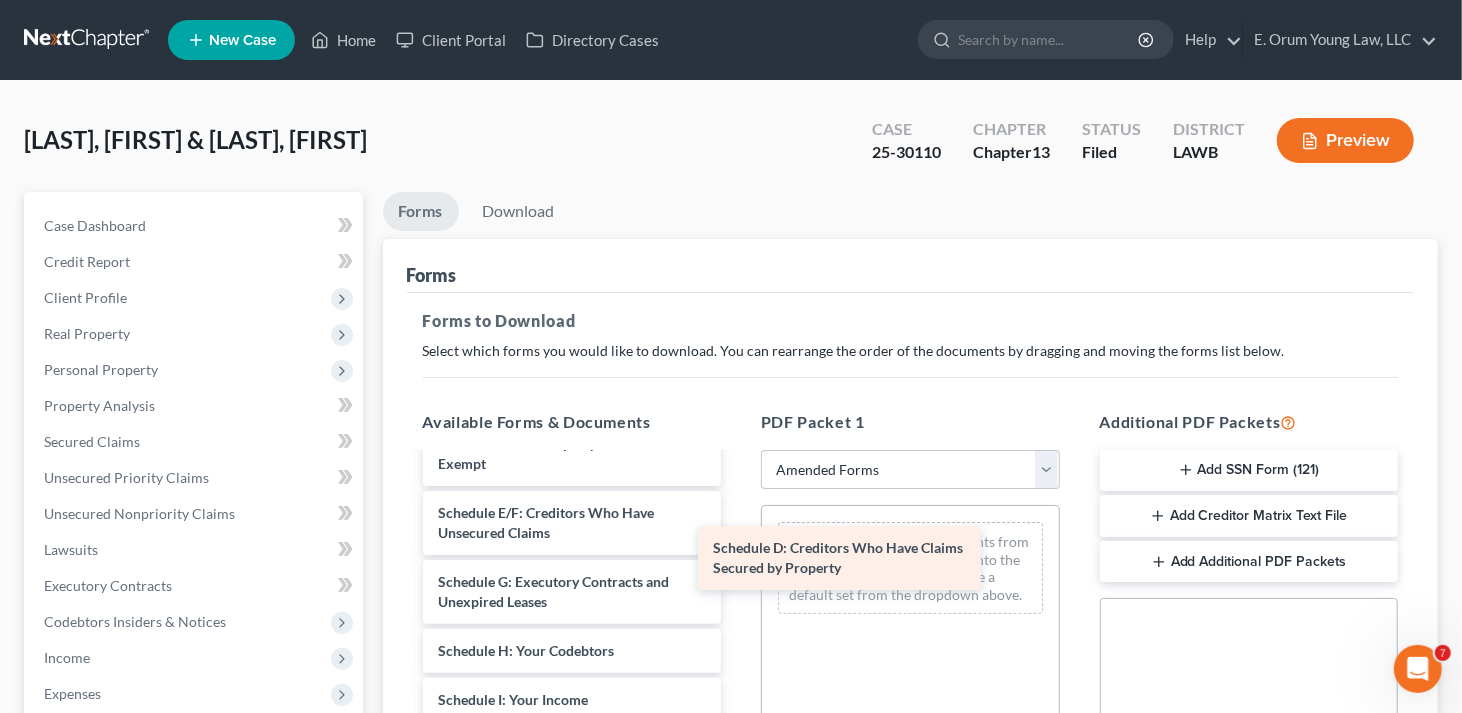 drag, startPoint x: 560, startPoint y: 514, endPoint x: 843, endPoint y: 551, distance: 285.40848 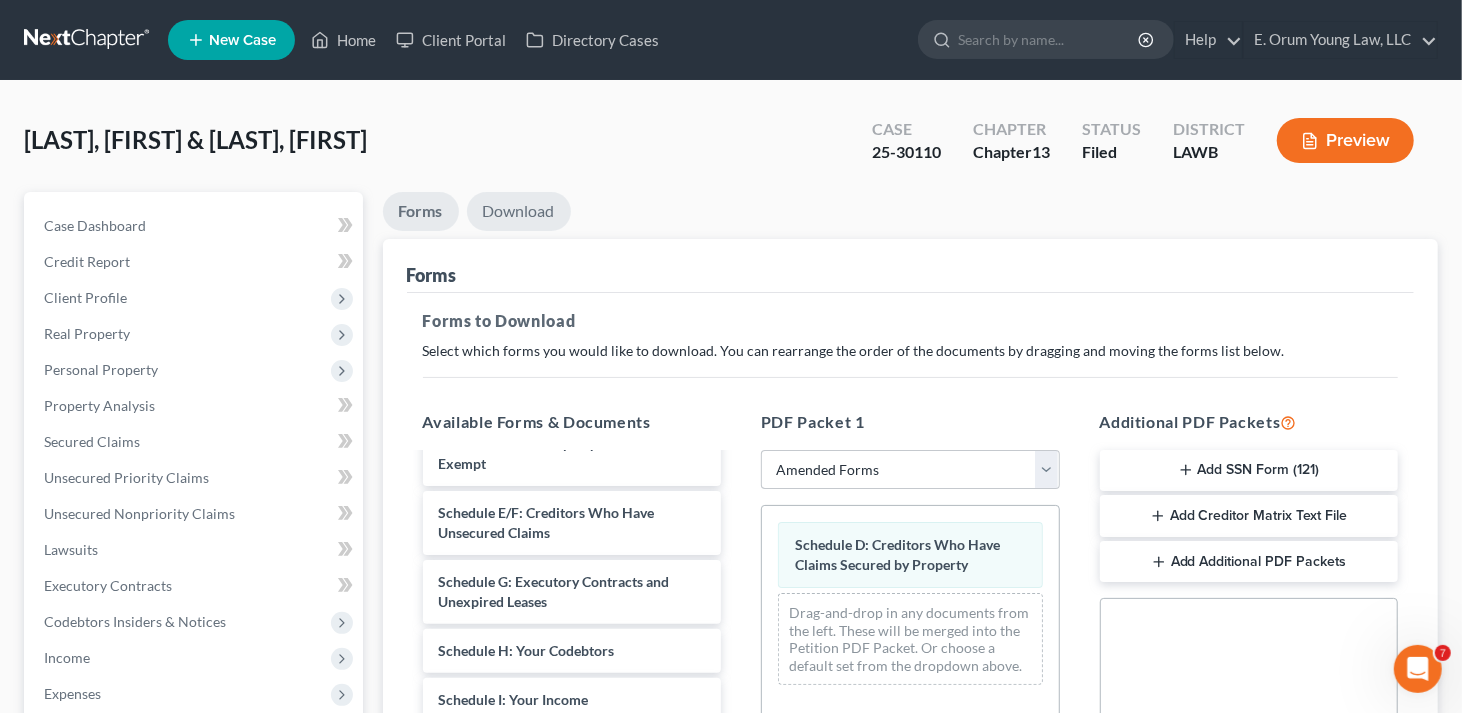 click on "Download" at bounding box center (519, 211) 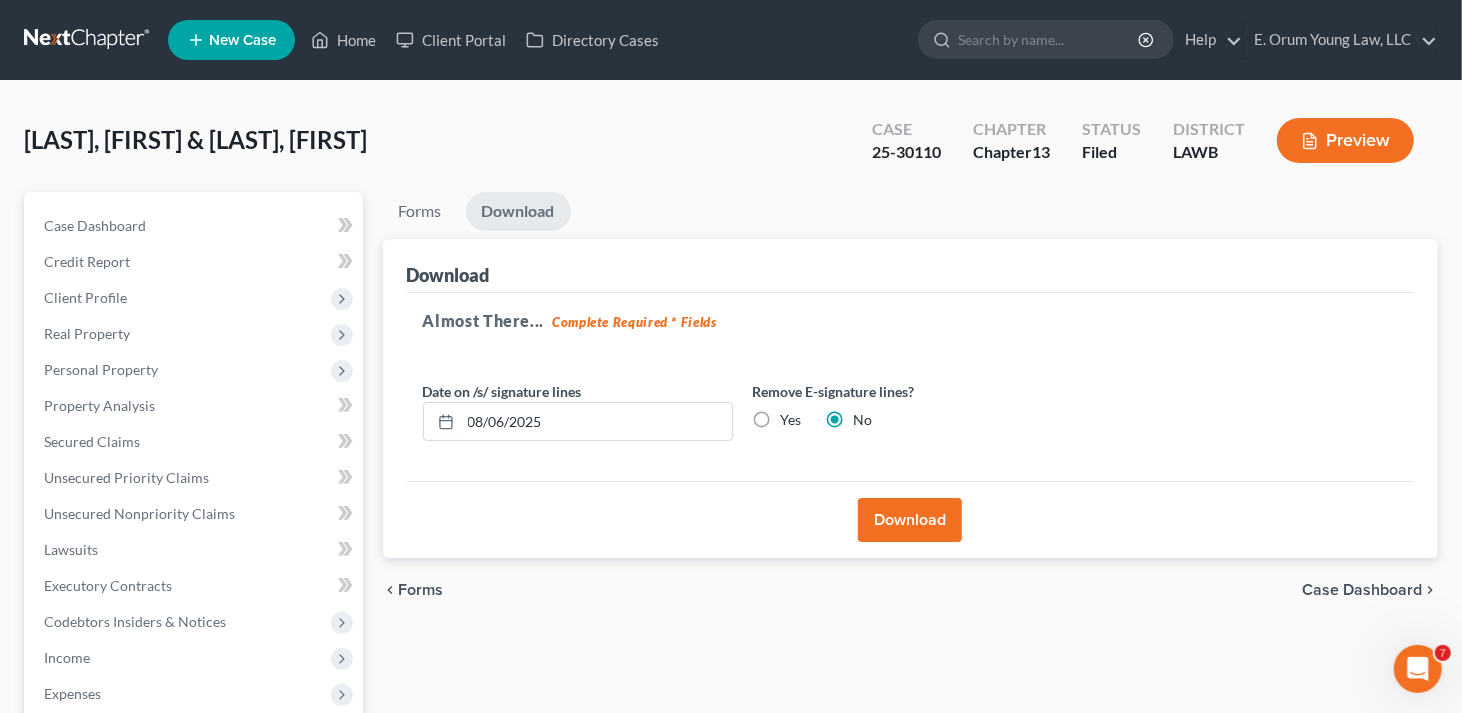 click on "Download" at bounding box center [910, 520] 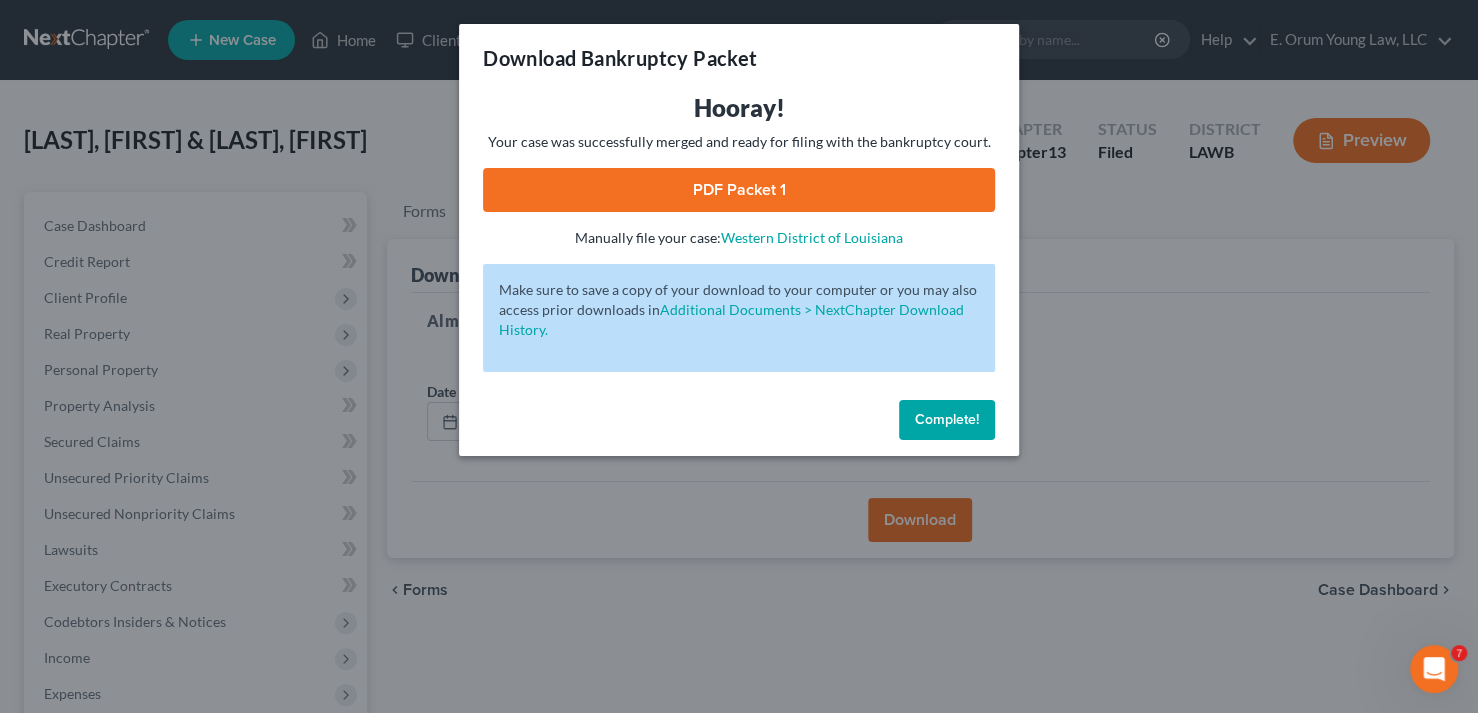 click on "PDF Packet 1" at bounding box center [739, 190] 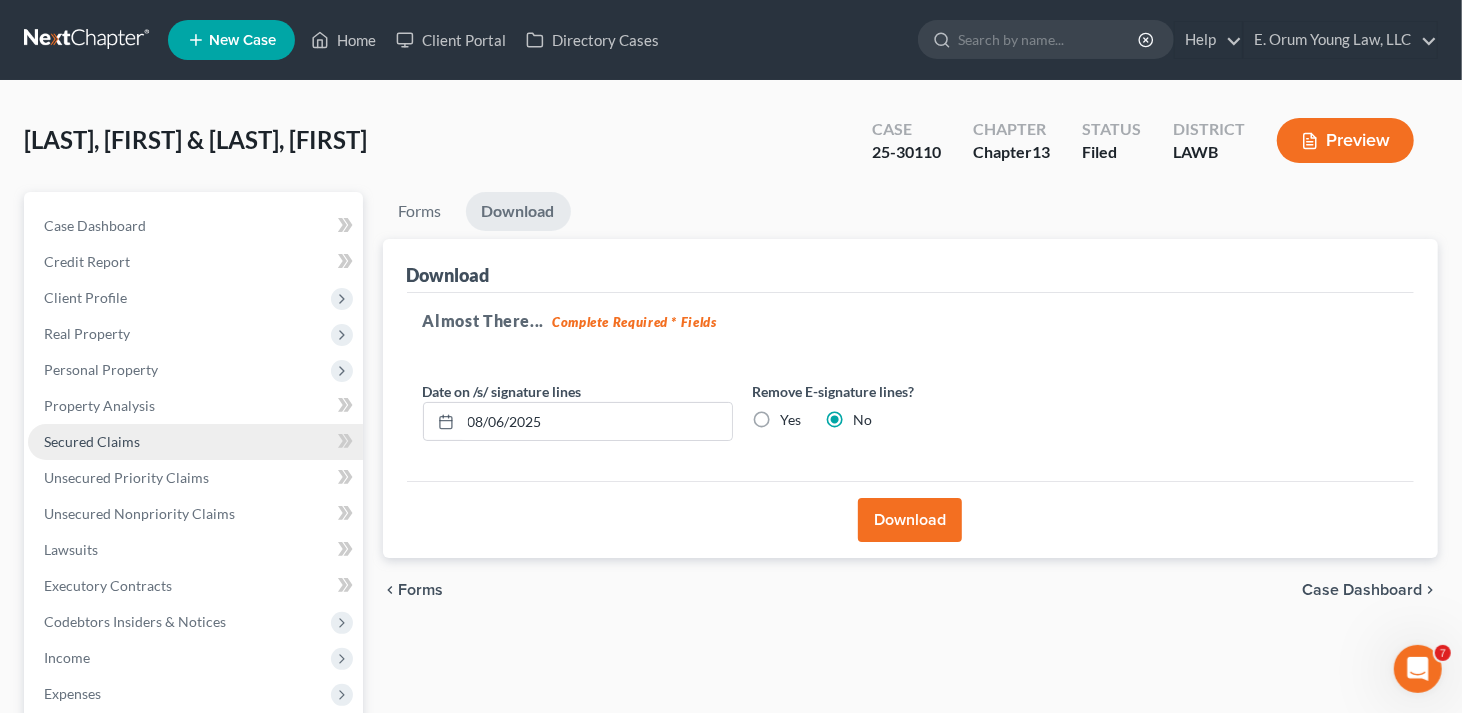 click on "Secured Claims" at bounding box center (92, 441) 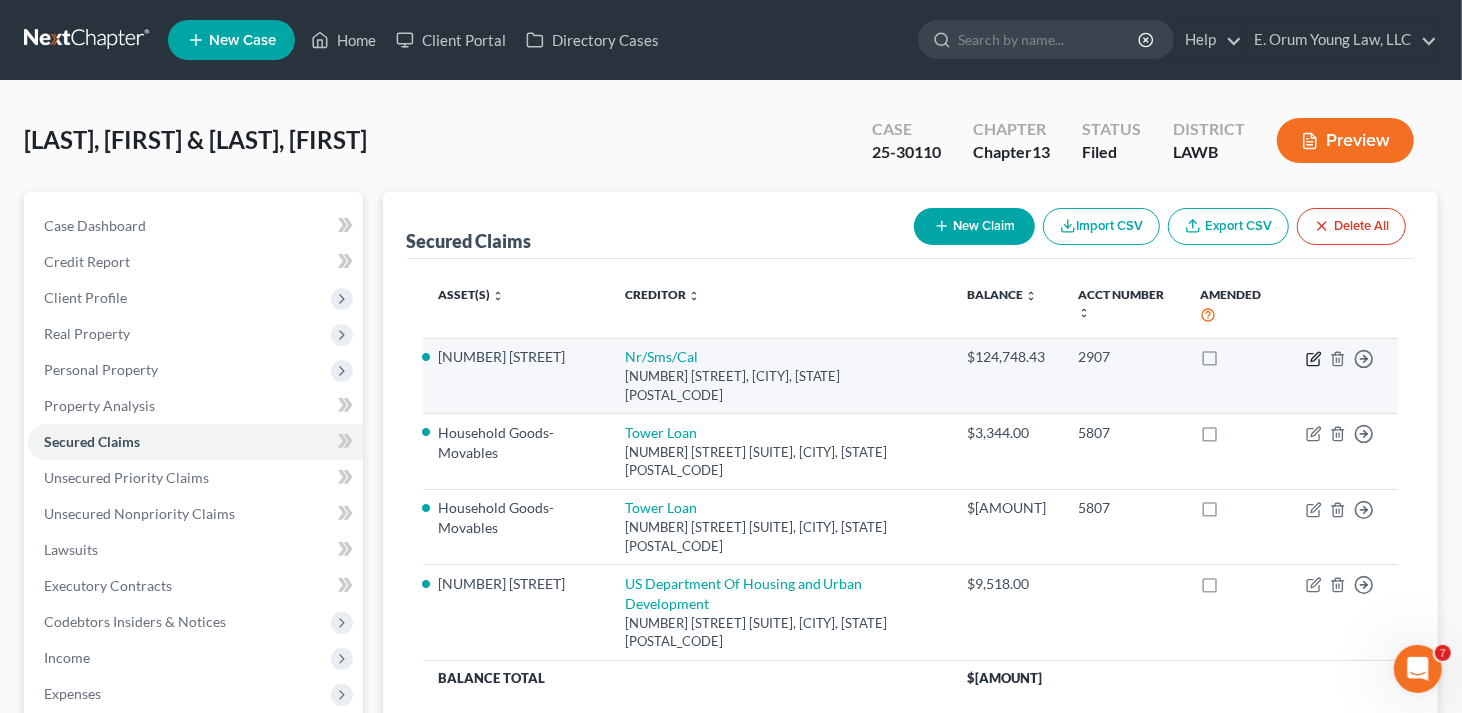 click 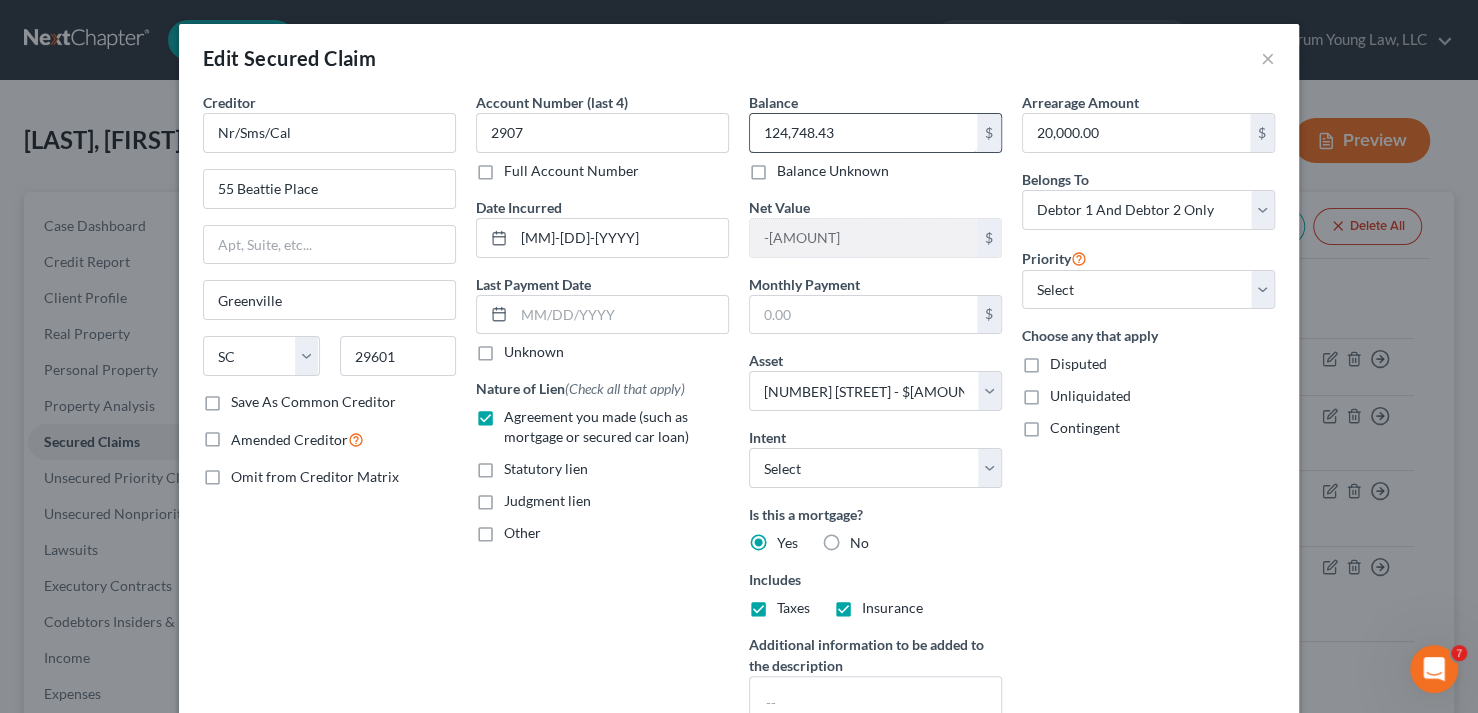 type 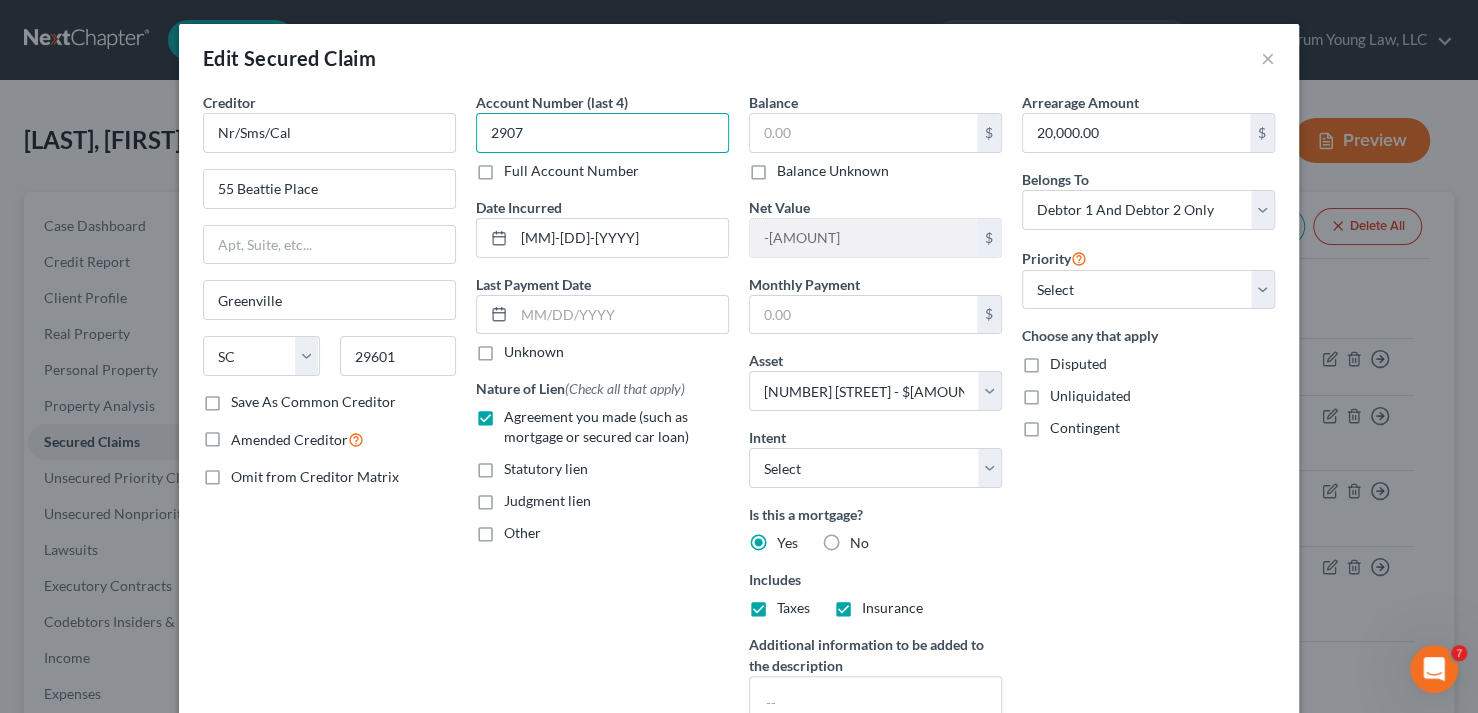 paste 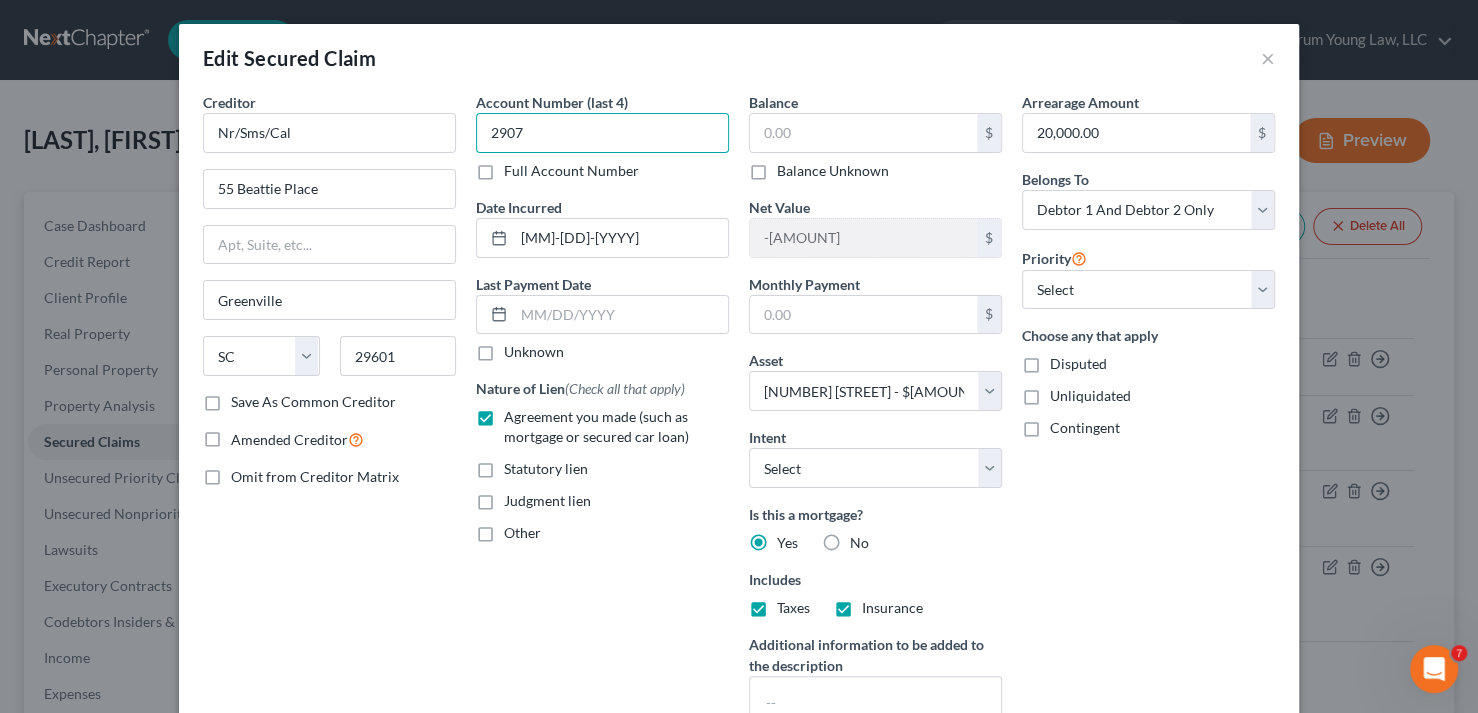type on "2907" 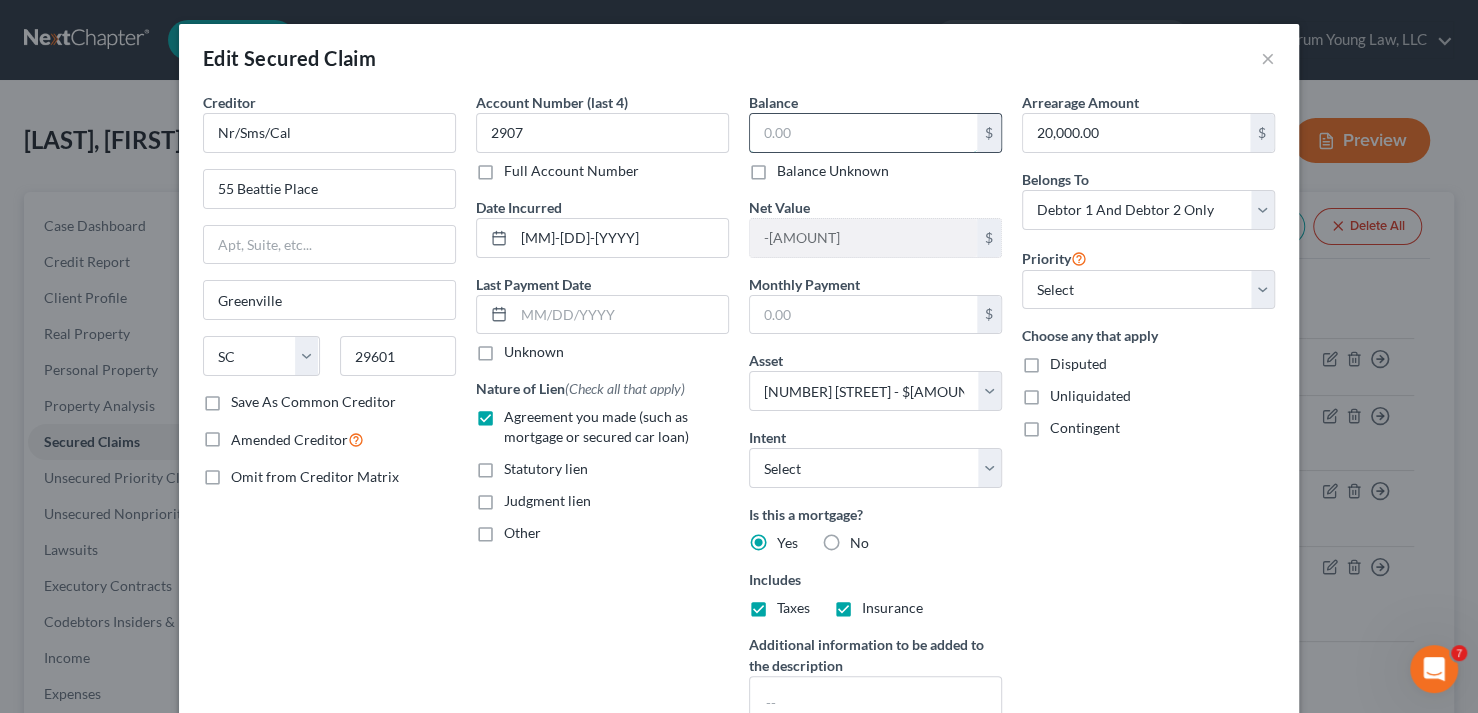 click at bounding box center [863, 133] 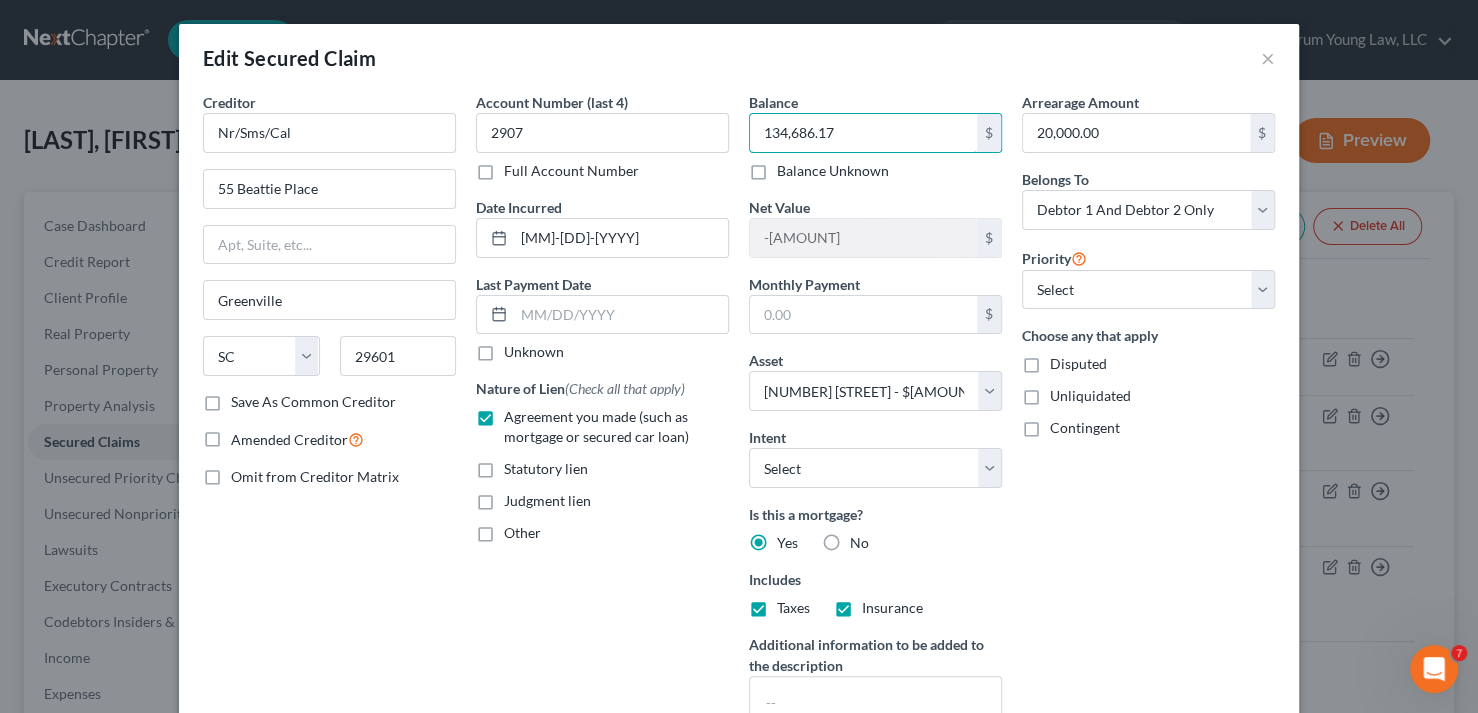 type on "134,686.17" 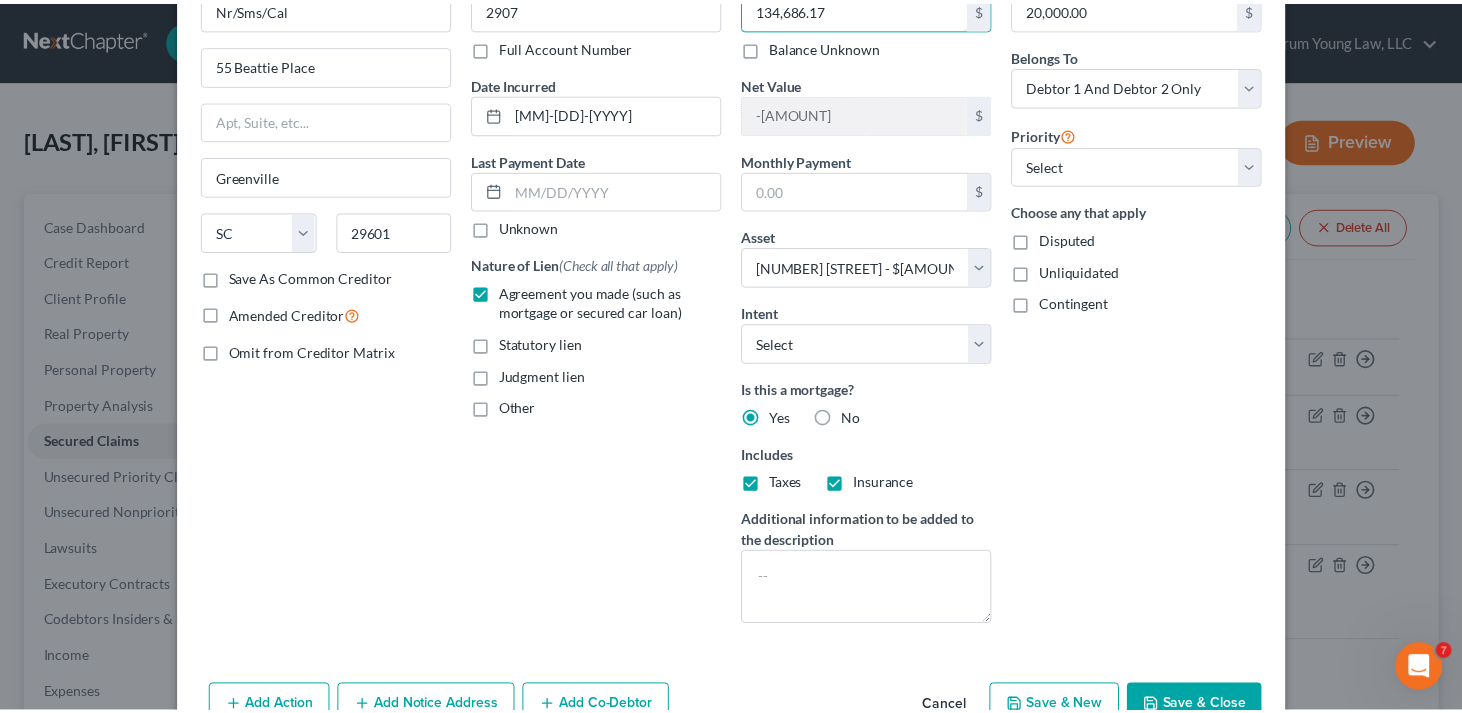 scroll, scrollTop: 233, scrollLeft: 0, axis: vertical 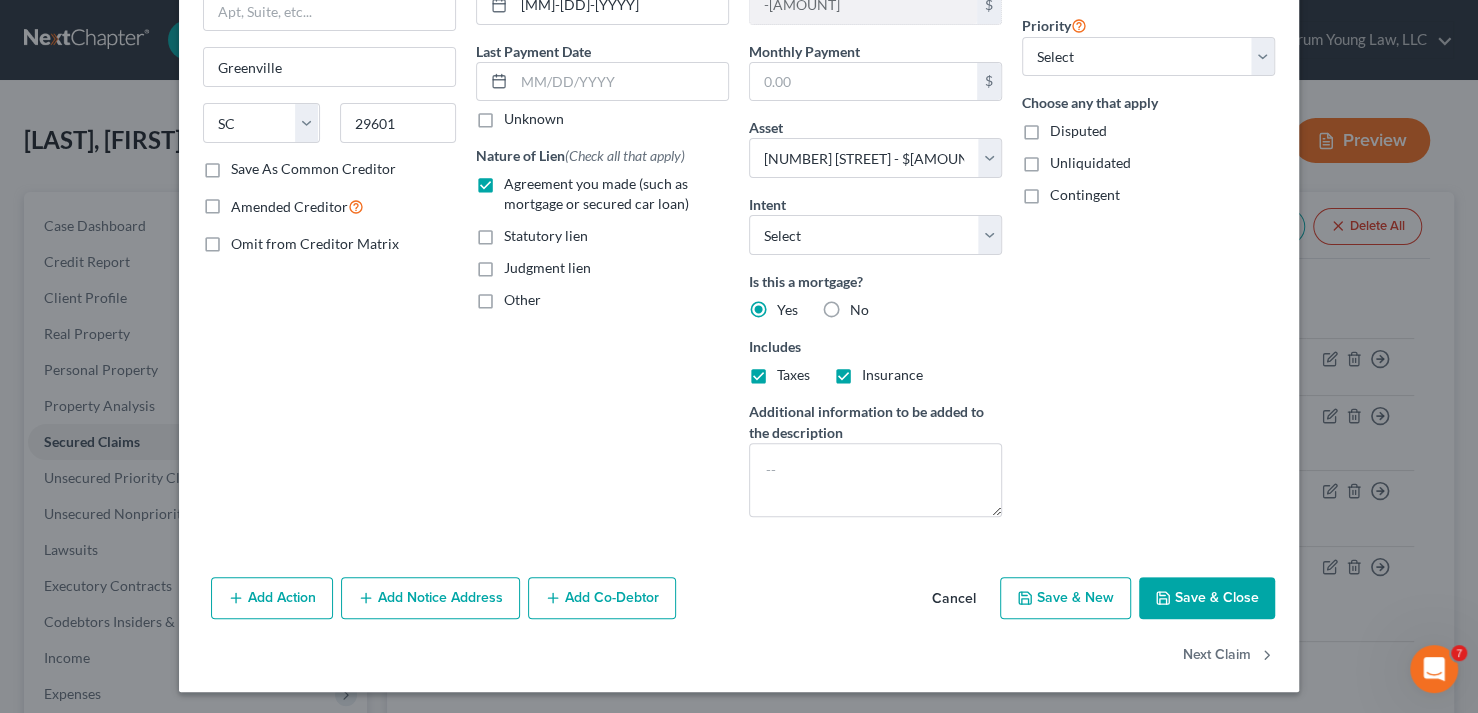 click on "Save & Close" at bounding box center [1207, 598] 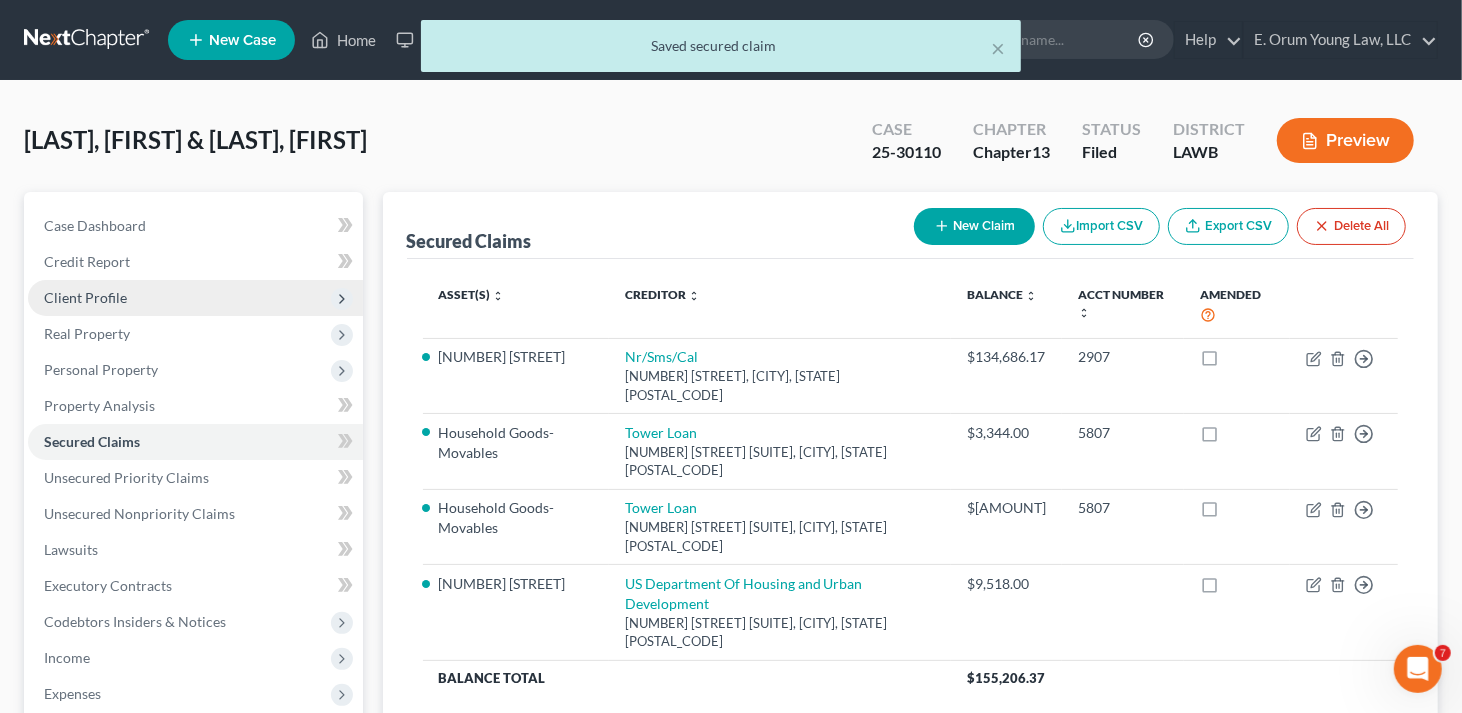 click on "Client Profile" at bounding box center [85, 297] 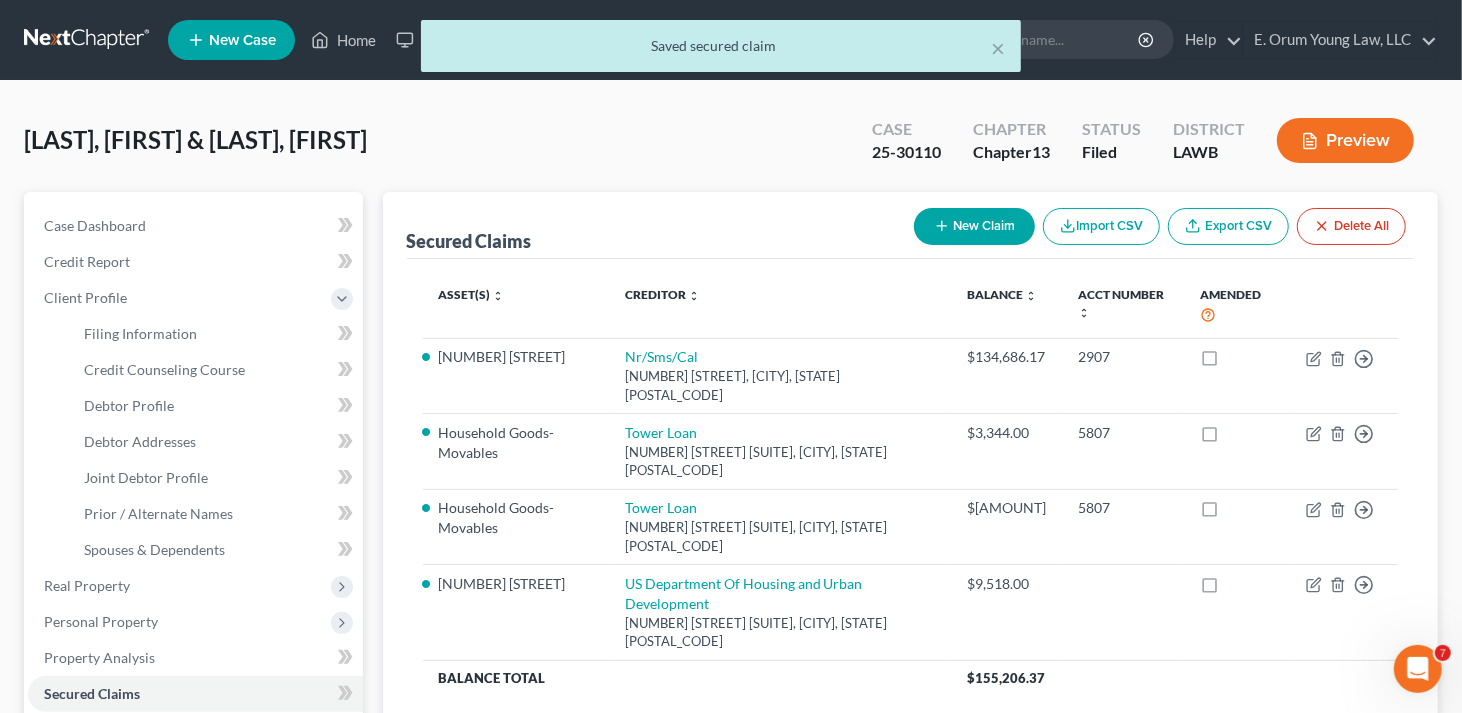 click on "[LAST], [FIRST] & [LAST], [FIRST] Upgraded Case [CASE_NUMBER] Chapter Chapter 13 Status Filed District LAWB Preview" at bounding box center [731, 148] 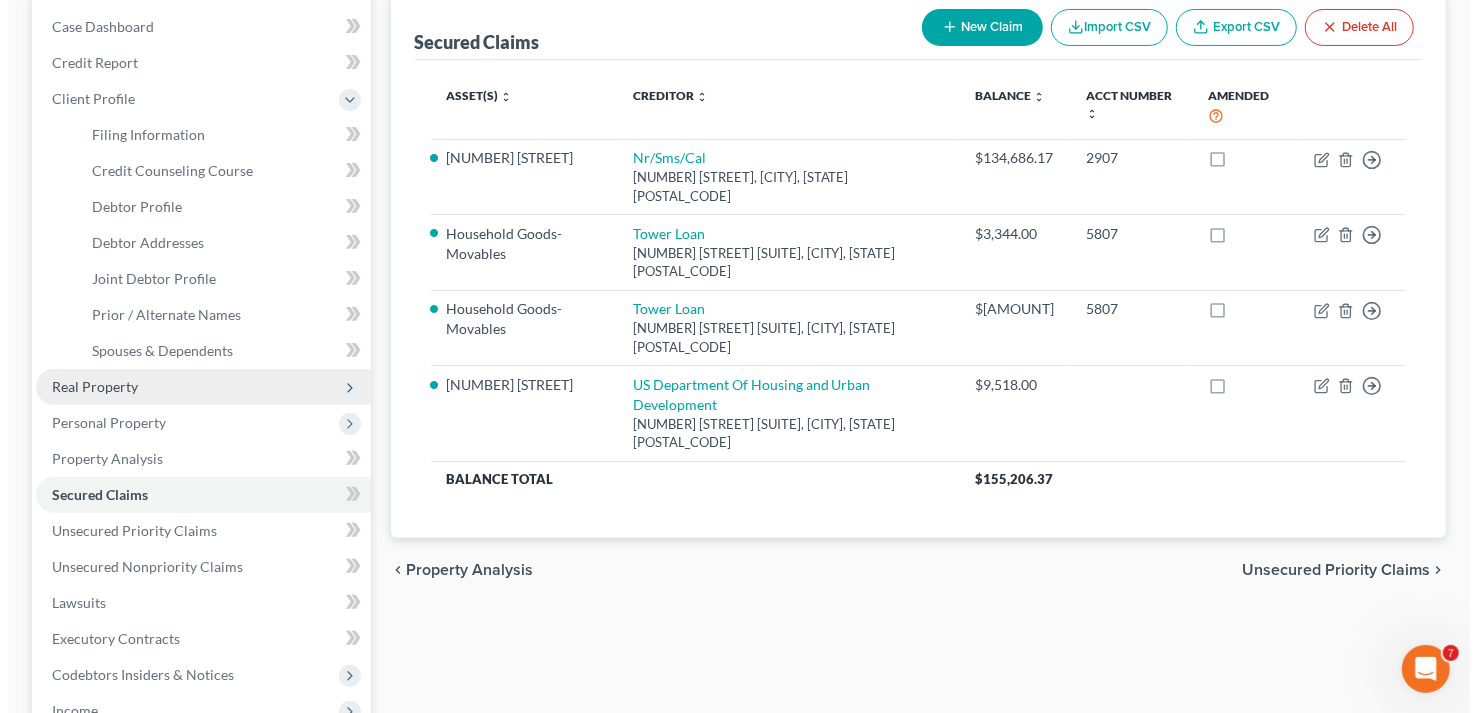 scroll, scrollTop: 200, scrollLeft: 0, axis: vertical 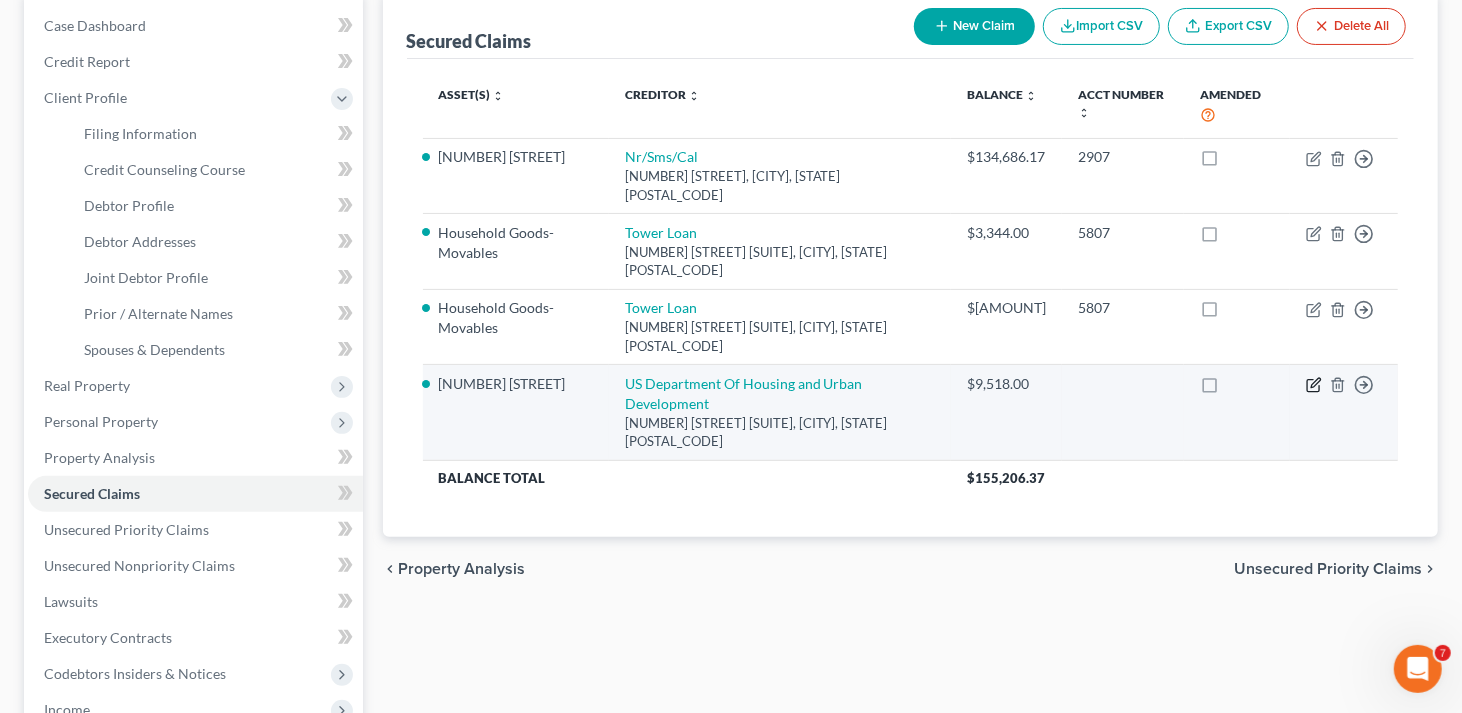 click 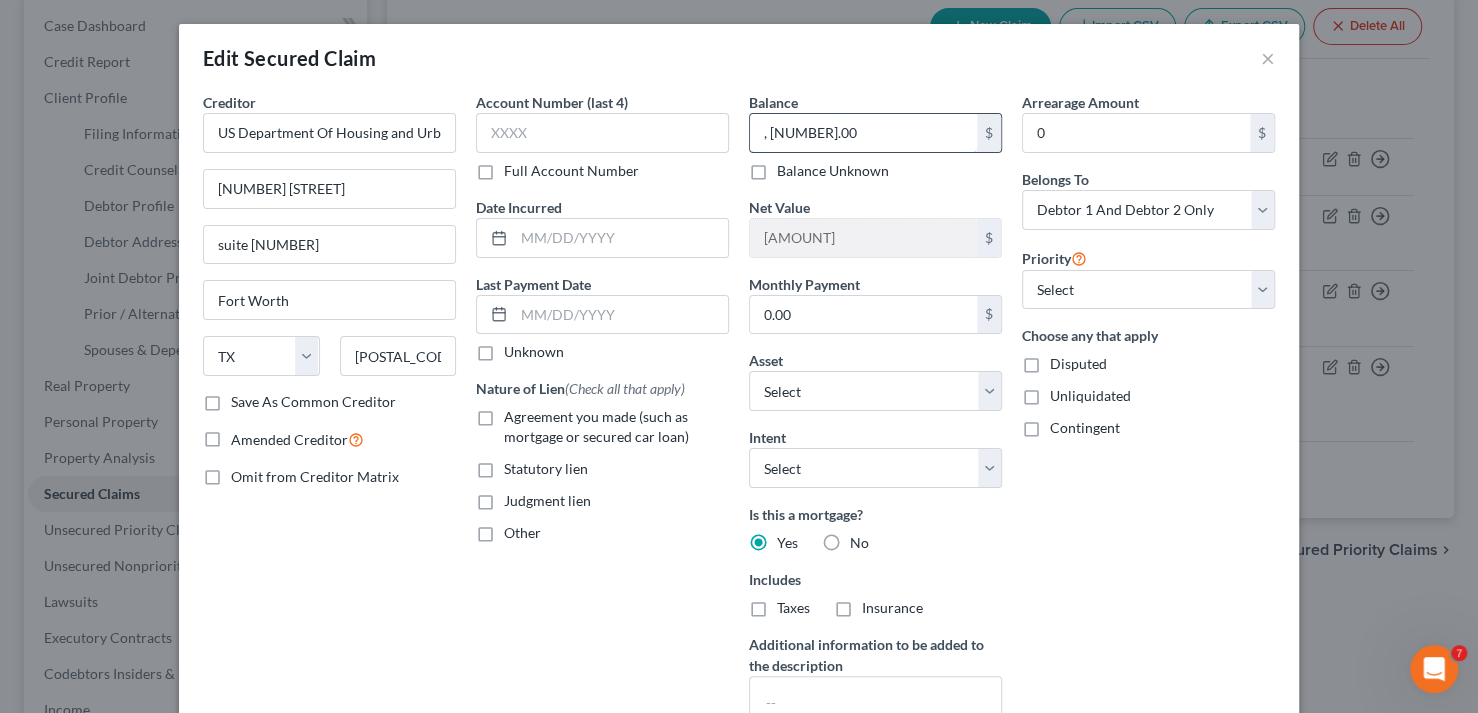 click on ", [NUMBER].00" at bounding box center (863, 133) 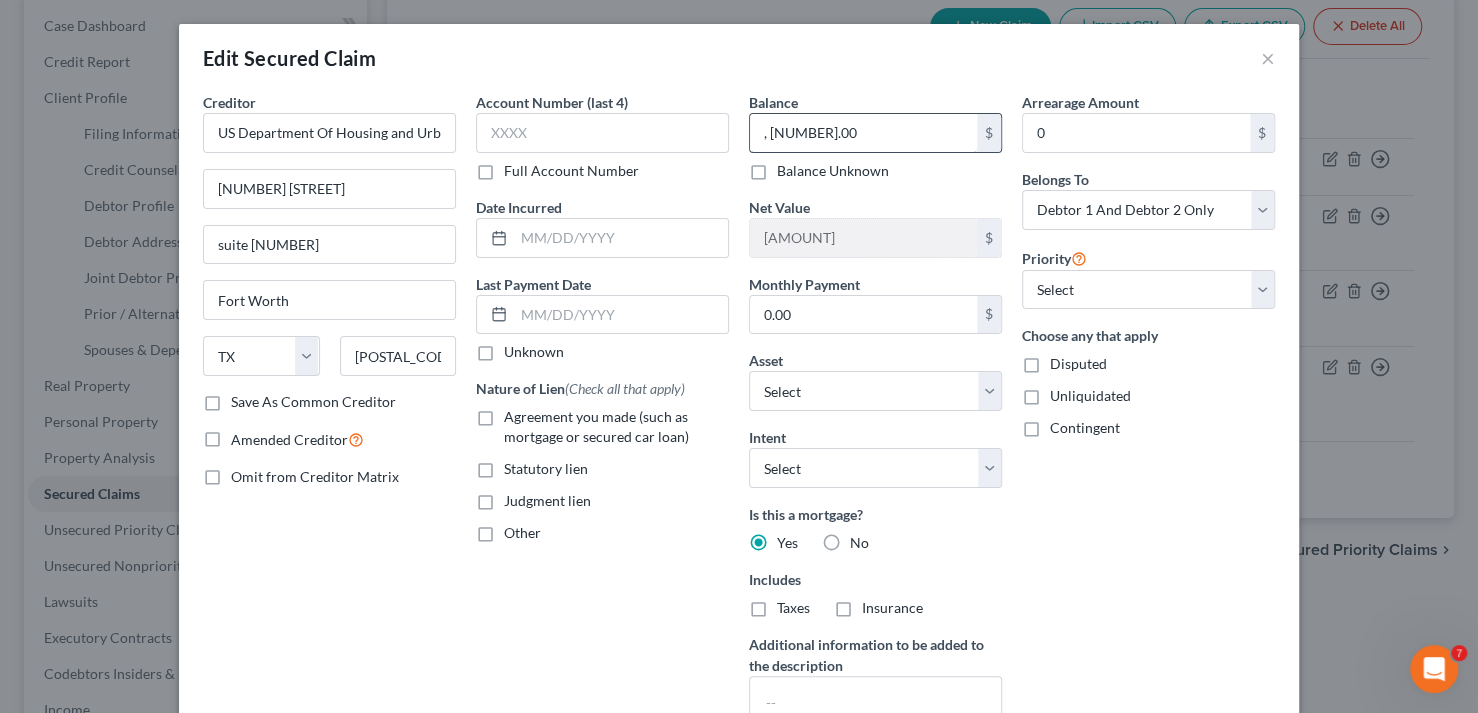paste on "34" 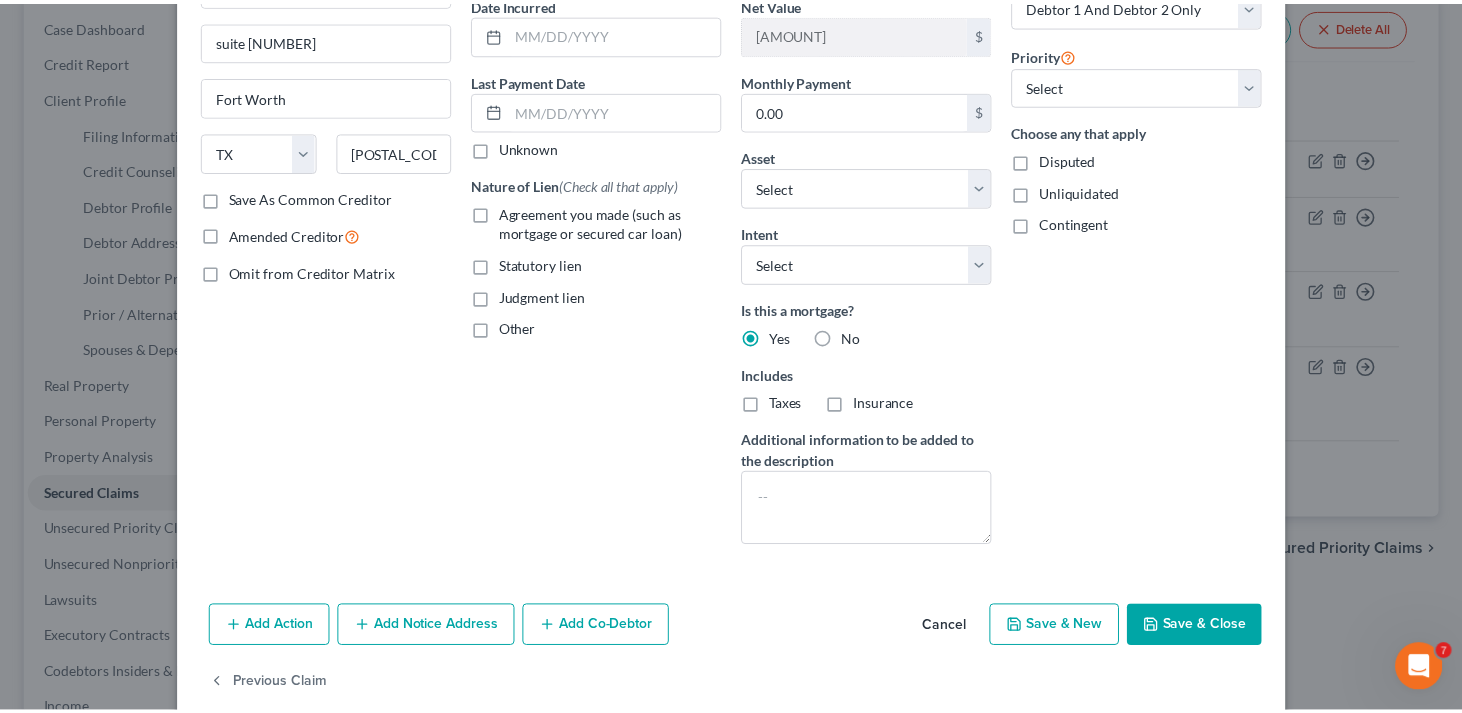 scroll, scrollTop: 233, scrollLeft: 0, axis: vertical 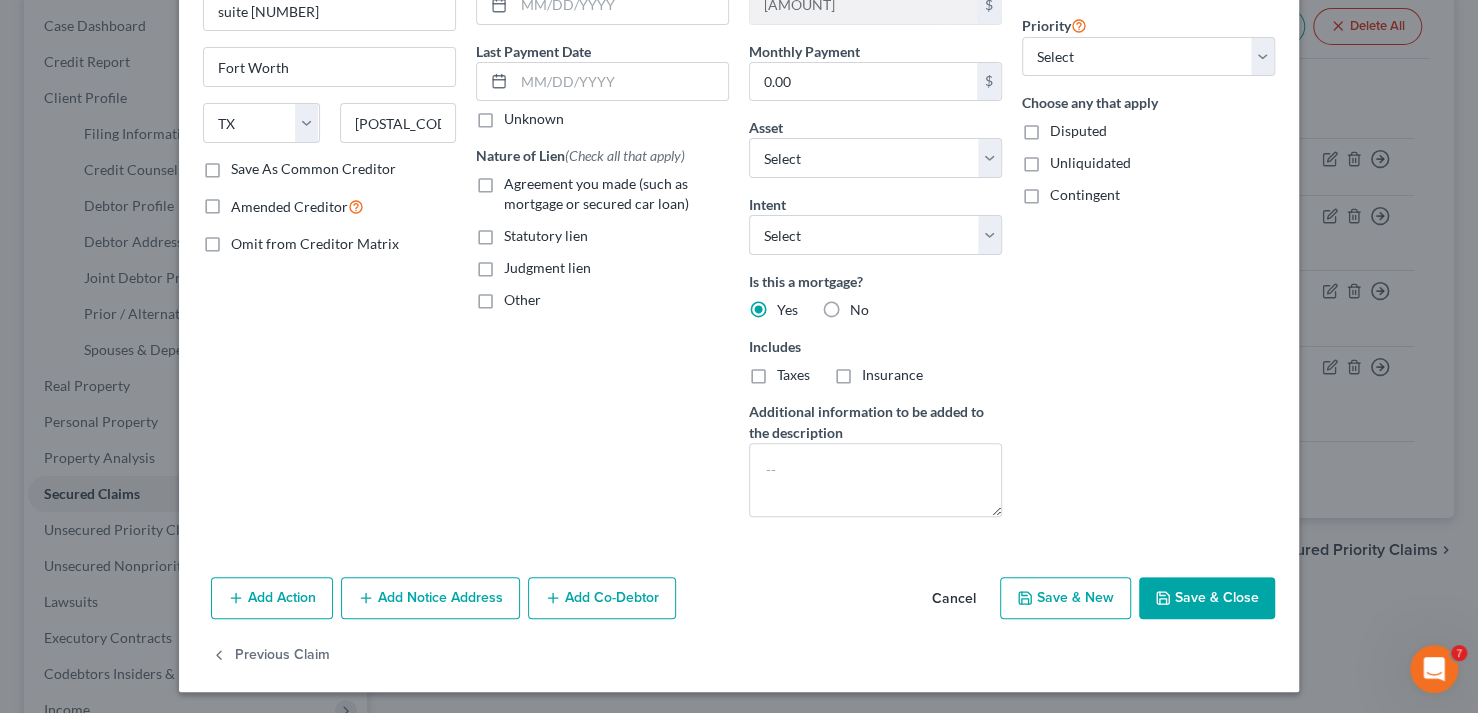 type on "[AMOUNT]" 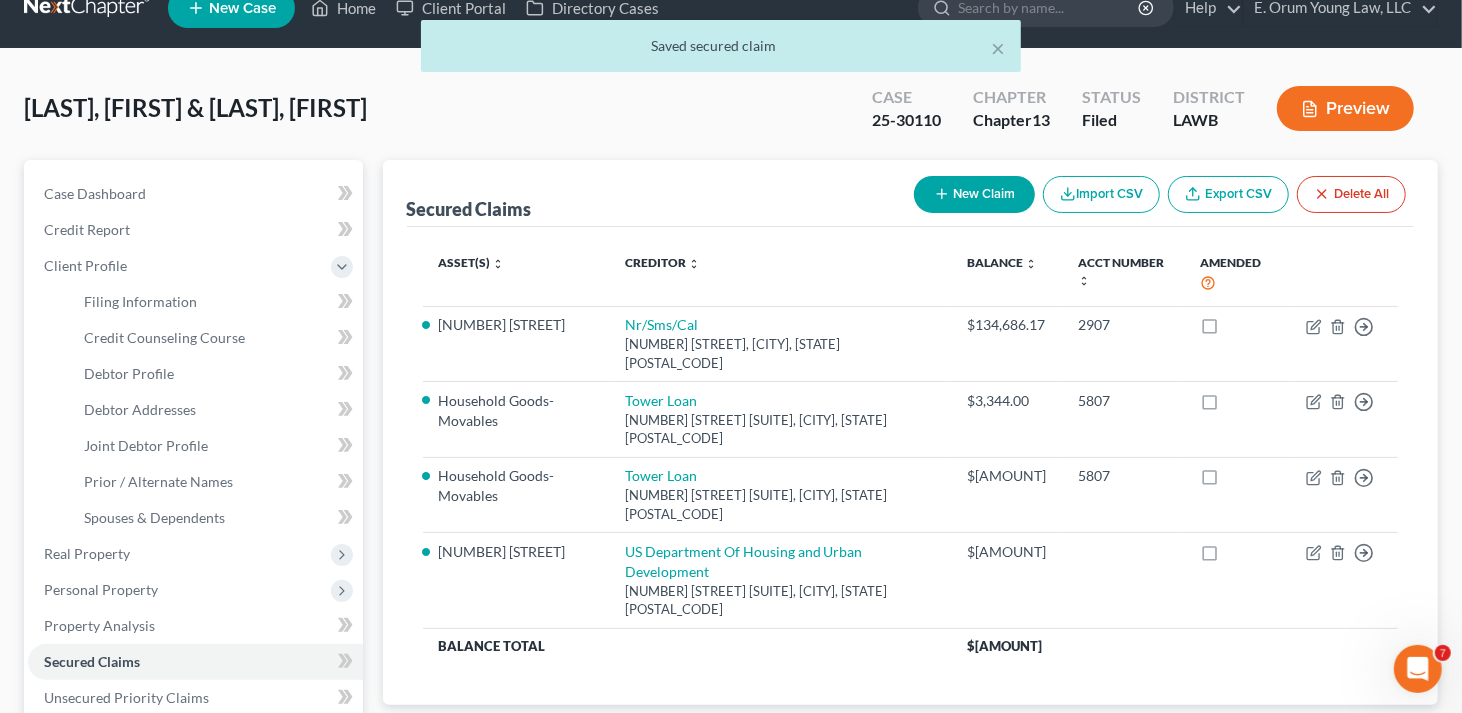 scroll, scrollTop: 0, scrollLeft: 0, axis: both 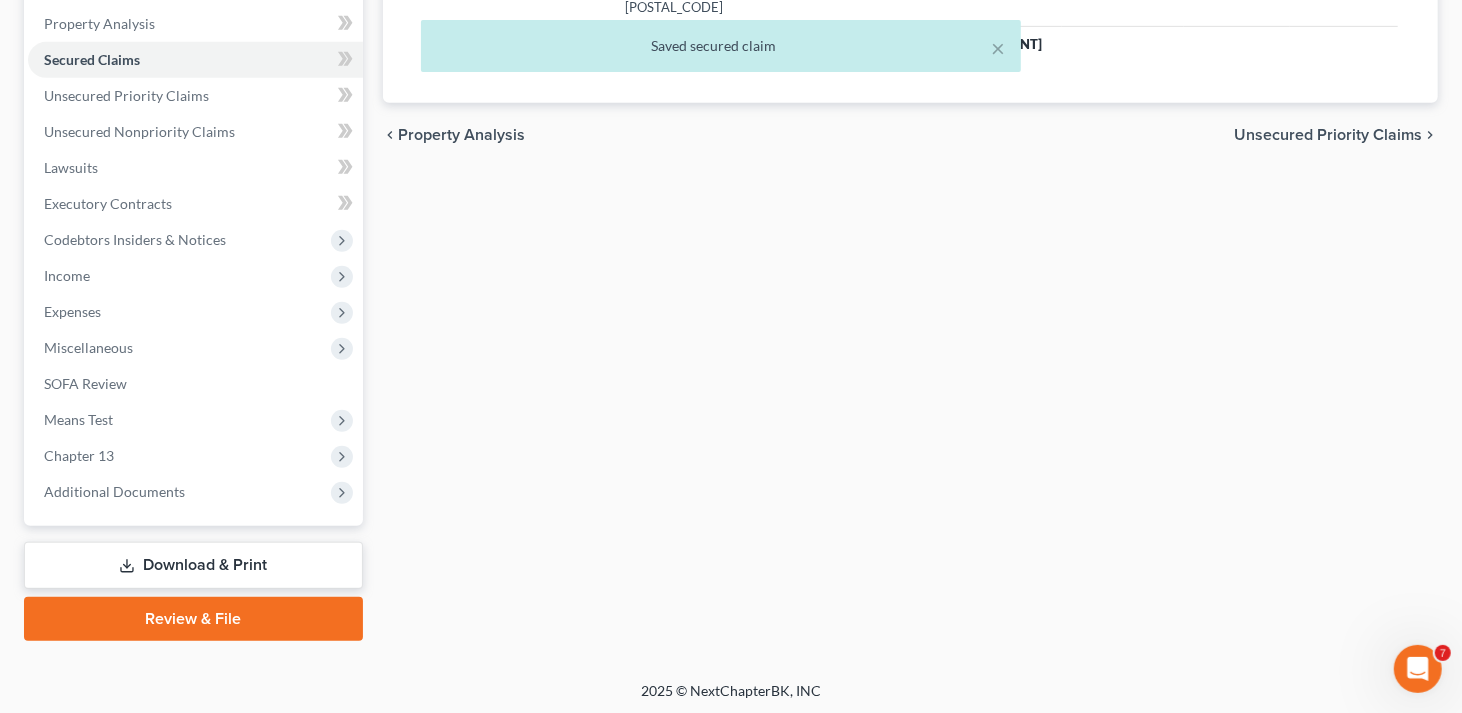 click on "Download & Print" at bounding box center [193, 565] 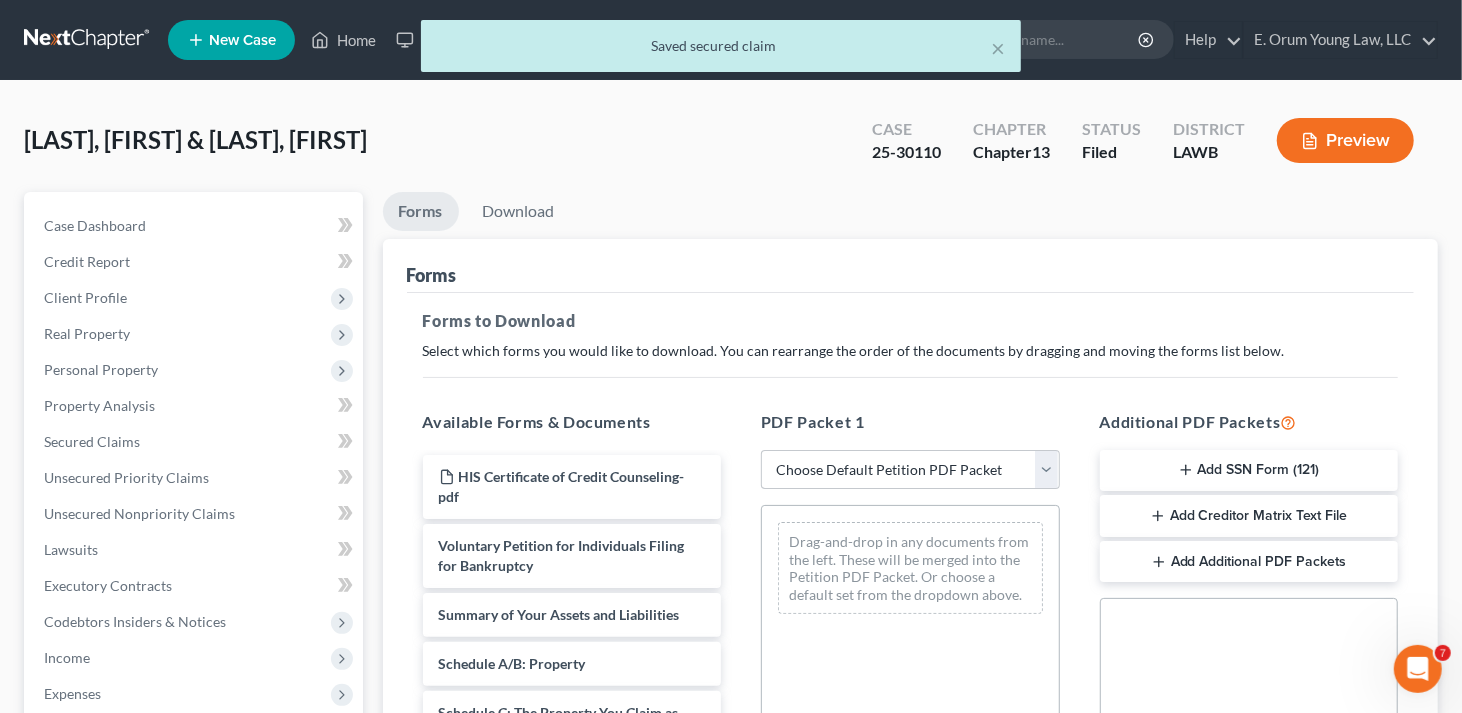 scroll, scrollTop: 0, scrollLeft: 0, axis: both 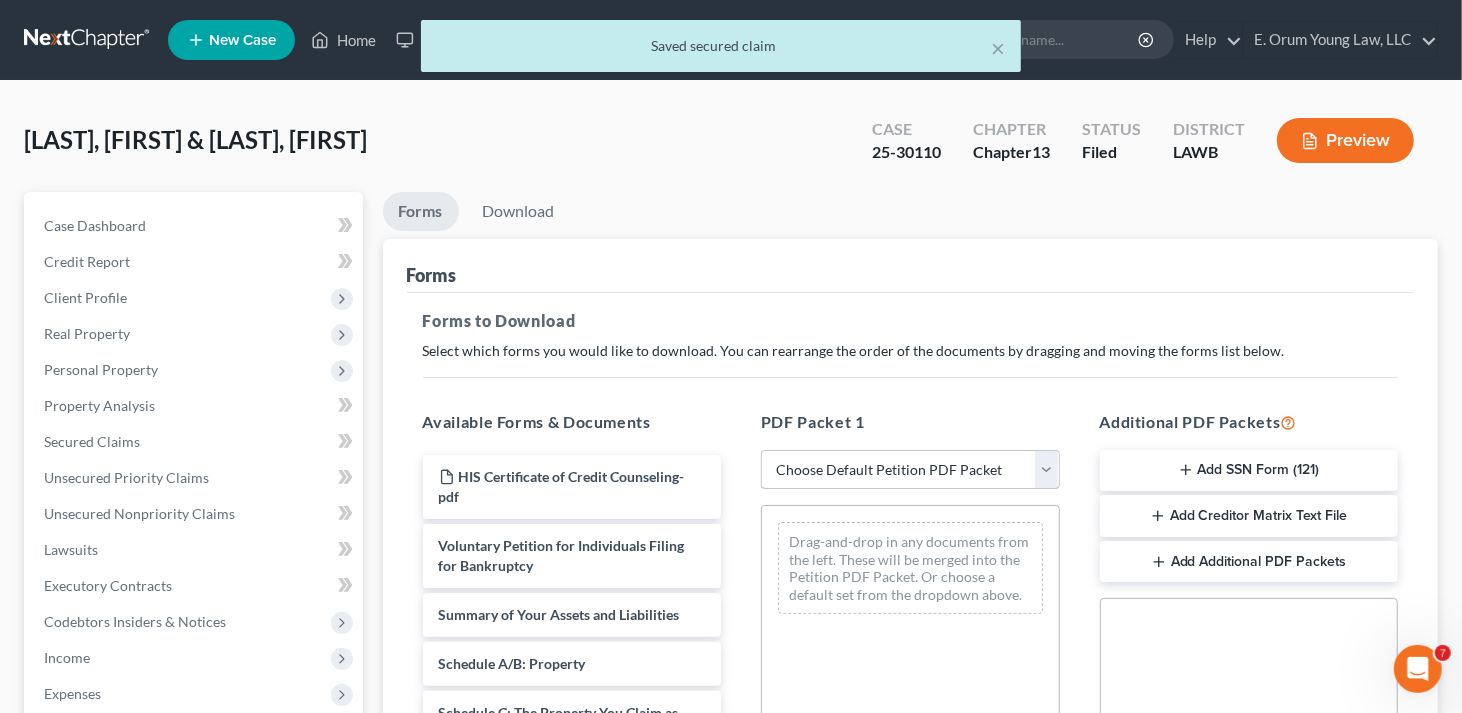 click on "Choose Default Petition PDF Packet Complete Bankruptcy Petition (all forms and schedules) Emergency Filing Forms (Petition and Creditor List Only) Amended Forms Signature Pages Only Supplemental Post Petition (Sch. I & J) Supplemental Post Petition (Sch. I) Supplemental Post Petition (Sch. J) AMDJ AMNDJ 2016(b) Atty Fee disclosure amnd j,dec Sauseda- Amended Schedule E-F and Declaration of Individual Schedules Amended Sch I, Sch J and Debtor's Declaration Amended Sch I, Sch J and Debtor's Declaration dec Sig Pages" at bounding box center (910, 470) 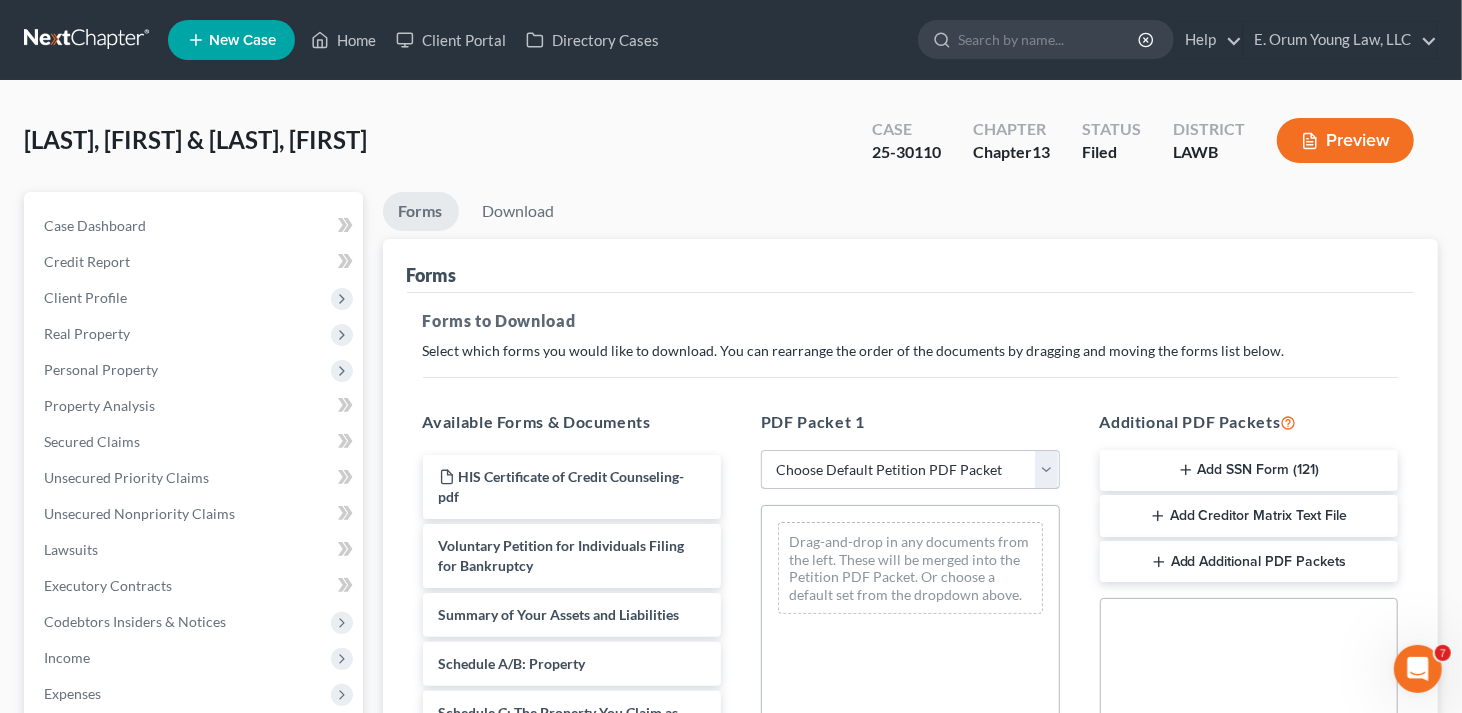 select on "2" 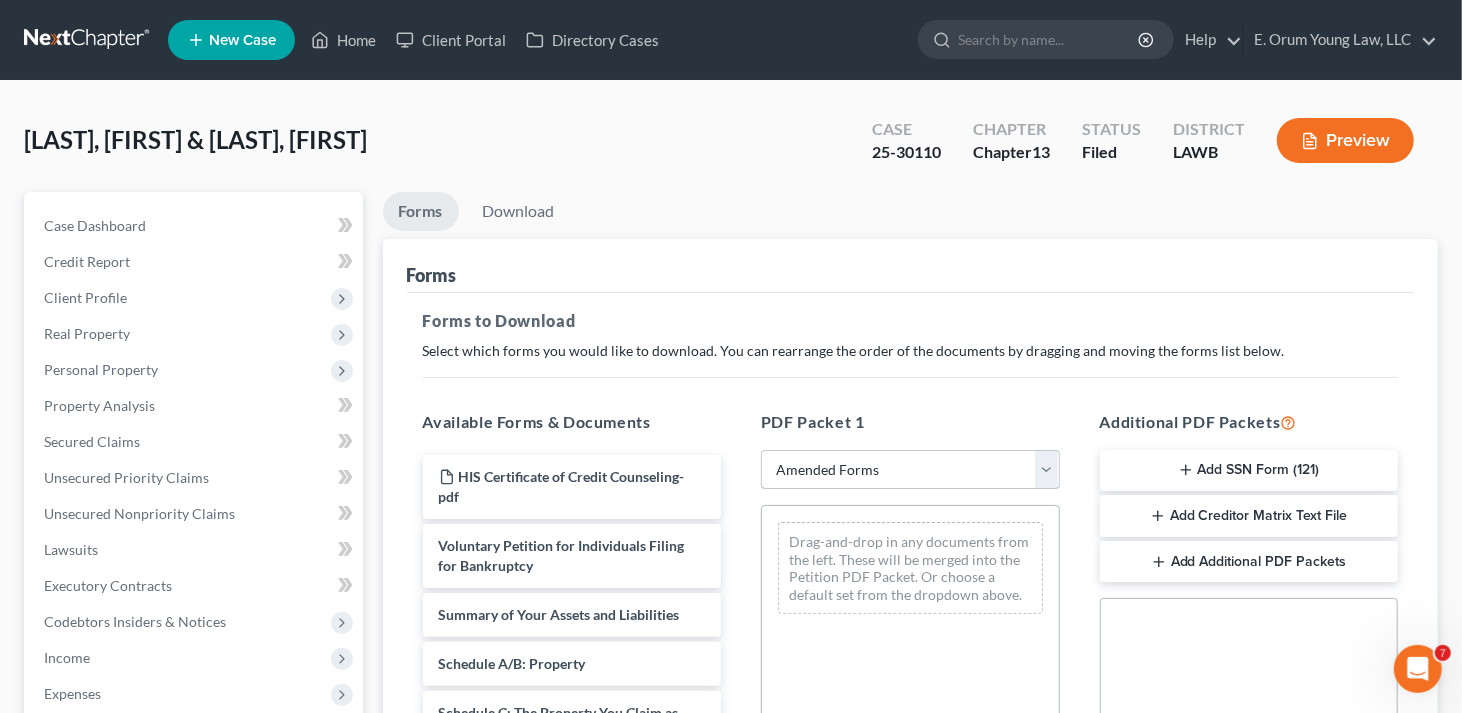 click on "Choose Default Petition PDF Packet Complete Bankruptcy Petition (all forms and schedules) Emergency Filing Forms (Petition and Creditor List Only) Amended Forms Signature Pages Only Supplemental Post Petition (Sch. I & J) Supplemental Post Petition (Sch. I) Supplemental Post Petition (Sch. J) AMDJ AMNDJ 2016(b) Atty Fee disclosure amnd j,dec Sauseda- Amended Schedule E-F and Declaration of Individual Schedules Amended Sch I, Sch J and Debtor's Declaration Amended Sch I, Sch J and Debtor's Declaration dec Sig Pages" at bounding box center [910, 470] 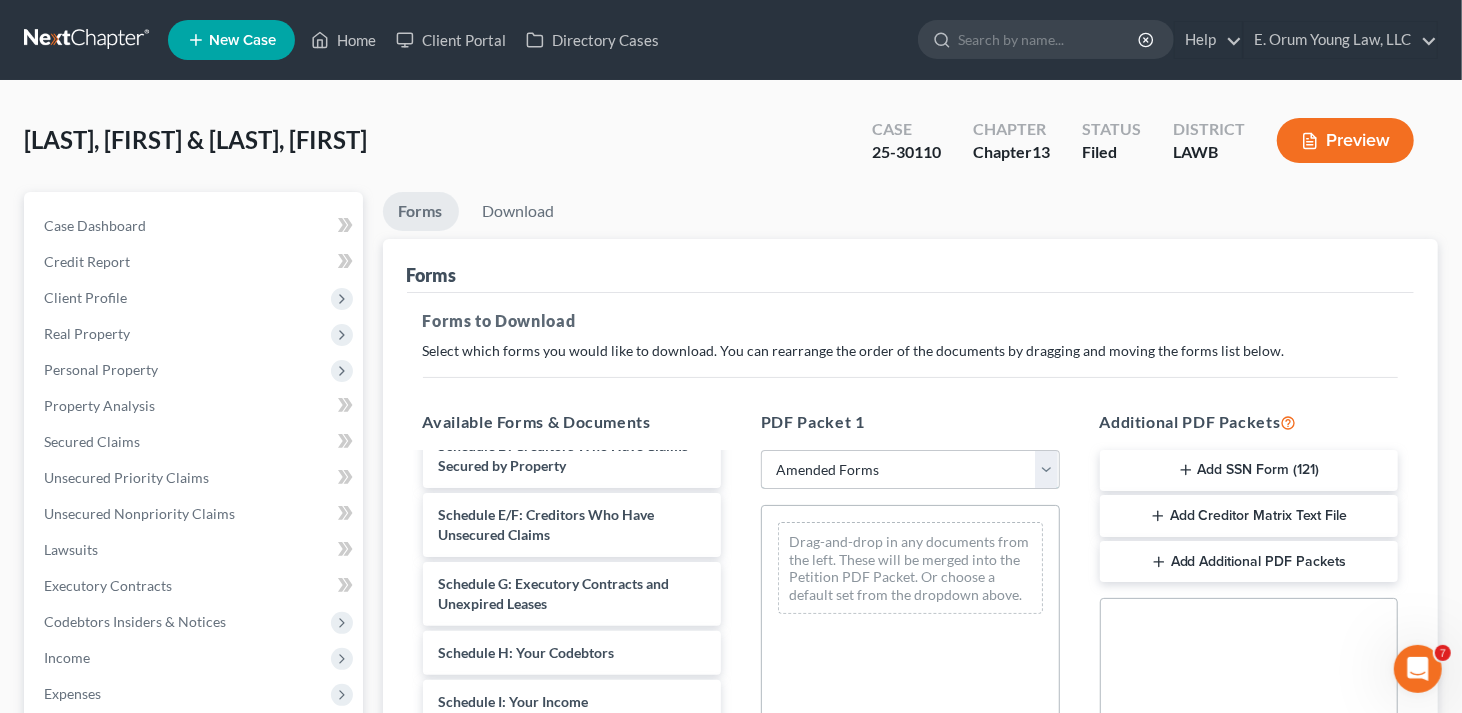 scroll, scrollTop: 167, scrollLeft: 0, axis: vertical 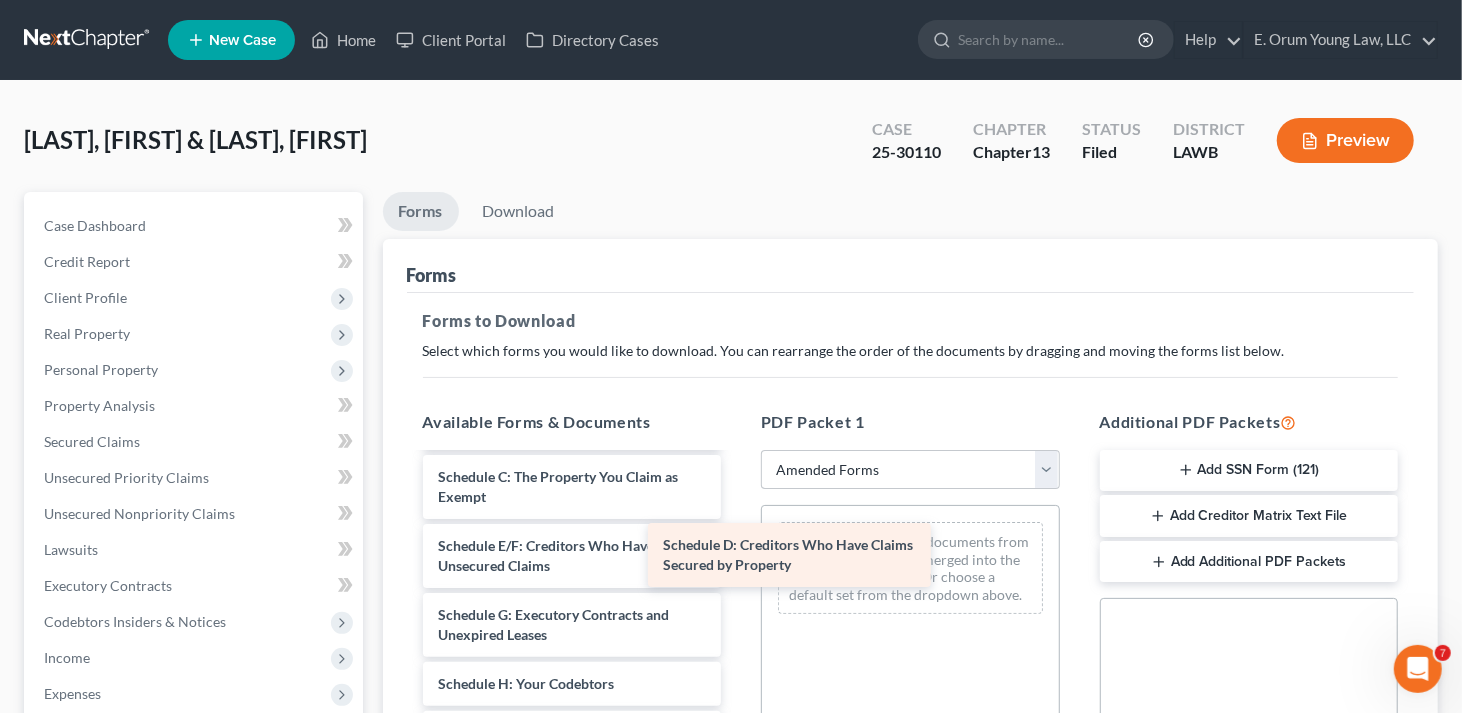 drag, startPoint x: 599, startPoint y: 553, endPoint x: 824, endPoint y: 555, distance: 225.0089 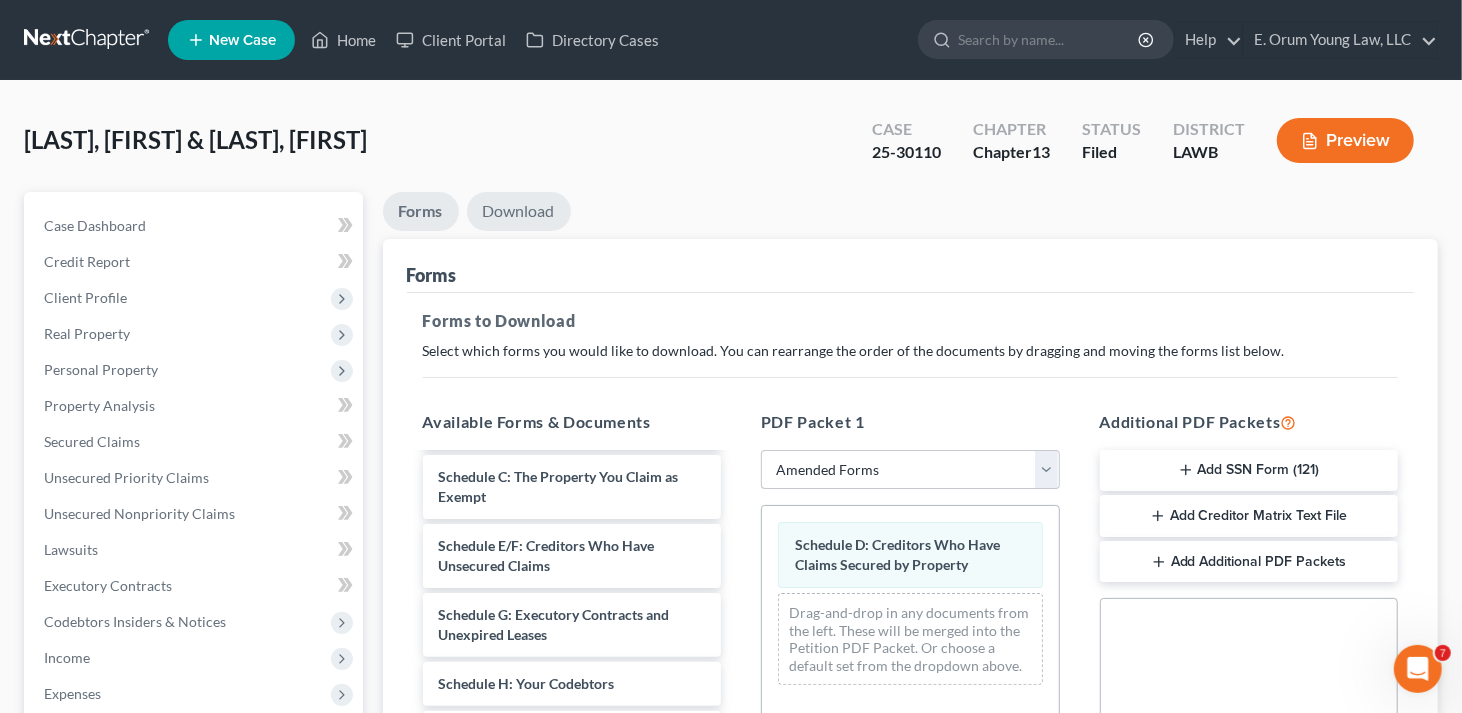 click on "Download" at bounding box center (519, 211) 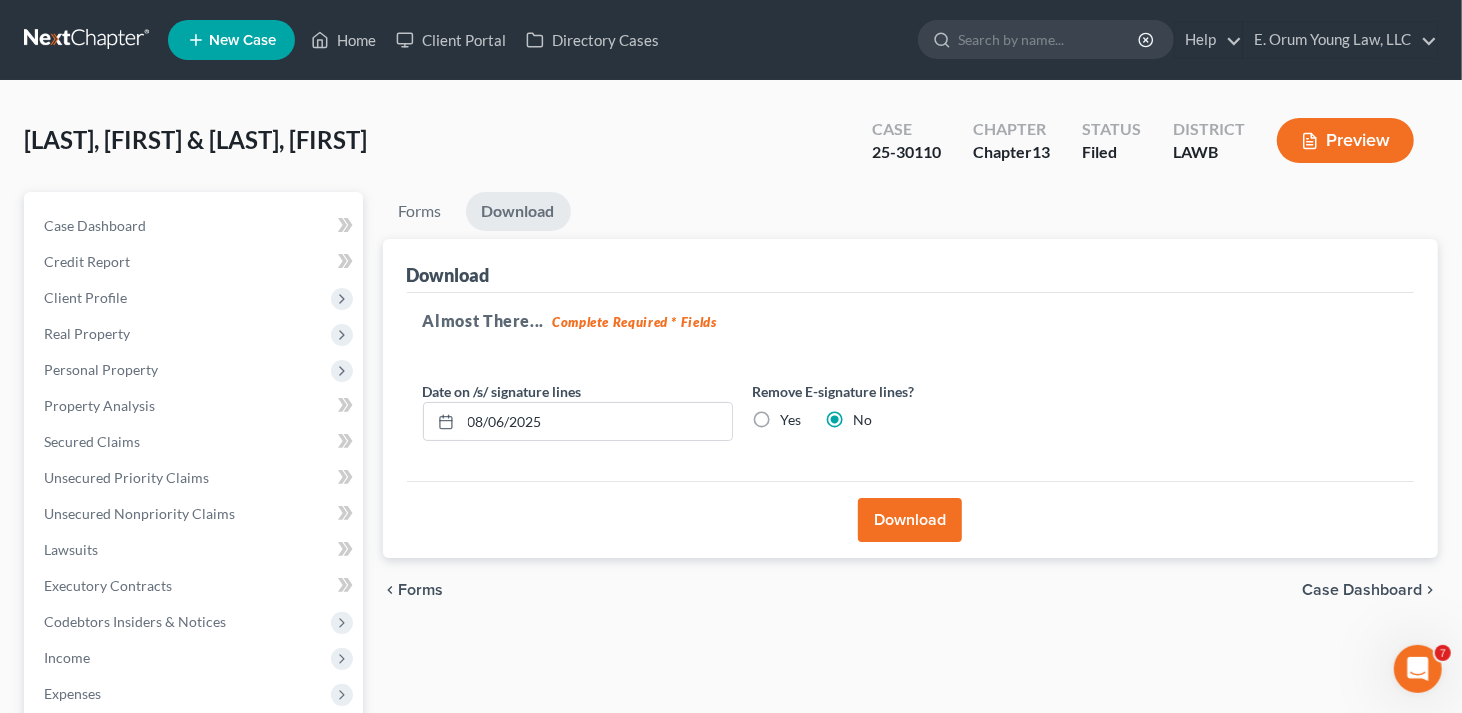 click on "Download" at bounding box center [910, 520] 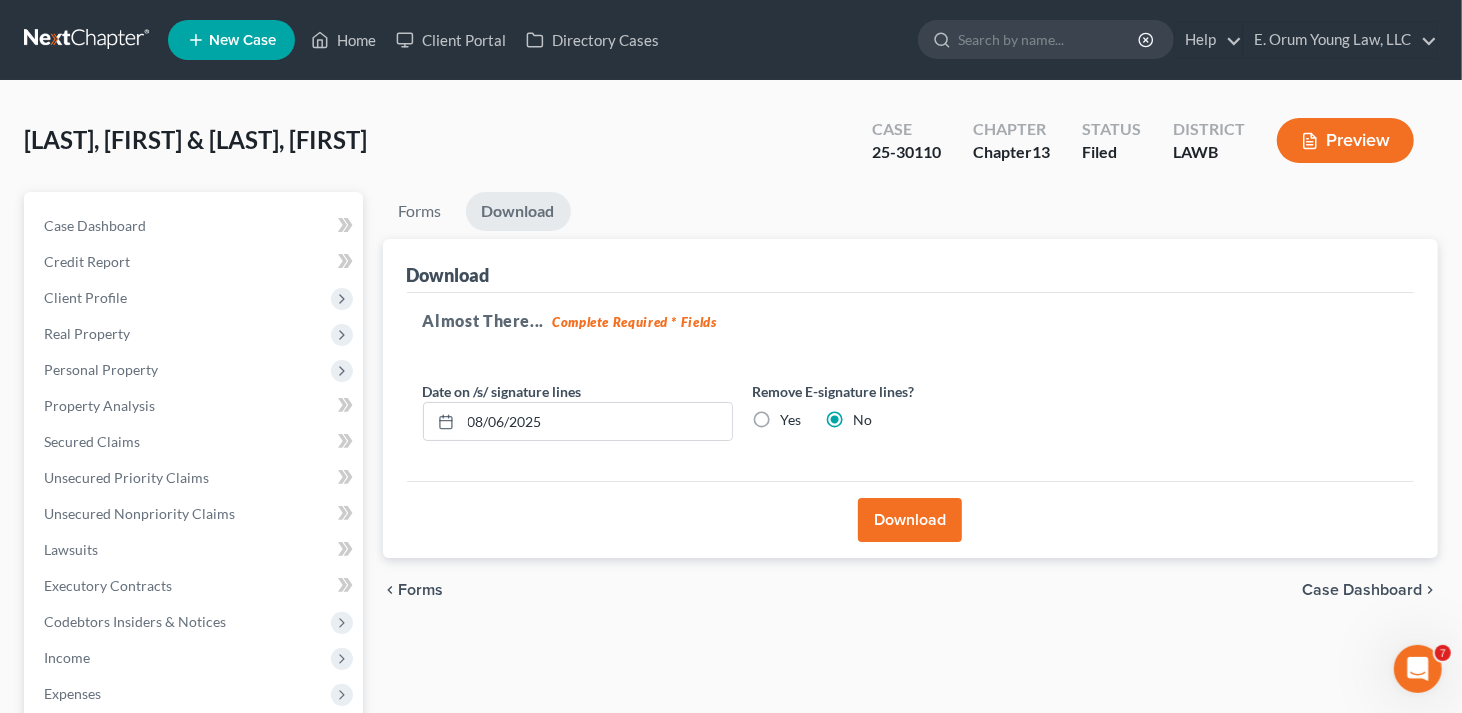 click on "Home New Case Client Portal Directory Cases E. Orum Young Law, LLC [EMAIL] My Account Settings Plan + Billing Account Add-Ons Upgrade to Whoa Help Center Webinars Training Videos What's new Log out New Case Home Client Portal Directory Cases - No Result - See all results Or Press Enter... Help Help Center Webinars Training Videos What's new E. Orum Young Law, LLC E. Orum Young Law, LLC [EMAIL] My Account Settings Plan + Billing Account Add-Ons Upgrade to Whoa Log out 	 [LAST], [FIRST] & [LAST], [FIRST] Upgraded Case [CASE_NUMBER] Chapter Chapter 13 Status Filed District LAWB Preview Petition Navigation
Case Dashboard
Payments
Invoices" at bounding box center [731, 549] 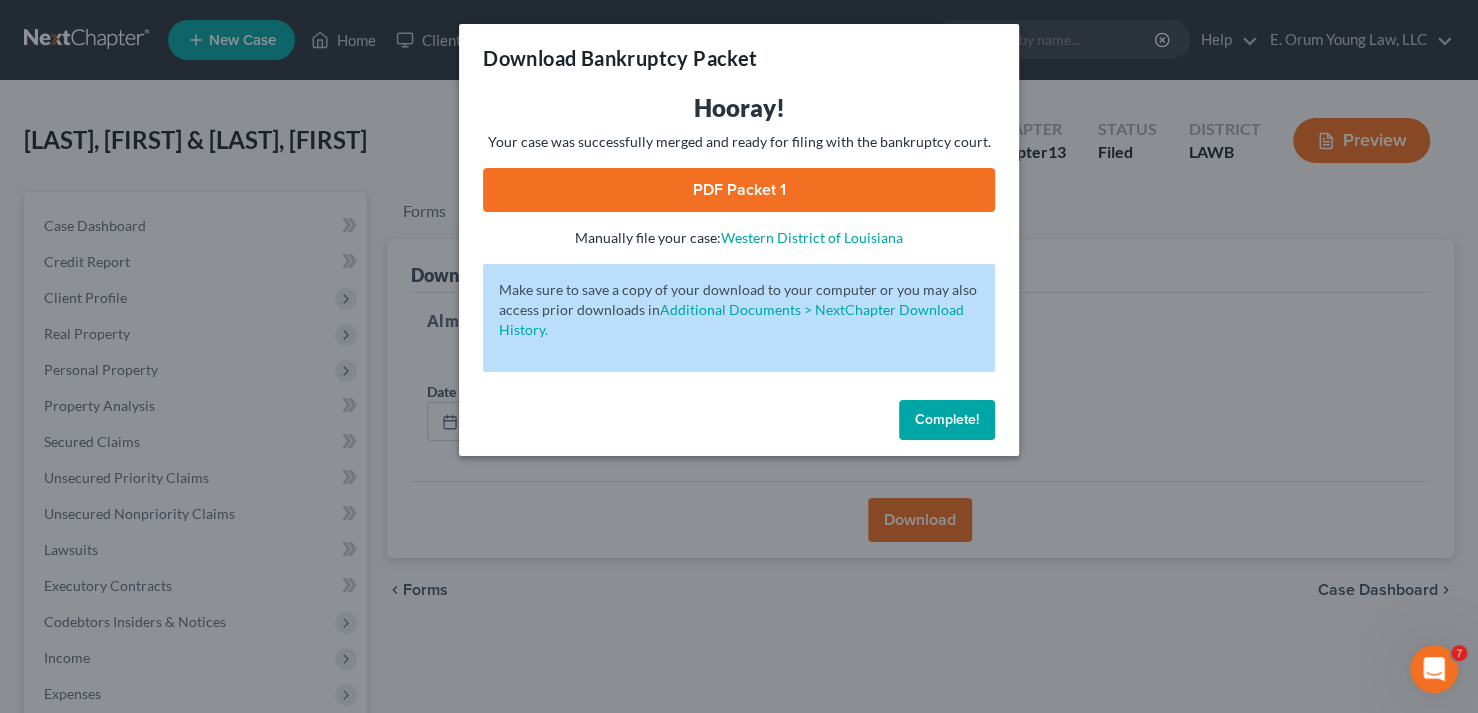 click on "PDF Packet 1" at bounding box center (739, 190) 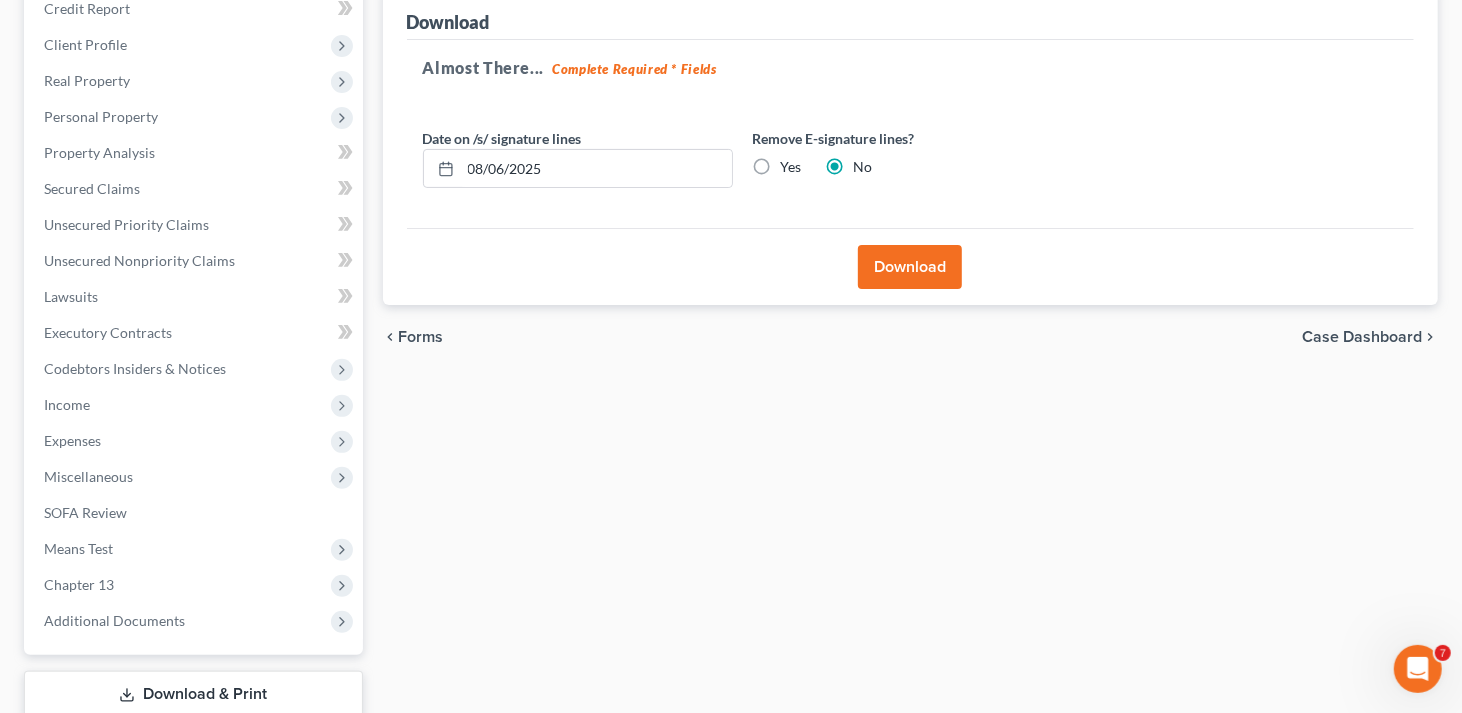 scroll, scrollTop: 383, scrollLeft: 0, axis: vertical 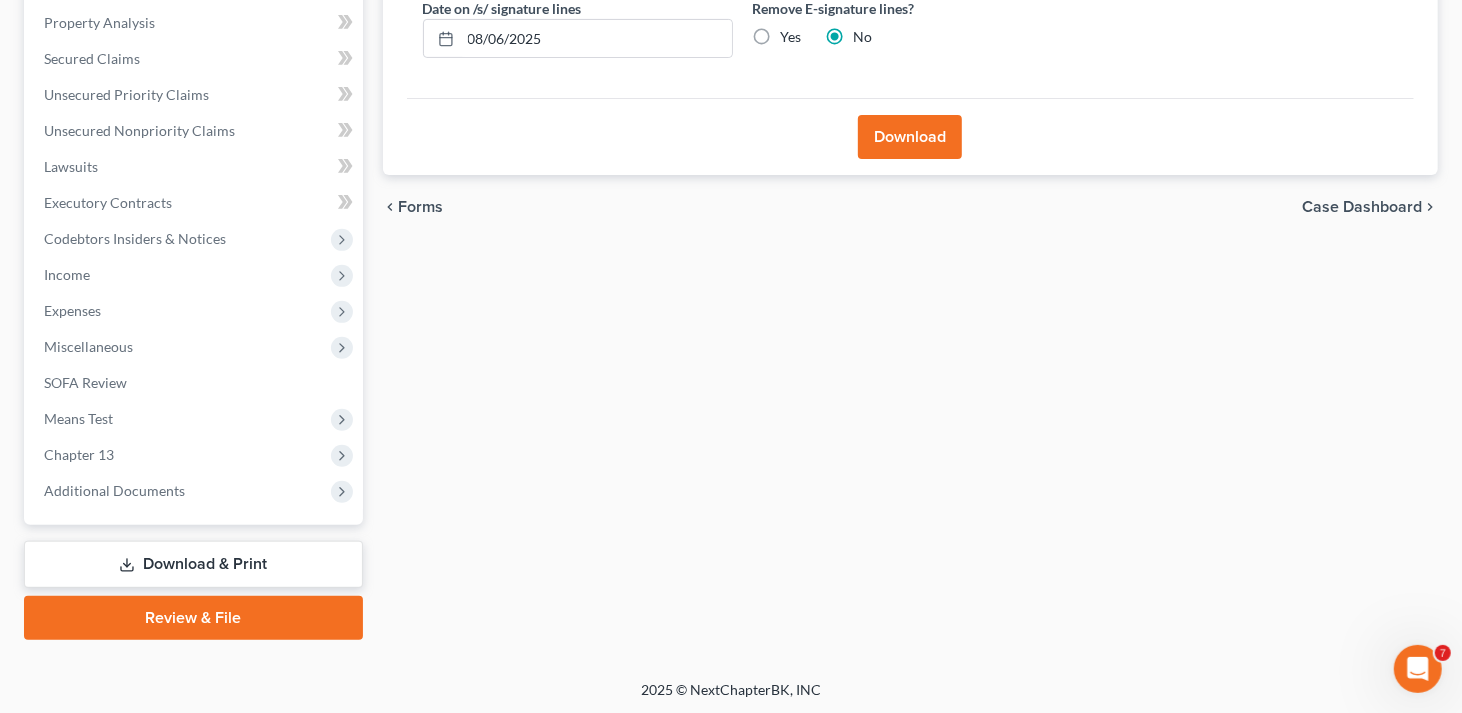 click on "Download & Print" at bounding box center [193, 564] 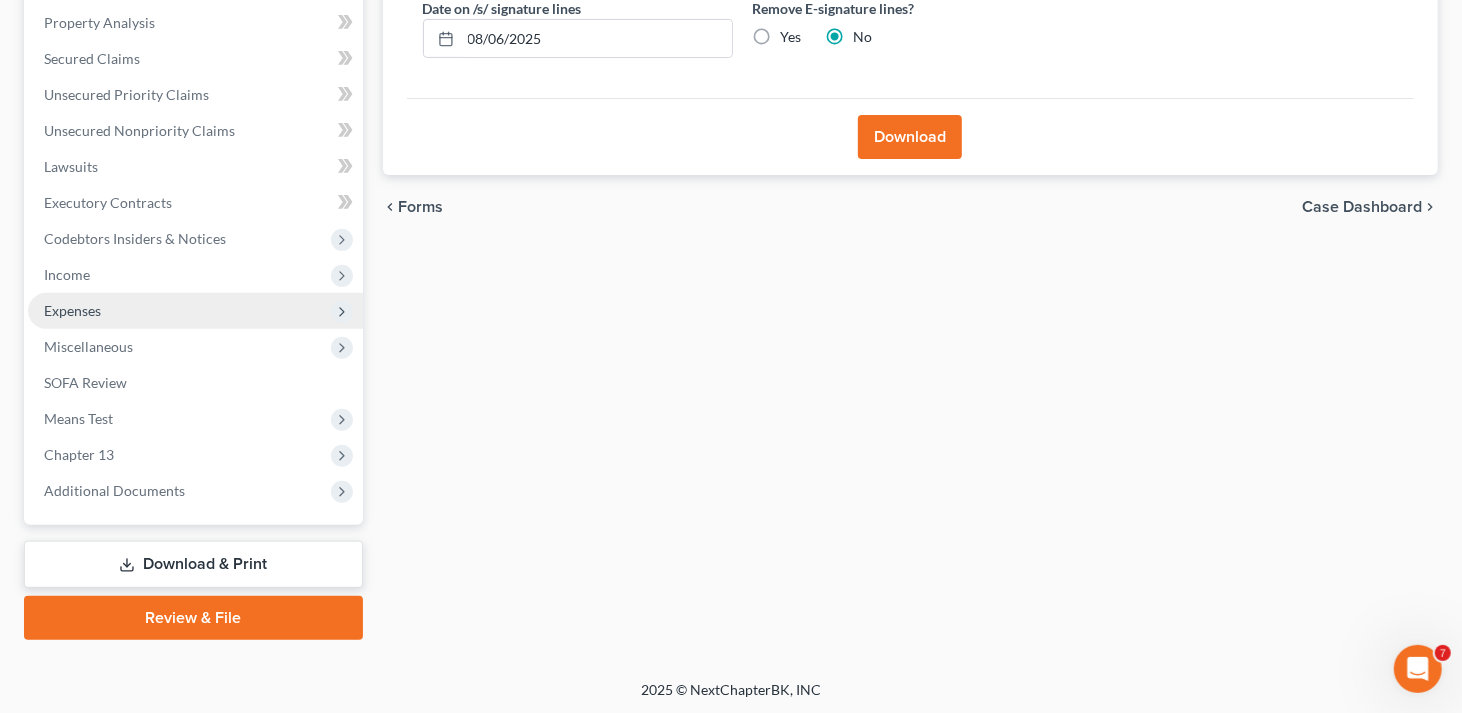 click on "Expenses" at bounding box center (195, 311) 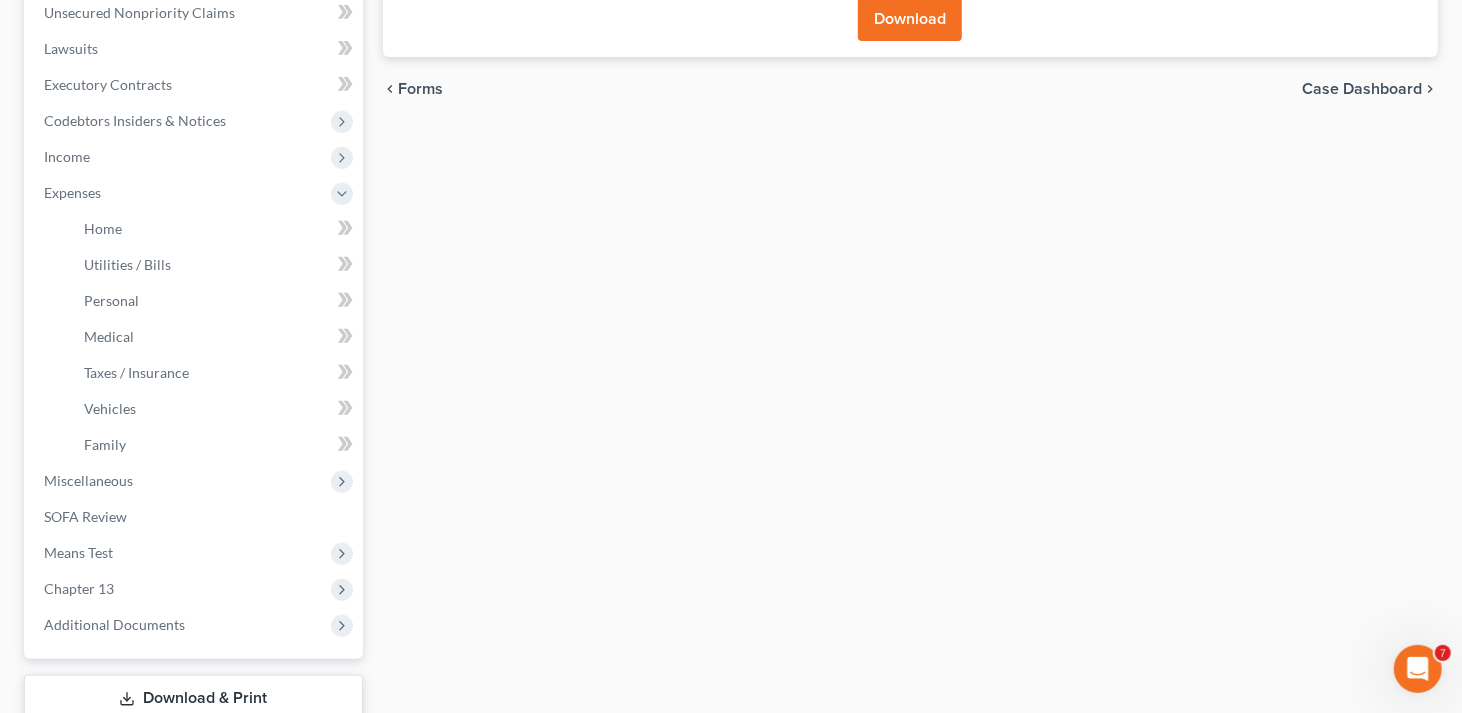 scroll, scrollTop: 634, scrollLeft: 0, axis: vertical 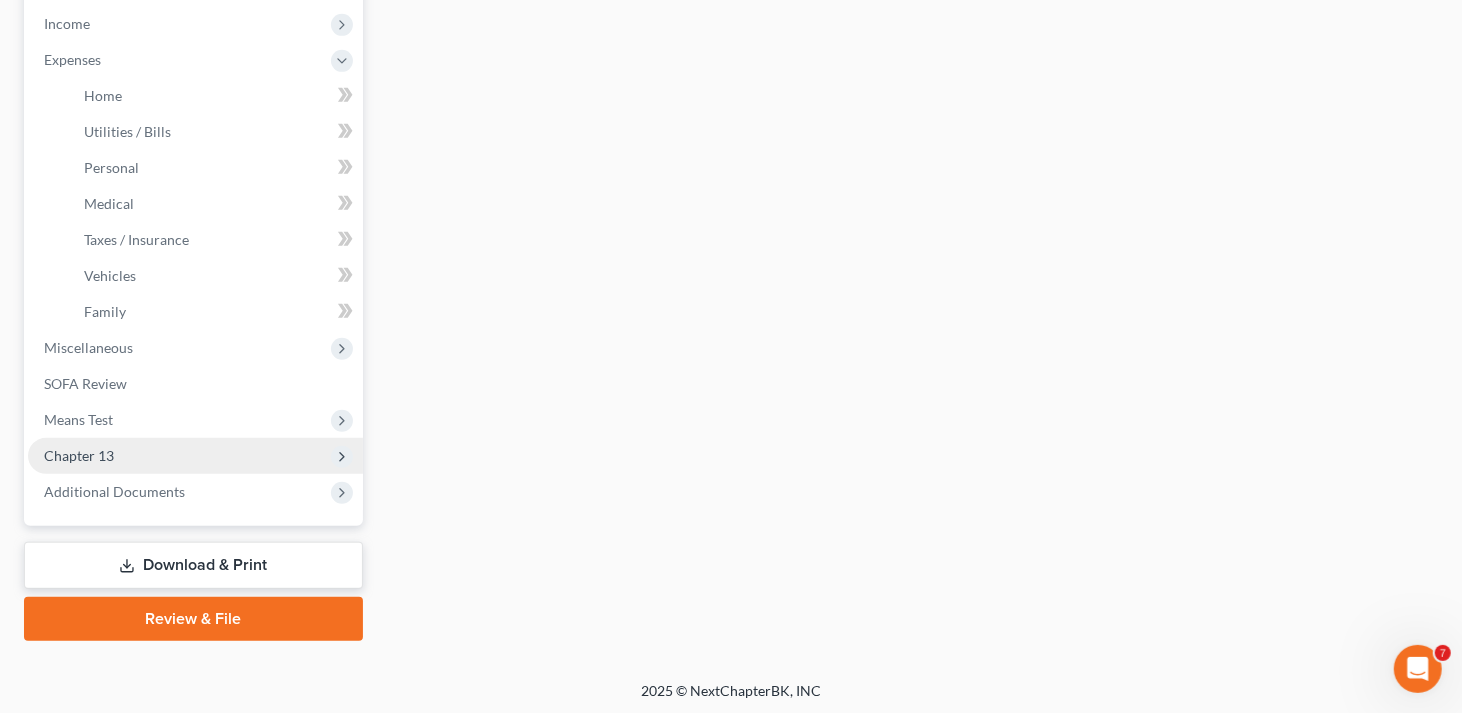 click on "Chapter 13" at bounding box center (195, 456) 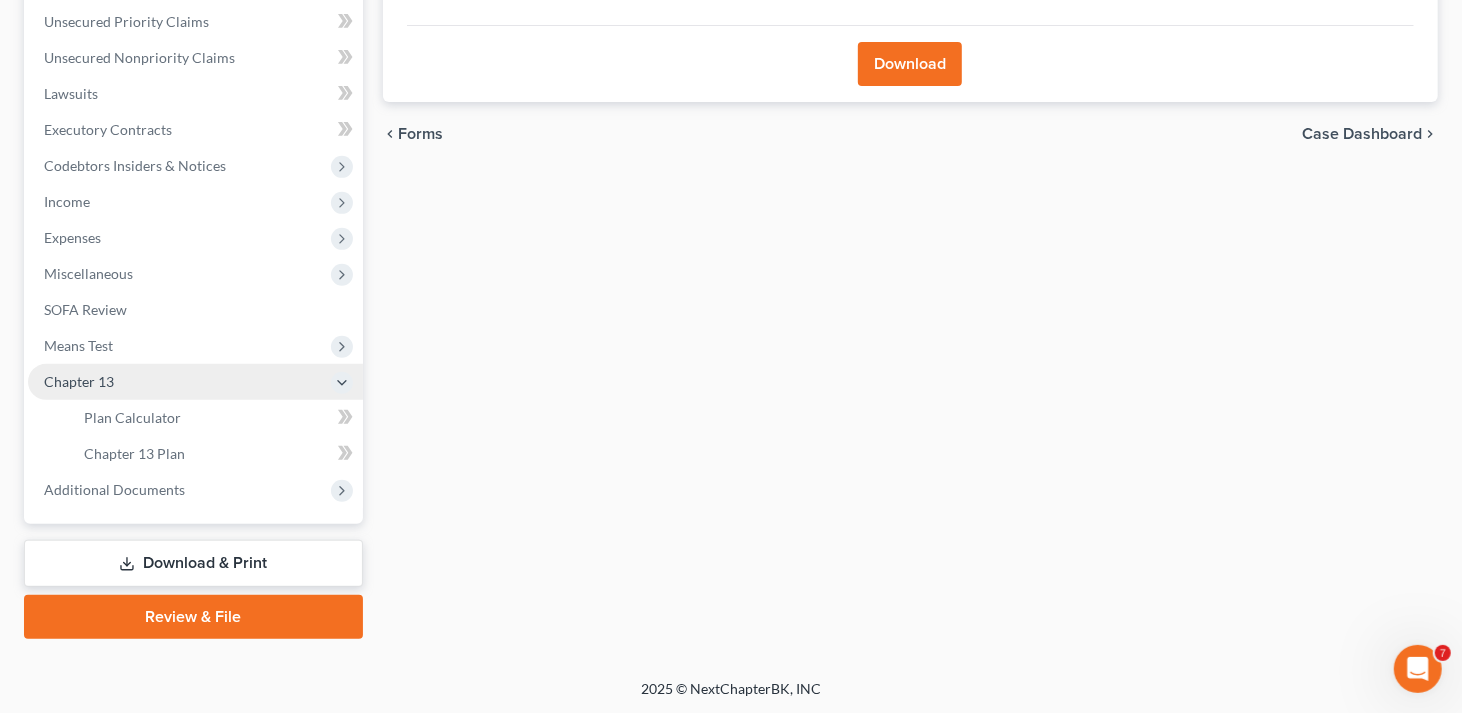 scroll, scrollTop: 454, scrollLeft: 0, axis: vertical 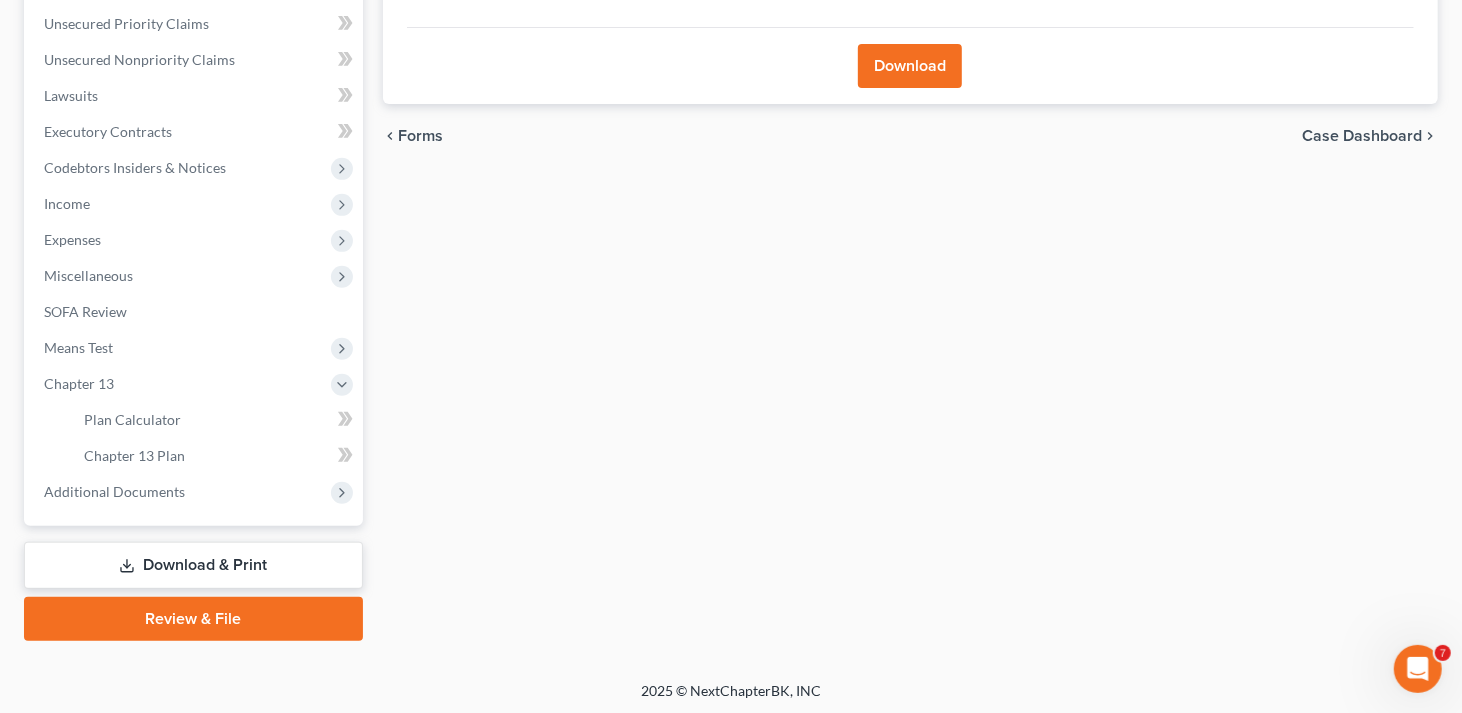 click on "Download & Print" at bounding box center (193, 565) 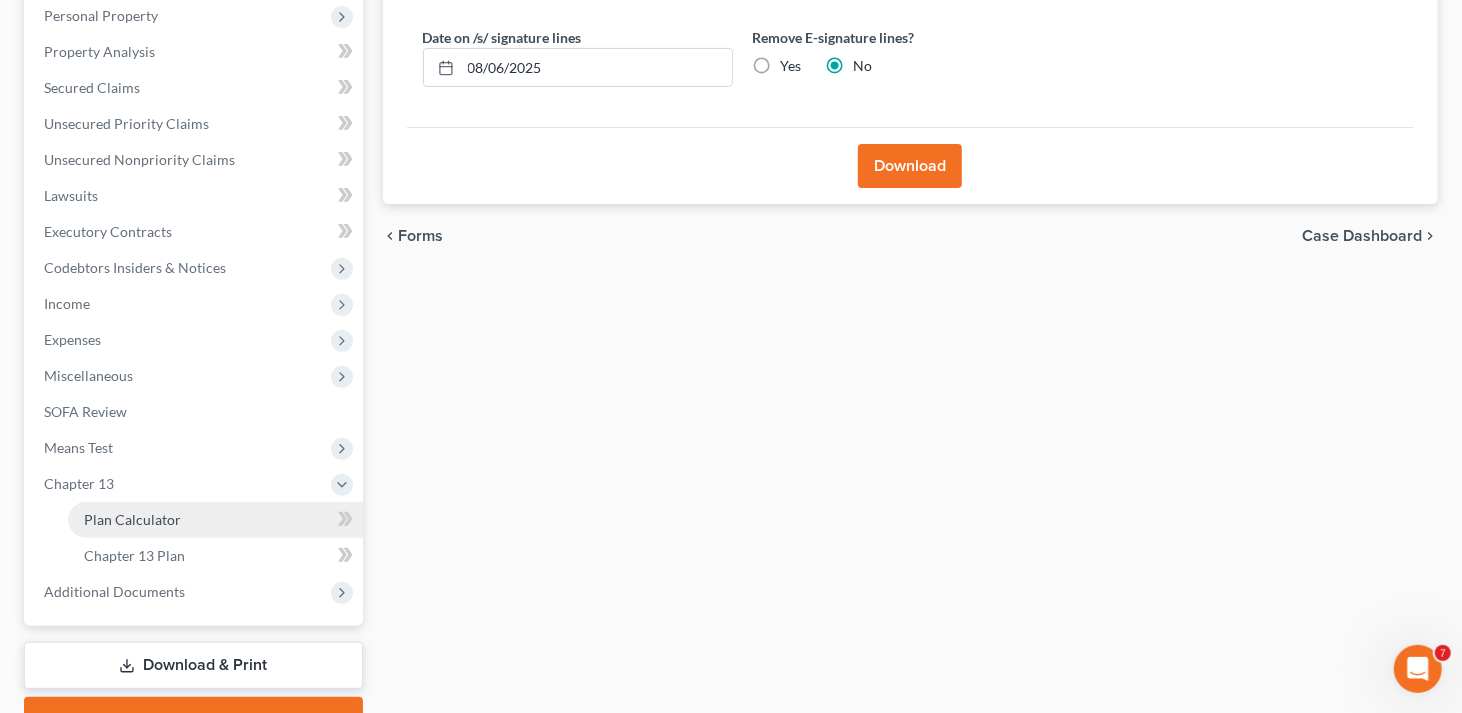 click on "Plan Calculator" at bounding box center (132, 519) 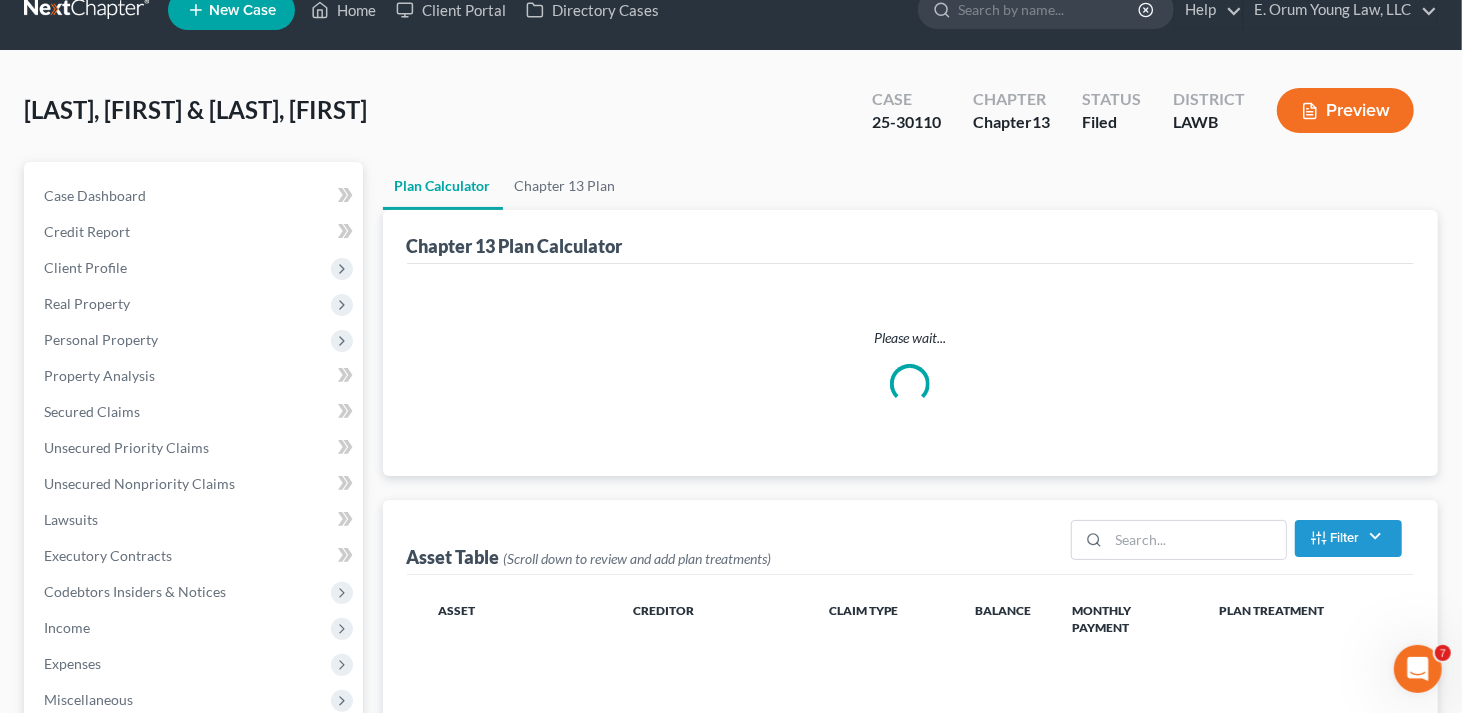 scroll, scrollTop: 0, scrollLeft: 0, axis: both 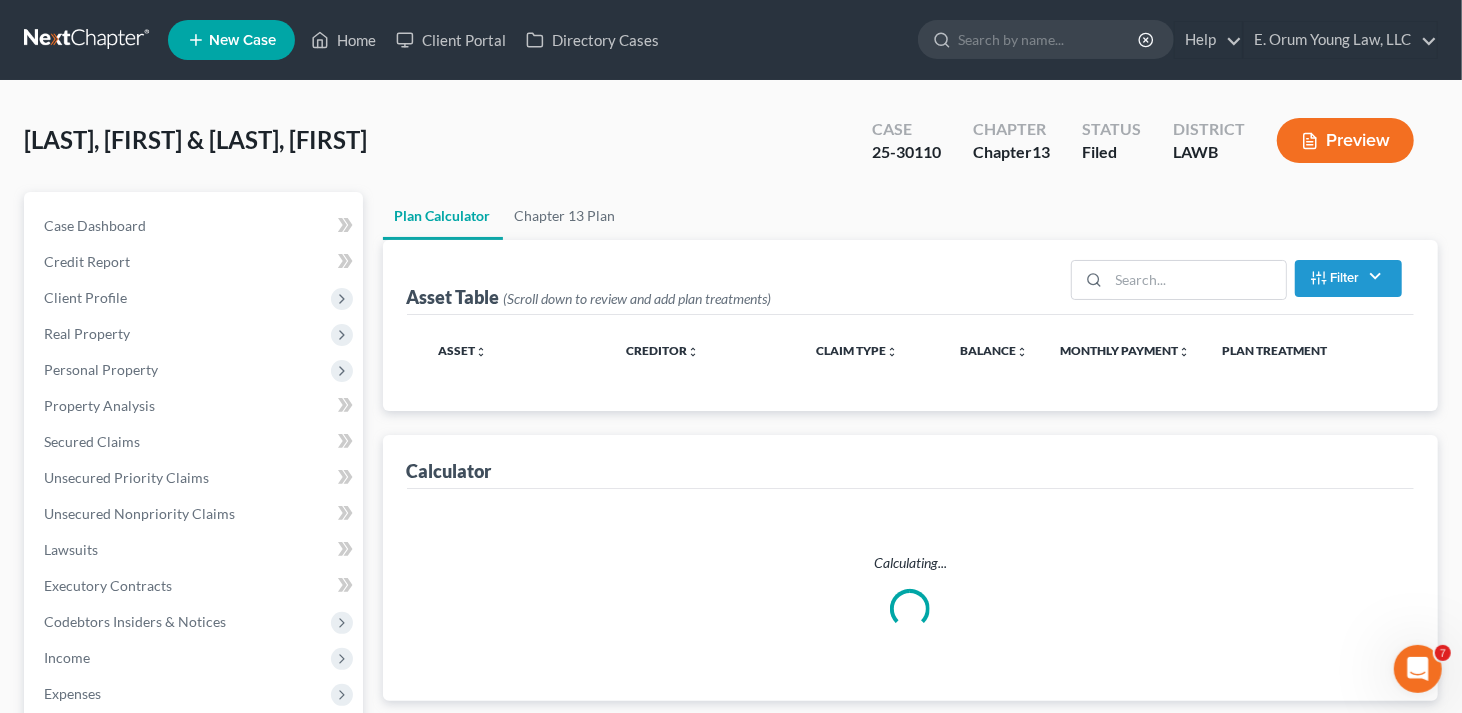 select on "59" 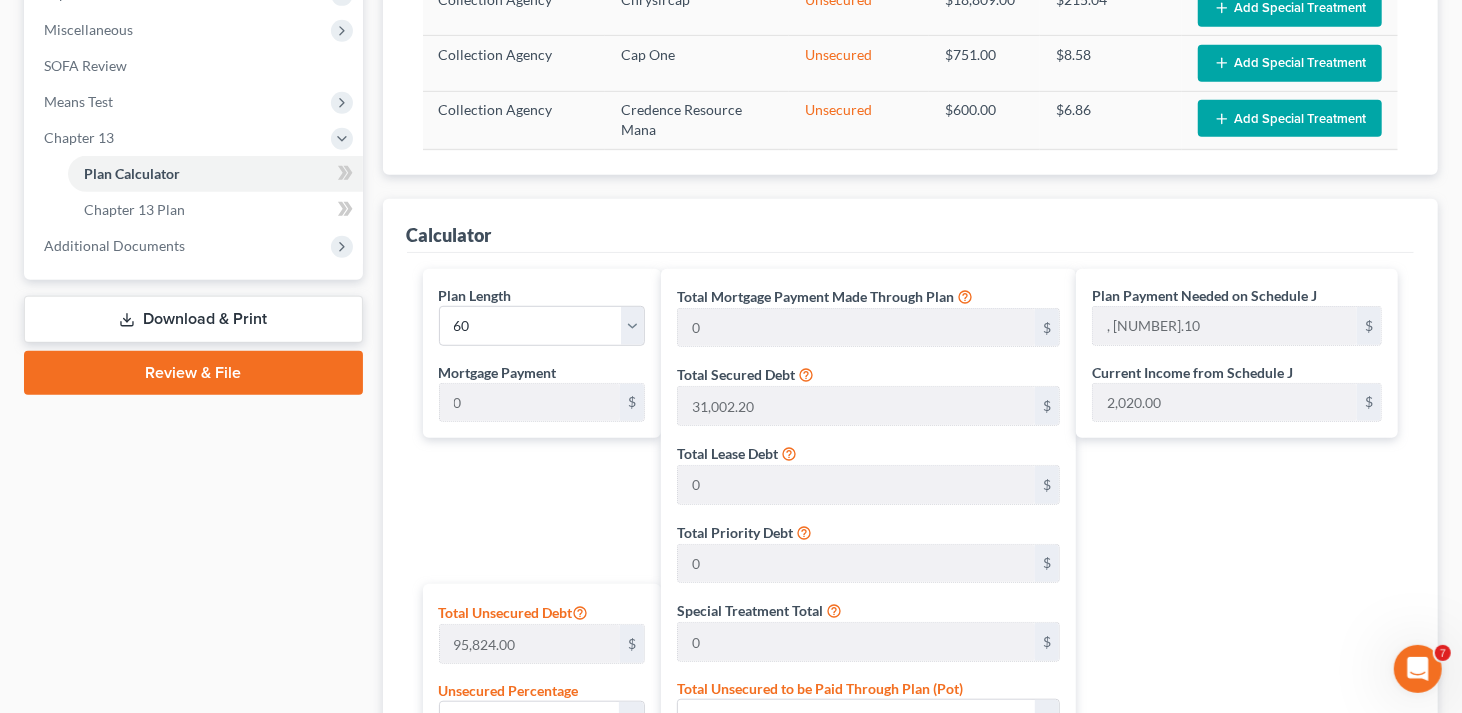 click on "Download & Print" at bounding box center (193, 319) 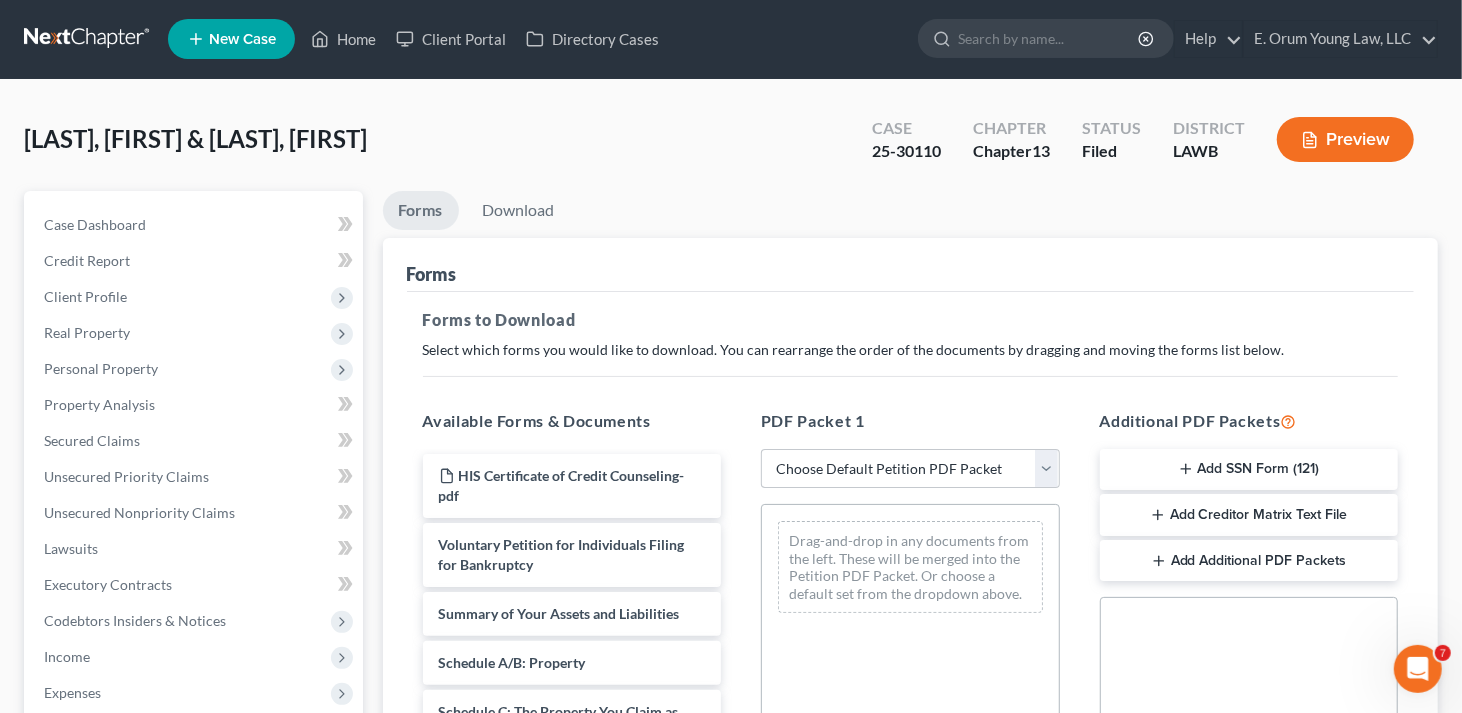 scroll, scrollTop: 0, scrollLeft: 0, axis: both 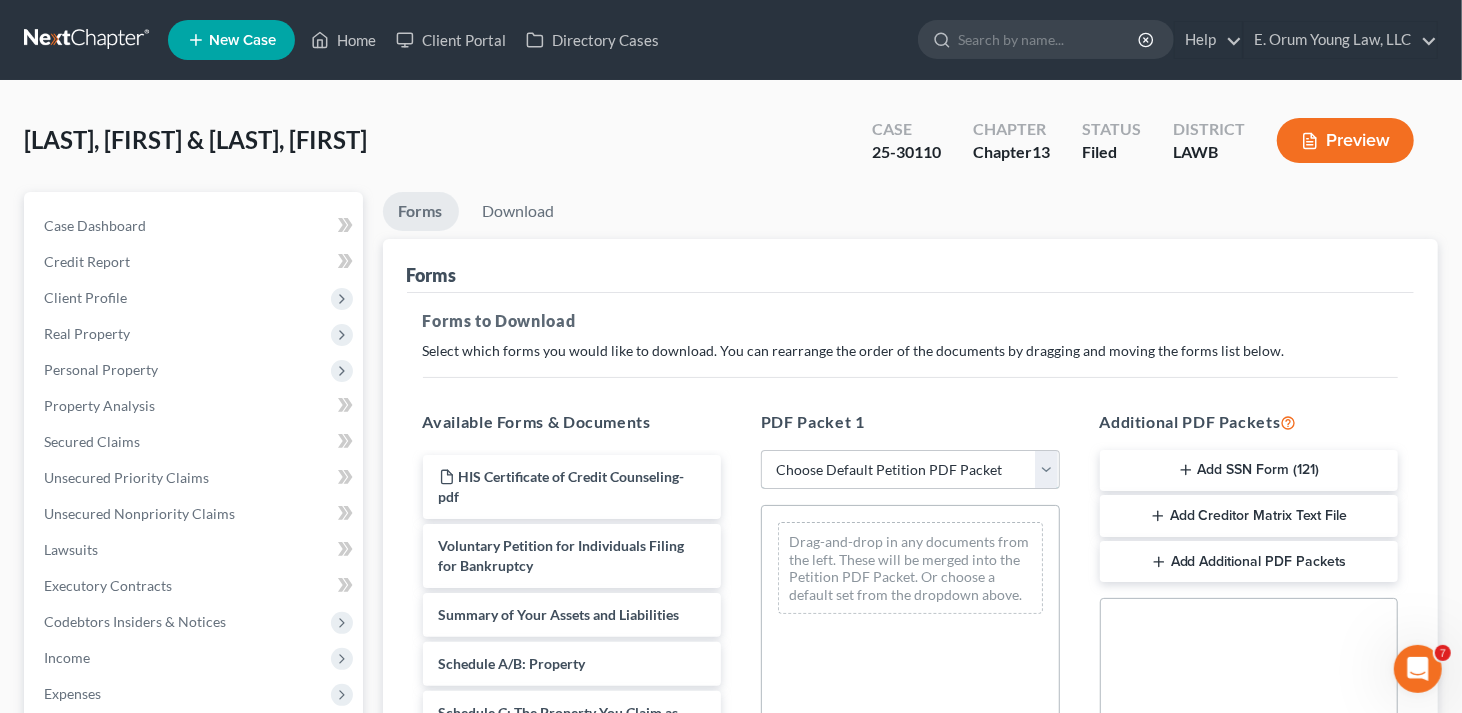 click on "Choose Default Petition PDF Packet Complete Bankruptcy Petition (all forms and schedules) Emergency Filing Forms (Petition and Creditor List Only) Amended Forms Signature Pages Only Supplemental Post Petition (Sch. I & J) Supplemental Post Petition (Sch. I) Supplemental Post Petition (Sch. J) AMDJ AMNDJ 2016(b) Atty Fee disclosure amnd j,dec Sauseda- Amended Schedule E-F and Declaration of Individual Schedules Amended Sch I, Sch J and Debtor's Declaration Amended Sch I, Sch J and Debtor's Declaration dec Sig Pages" at bounding box center [910, 470] 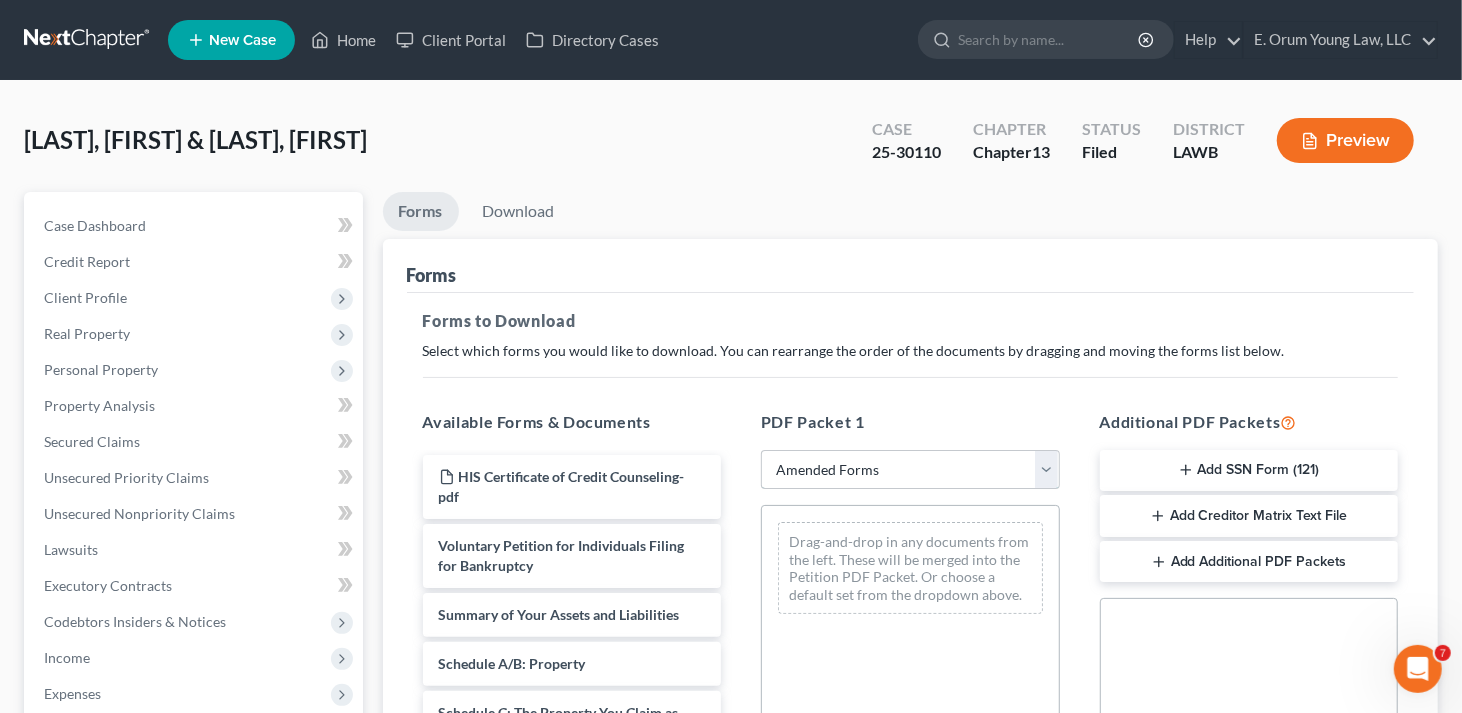 click on "Choose Default Petition PDF Packet Complete Bankruptcy Petition (all forms and schedules) Emergency Filing Forms (Petition and Creditor List Only) Amended Forms Signature Pages Only Supplemental Post Petition (Sch. I & J) Supplemental Post Petition (Sch. I) Supplemental Post Petition (Sch. J) AMDJ AMNDJ 2016(b) Atty Fee disclosure amnd j,dec Sauseda- Amended Schedule E-F and Declaration of Individual Schedules Amended Sch I, Sch J and Debtor's Declaration Amended Sch I, Sch J and Debtor's Declaration dec Sig Pages" at bounding box center [910, 470] 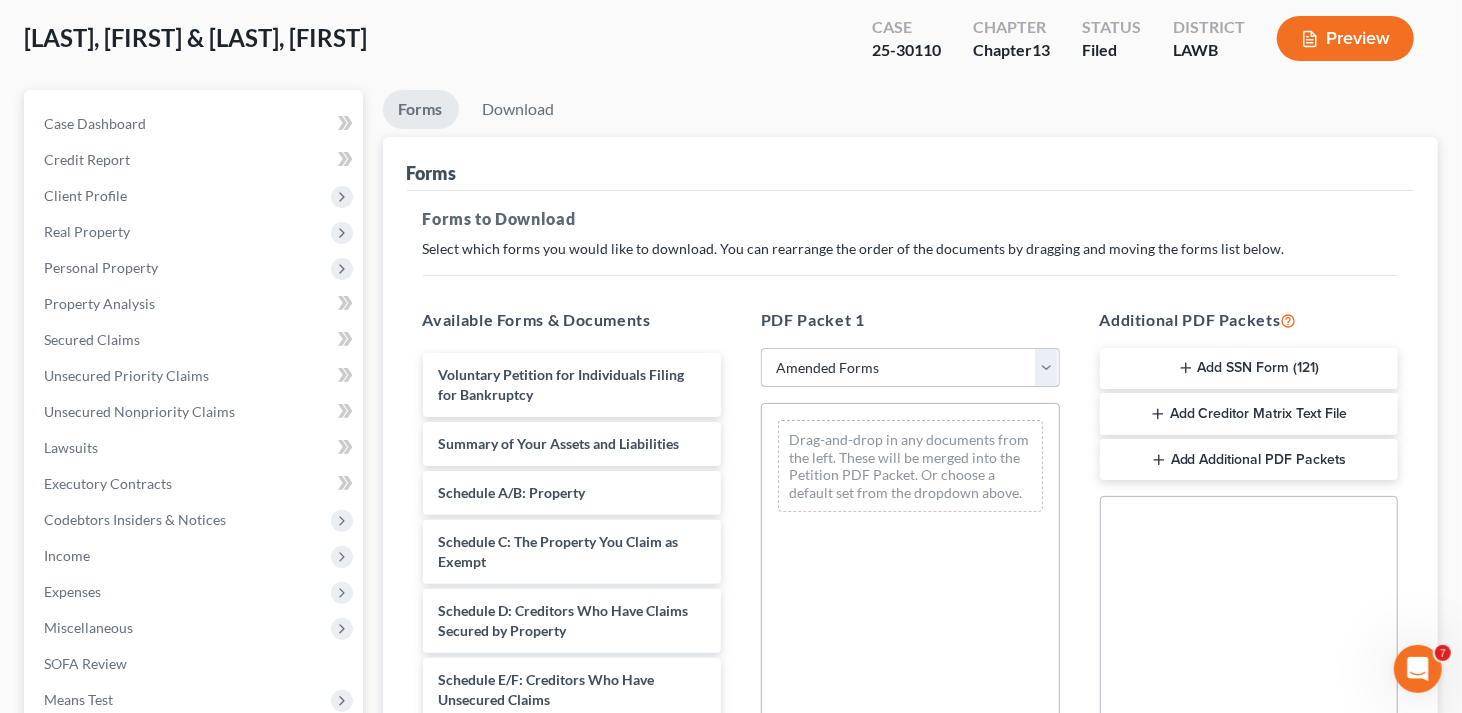 scroll, scrollTop: 200, scrollLeft: 0, axis: vertical 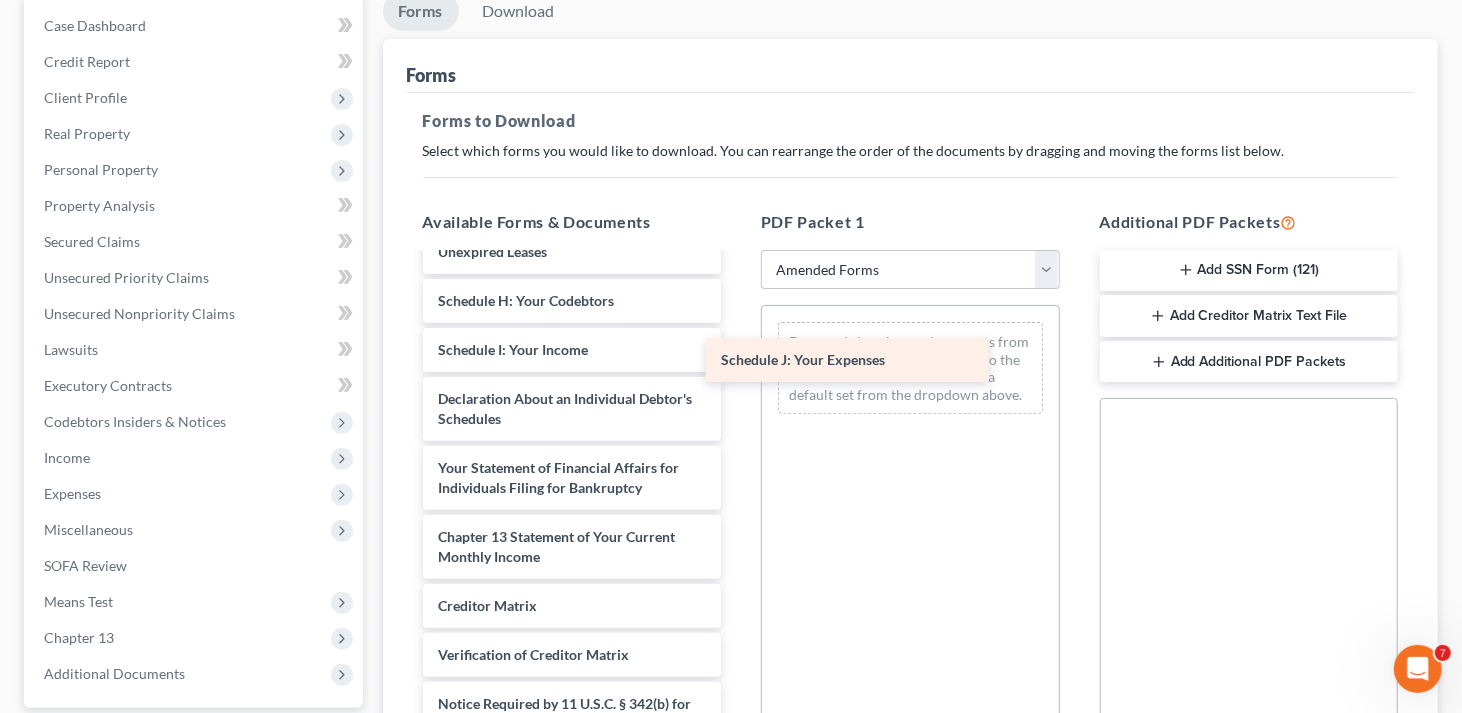 drag, startPoint x: 603, startPoint y: 352, endPoint x: 885, endPoint y: 364, distance: 282.25522 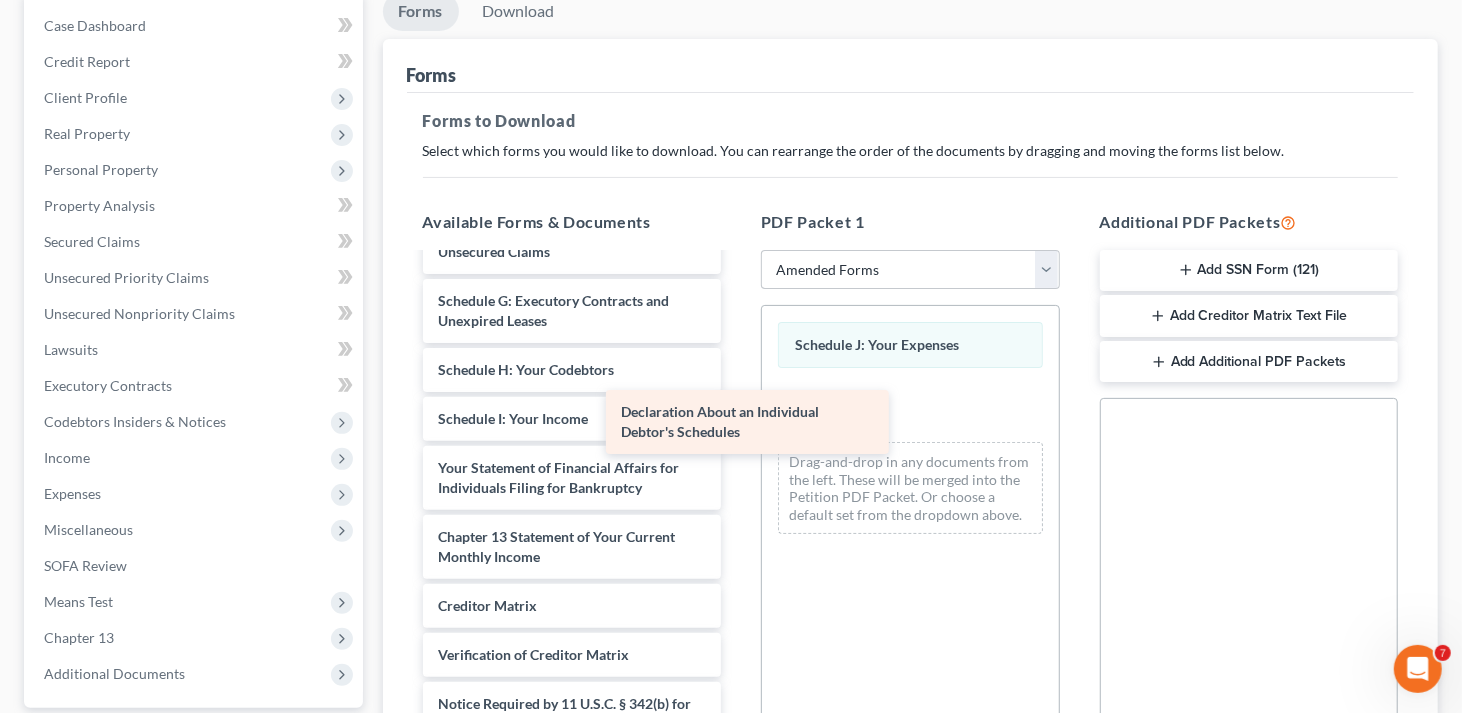 scroll, scrollTop: 350, scrollLeft: 0, axis: vertical 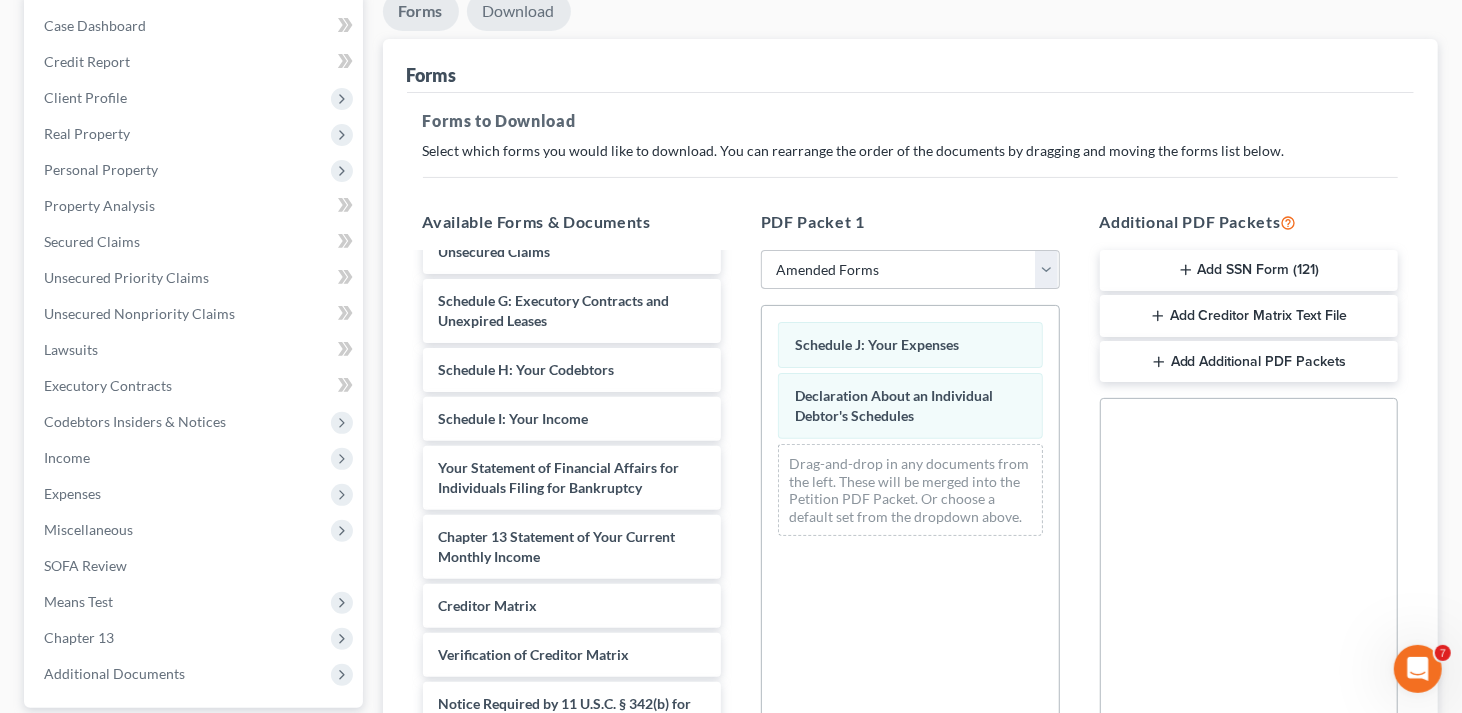 click on "Download" at bounding box center (519, 11) 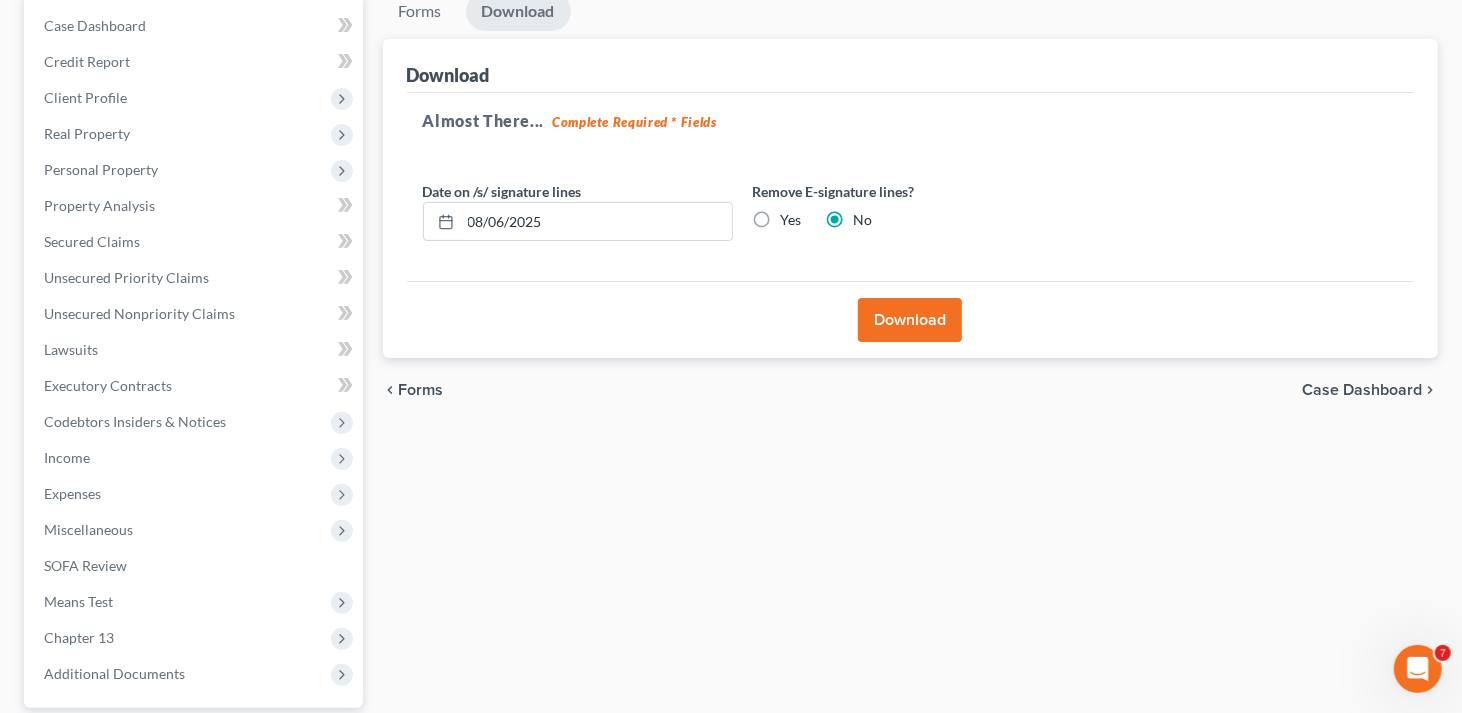 click on "Download" at bounding box center (910, 320) 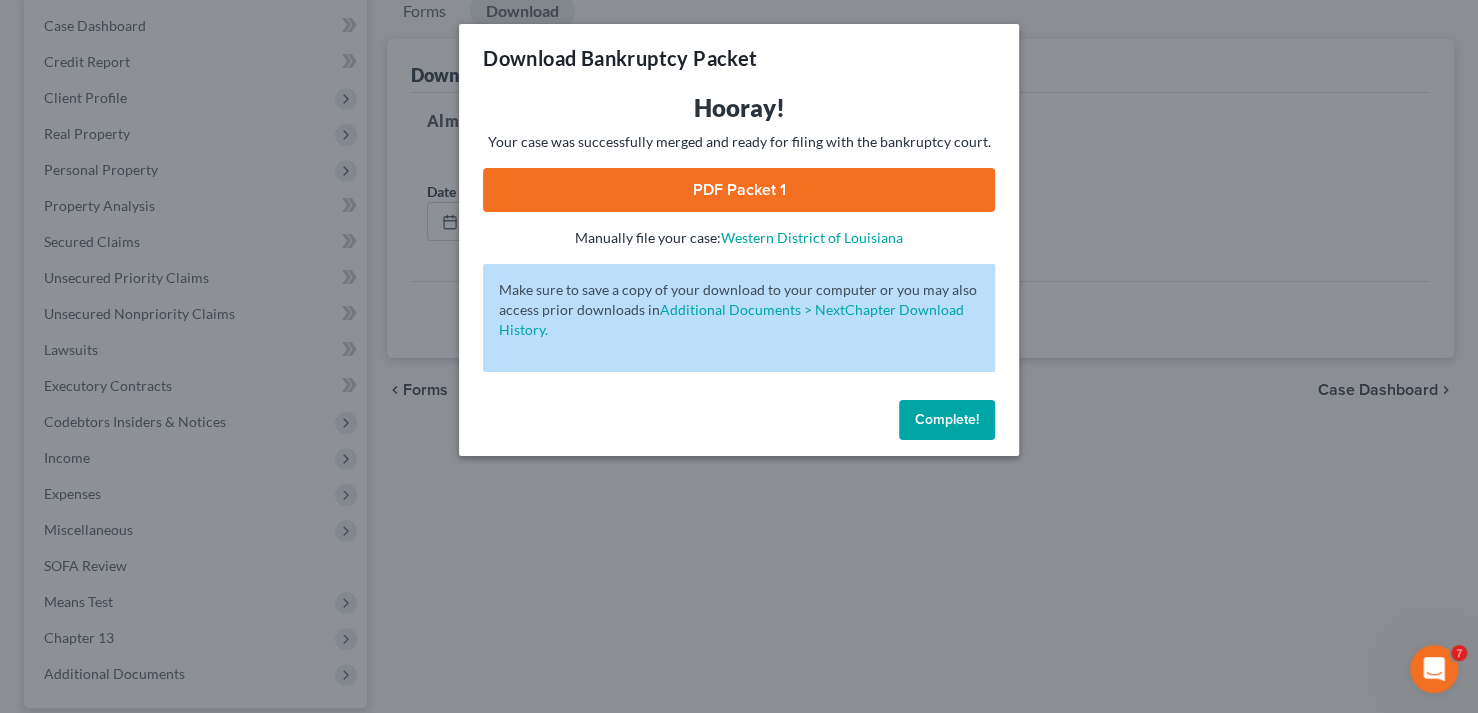 click on "PDF Packet 1" at bounding box center [739, 190] 